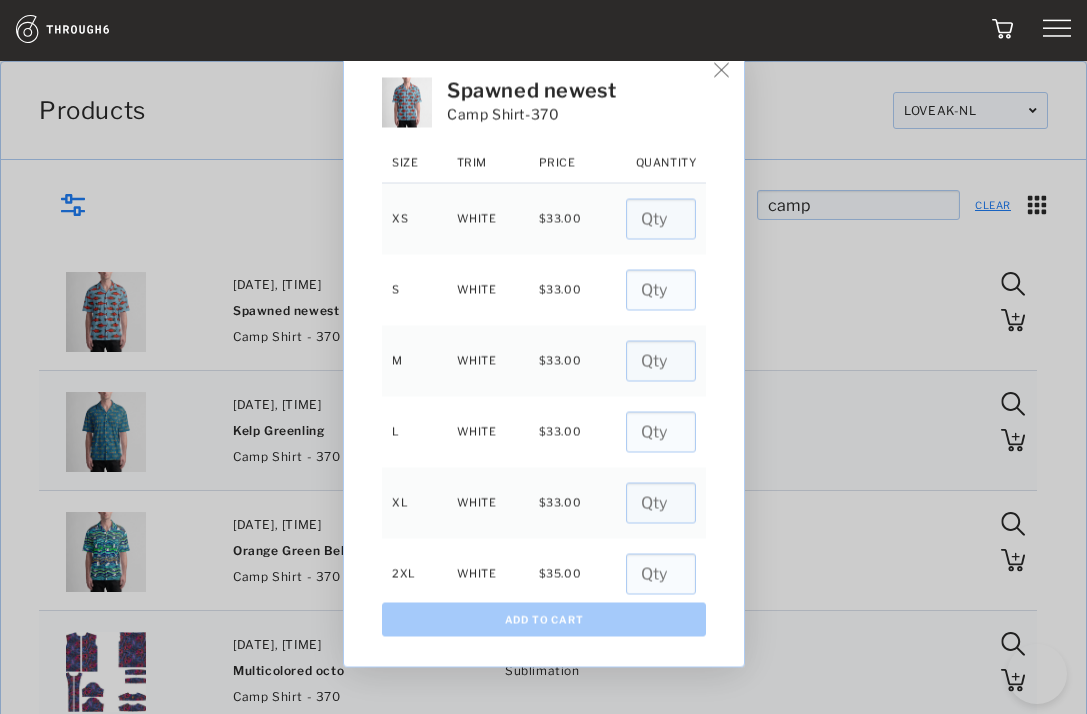 scroll, scrollTop: 245, scrollLeft: 0, axis: vertical 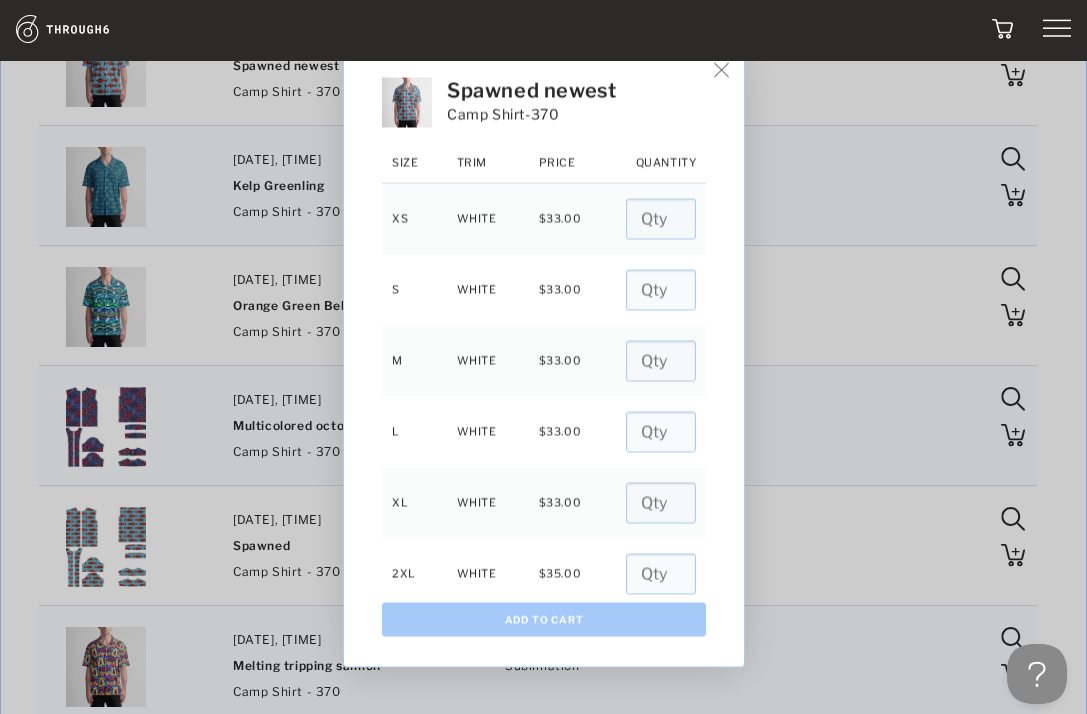 click at bounding box center [721, 70] 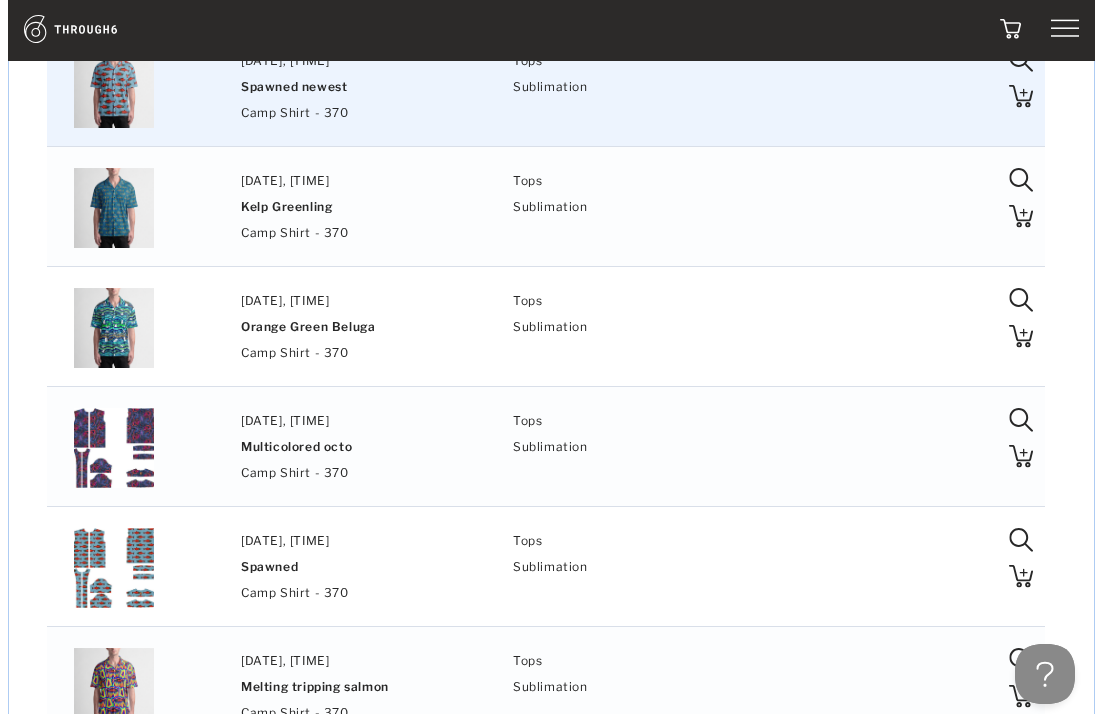scroll, scrollTop: 0, scrollLeft: 0, axis: both 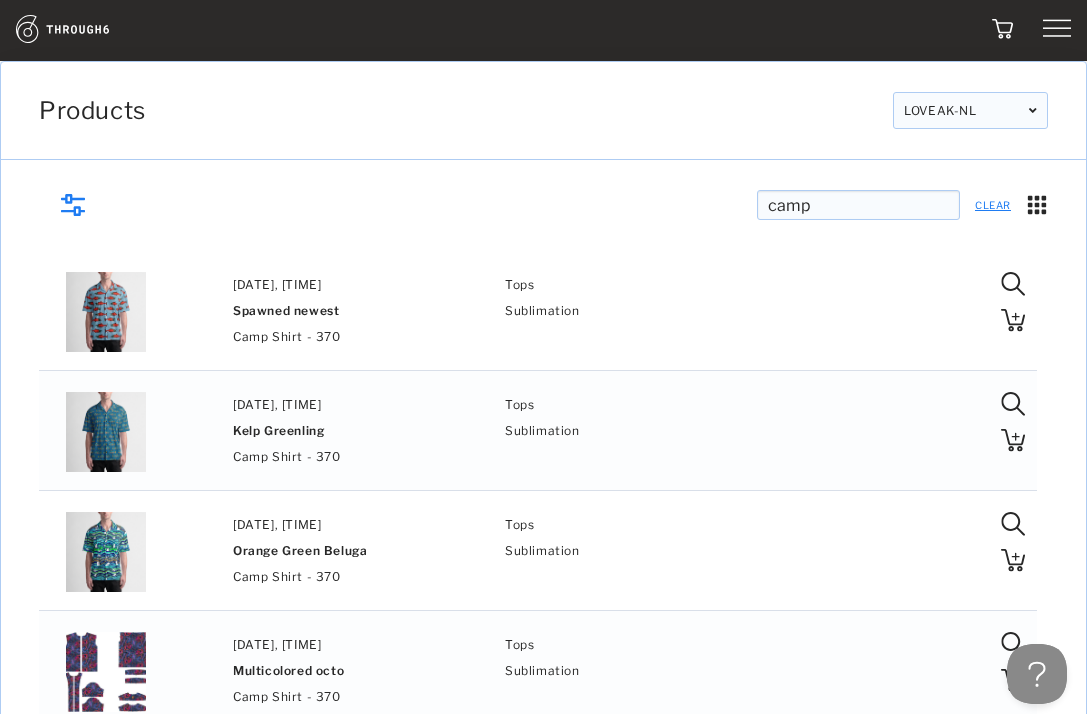 click at bounding box center (85, 29) 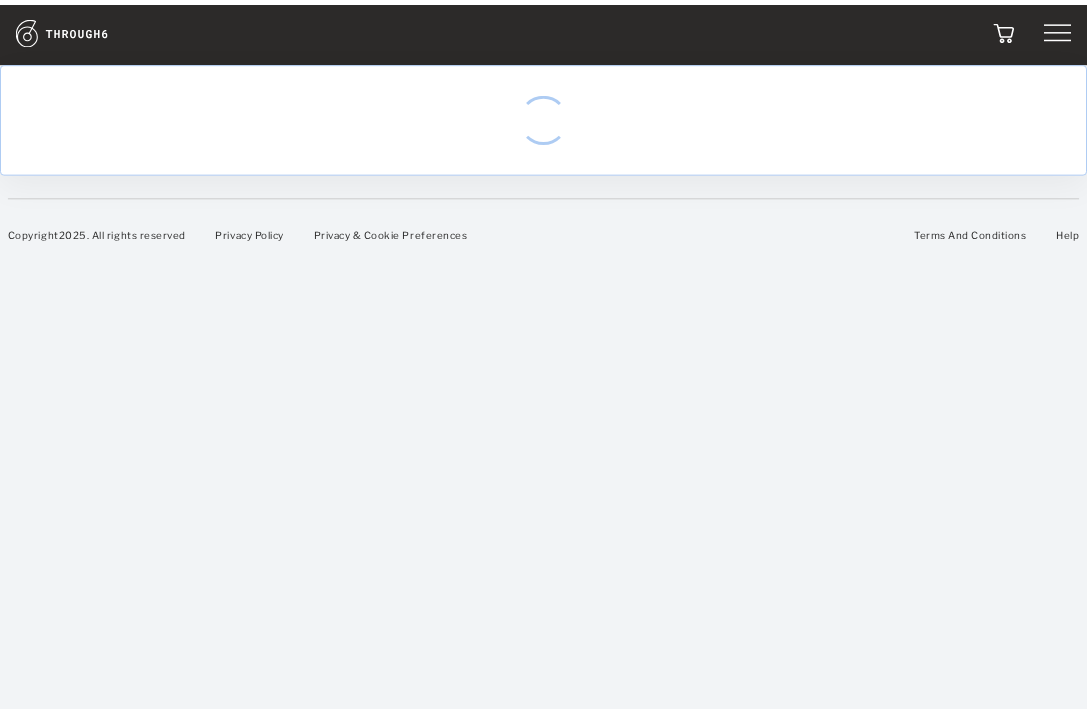 scroll, scrollTop: 0, scrollLeft: 0, axis: both 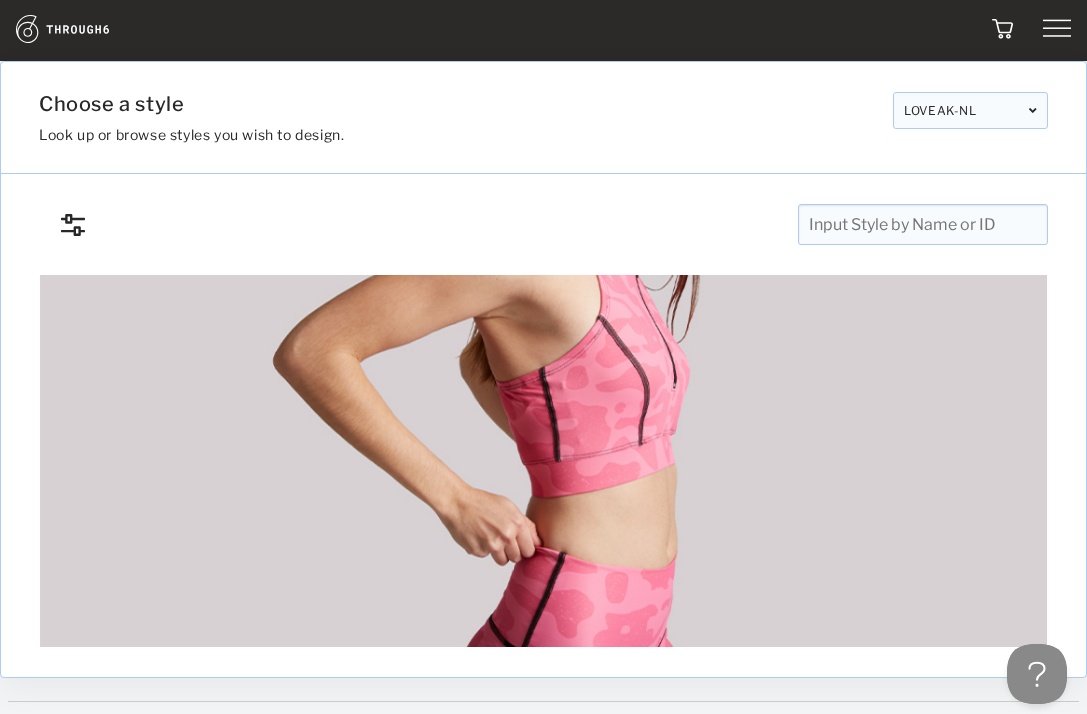 click at bounding box center (85, 29) 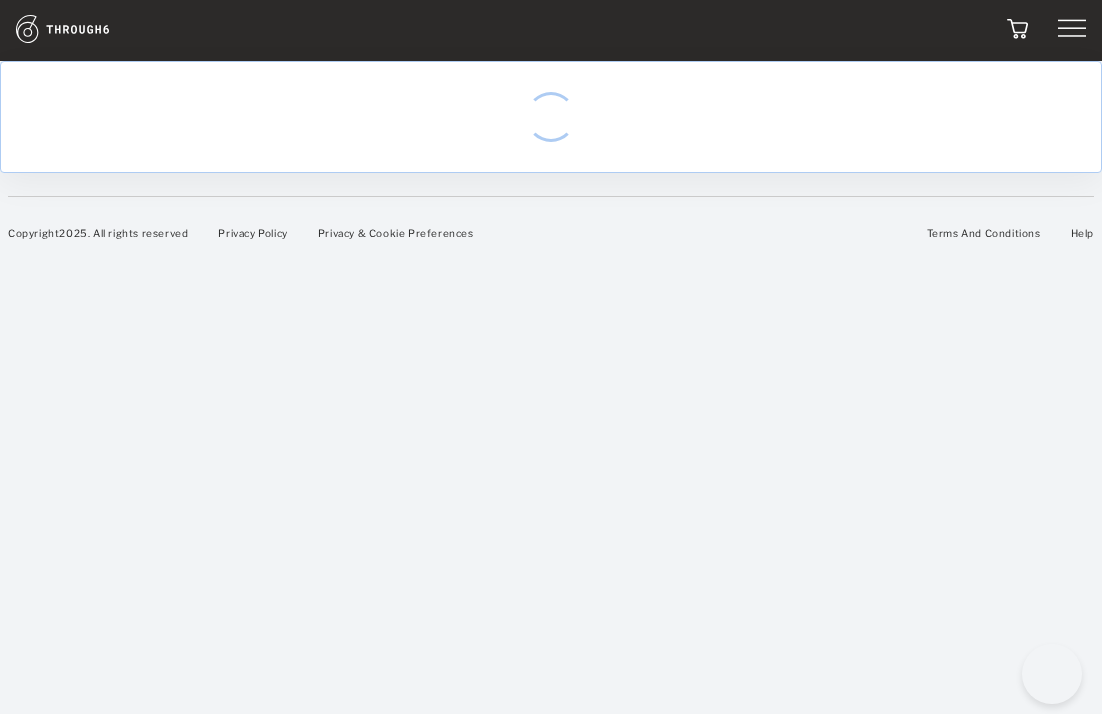 click at bounding box center (415, 30) 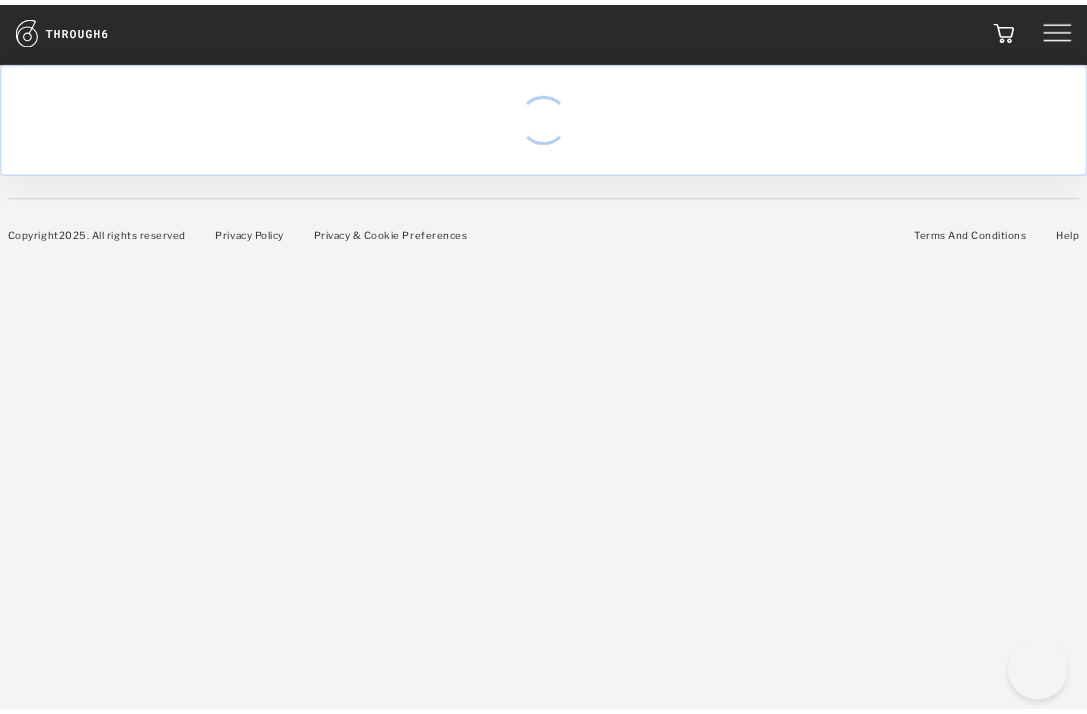 scroll, scrollTop: 0, scrollLeft: 0, axis: both 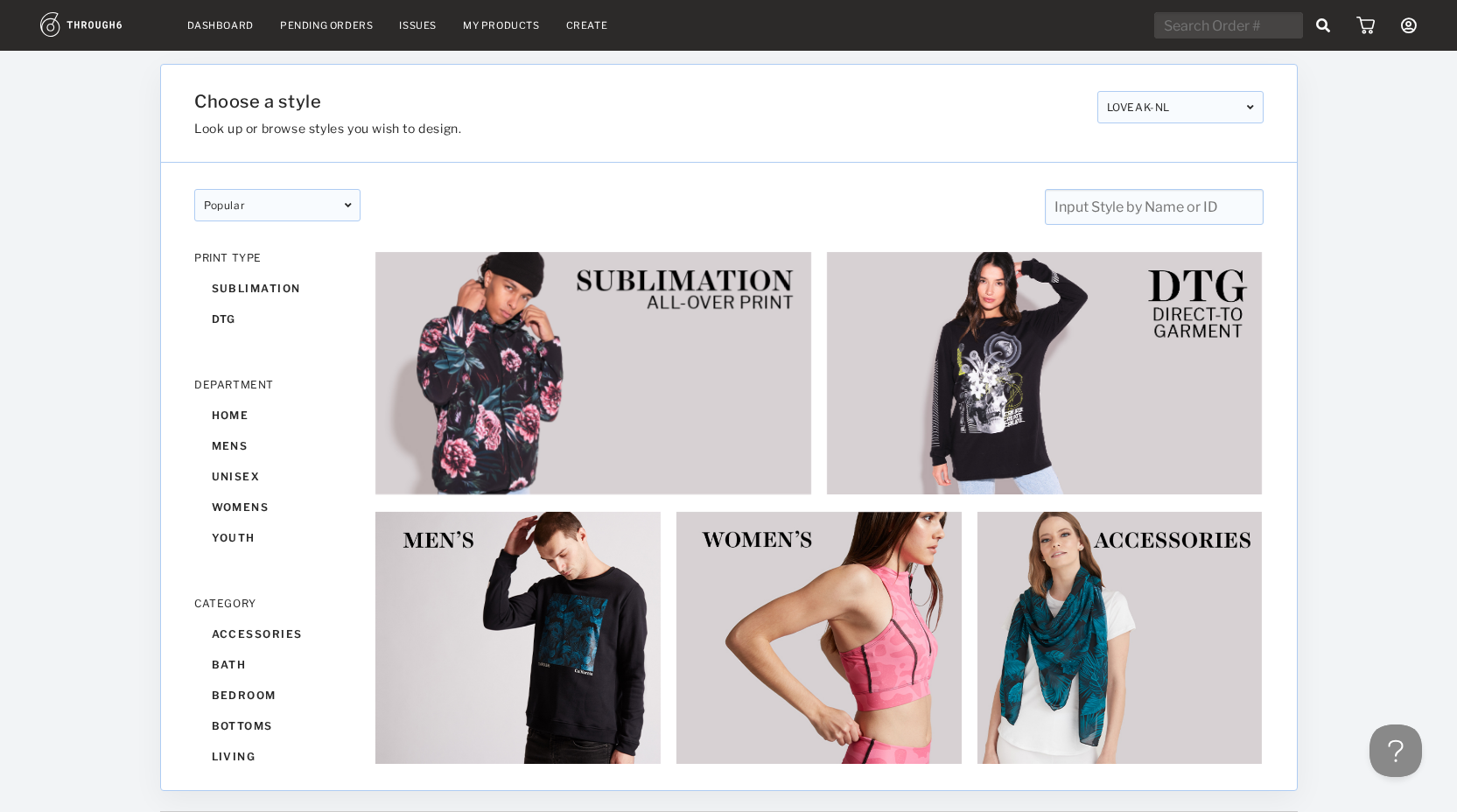 click on "Dashboard" at bounding box center [221, 25] 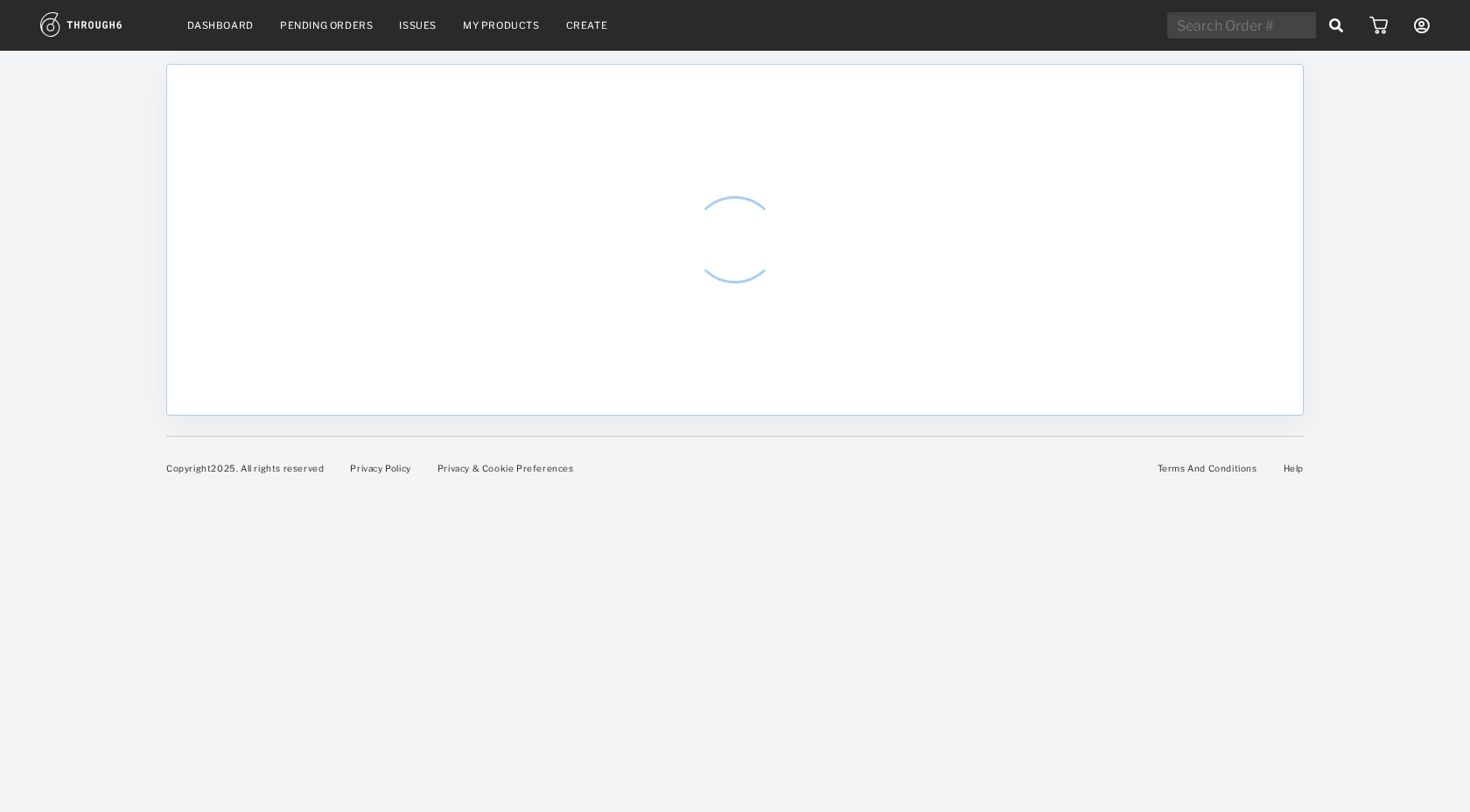 scroll, scrollTop: 0, scrollLeft: 0, axis: both 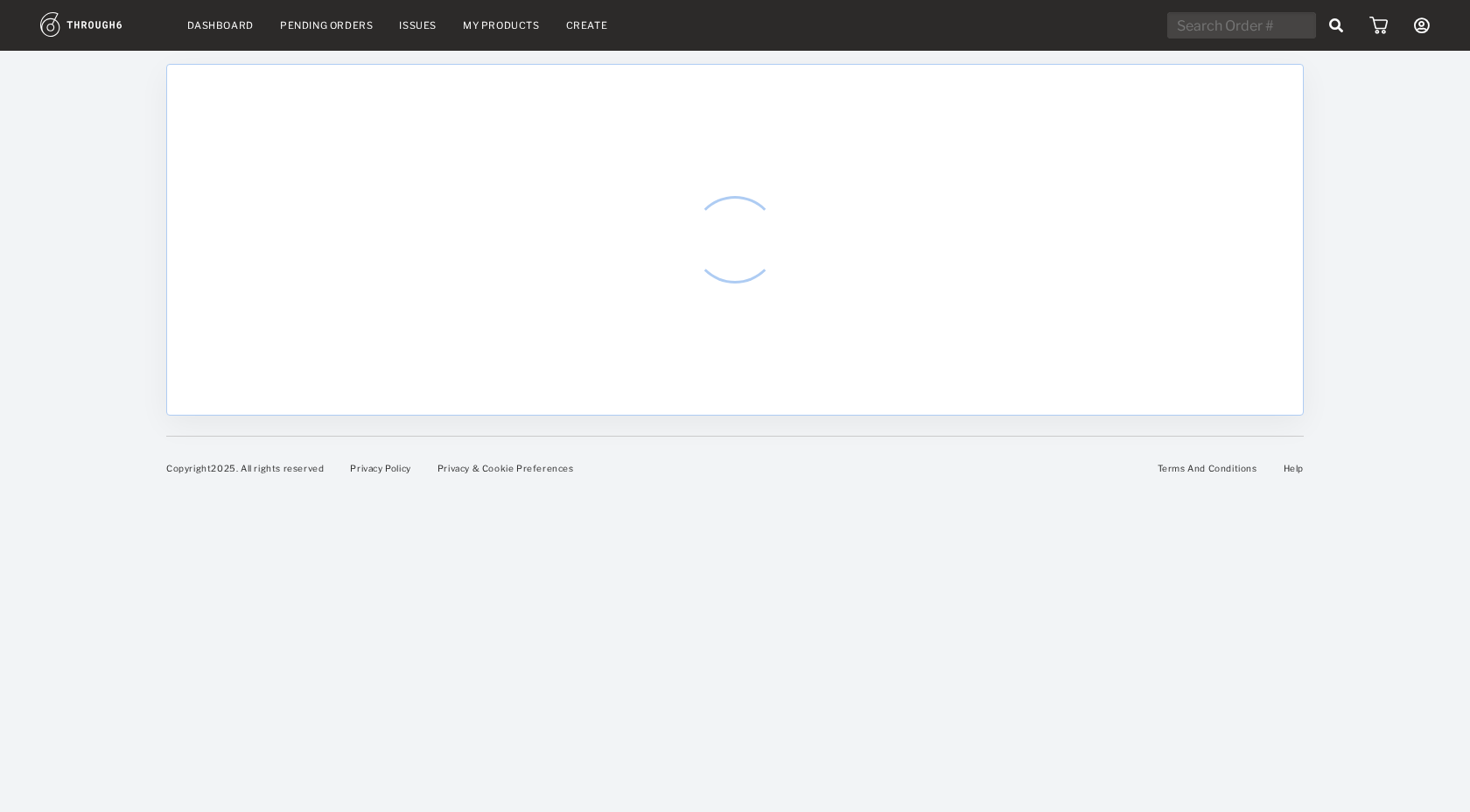 select on "7" 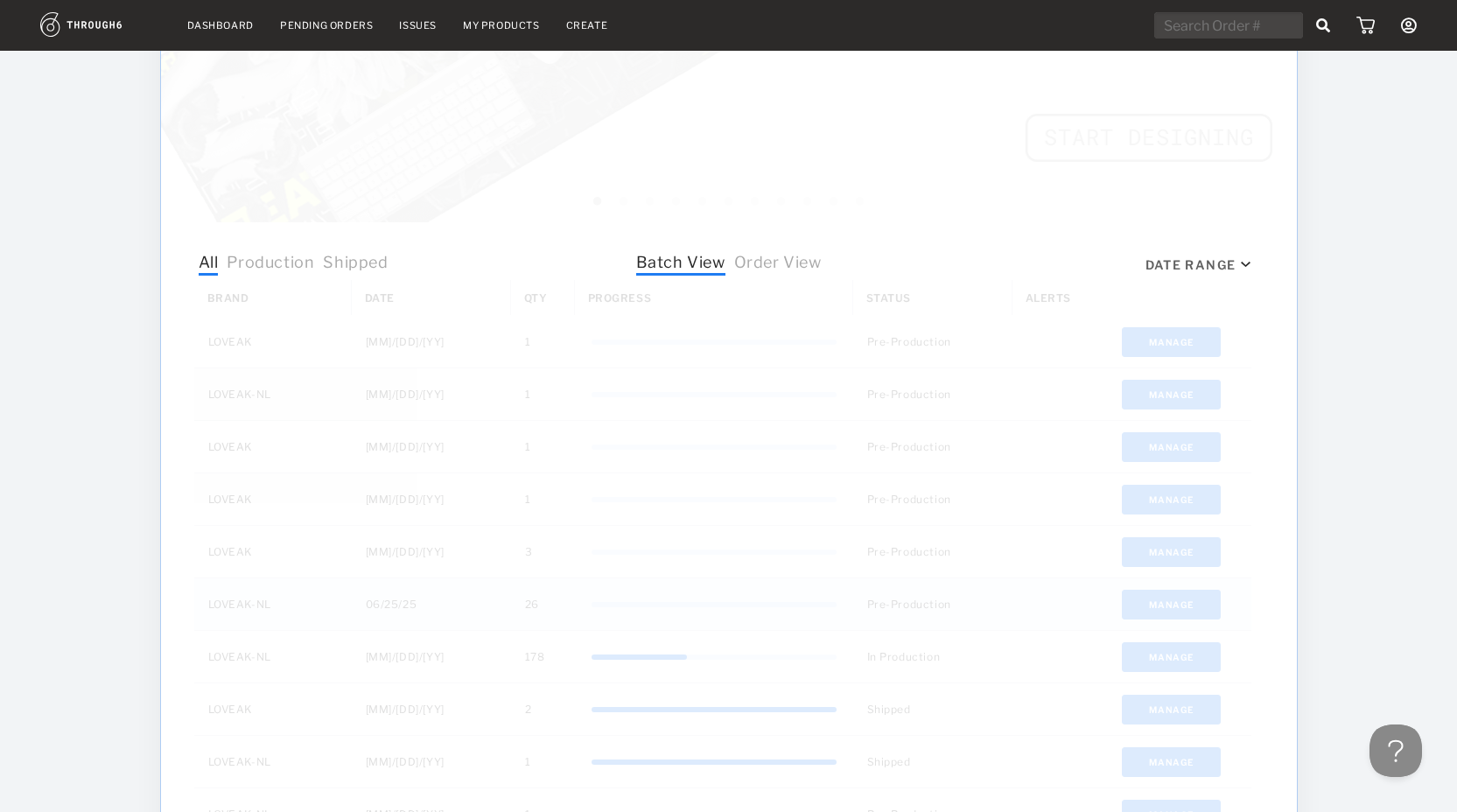 scroll, scrollTop: 527, scrollLeft: 0, axis: vertical 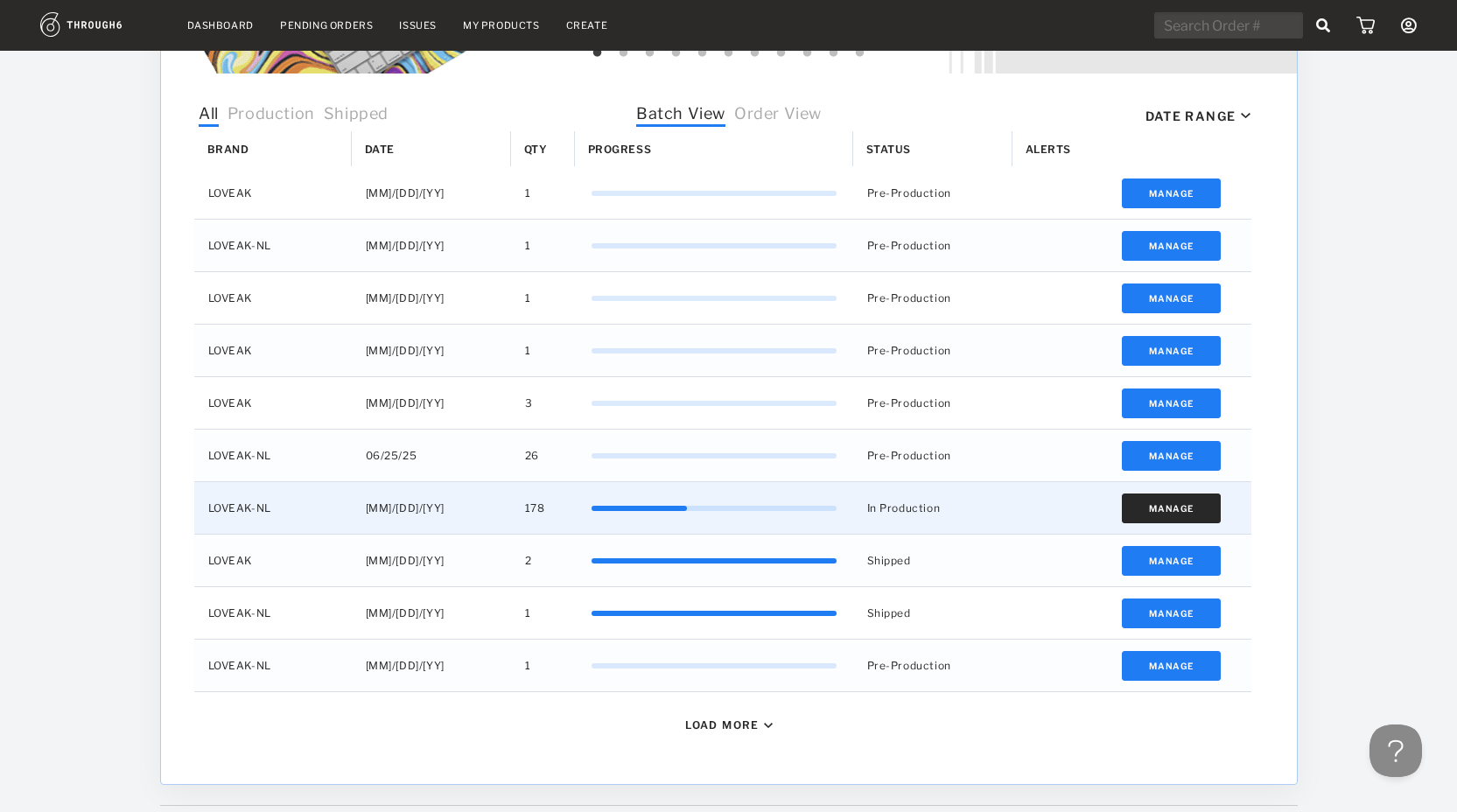 click on "Manage" at bounding box center (1171, 508) 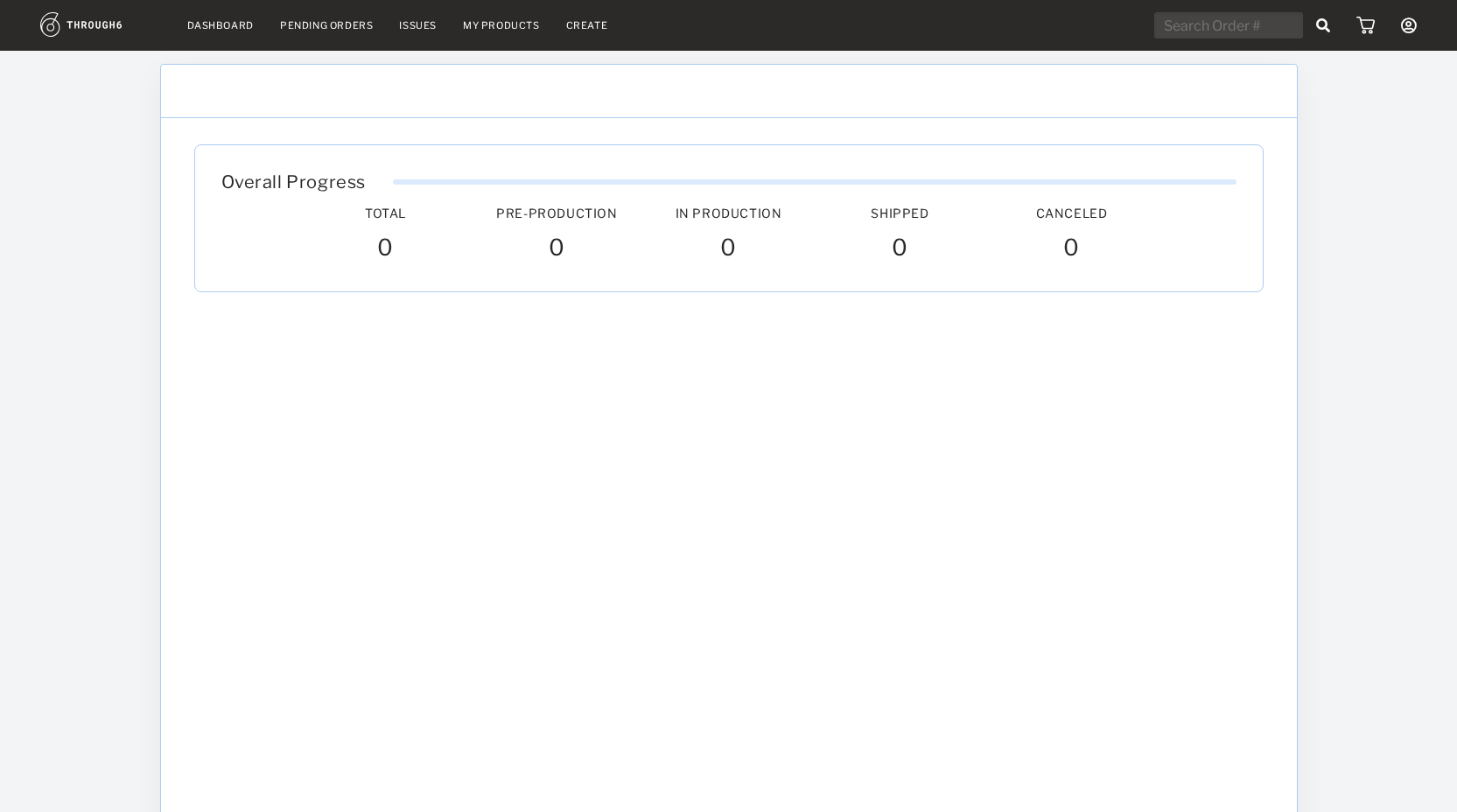 scroll, scrollTop: 0, scrollLeft: 0, axis: both 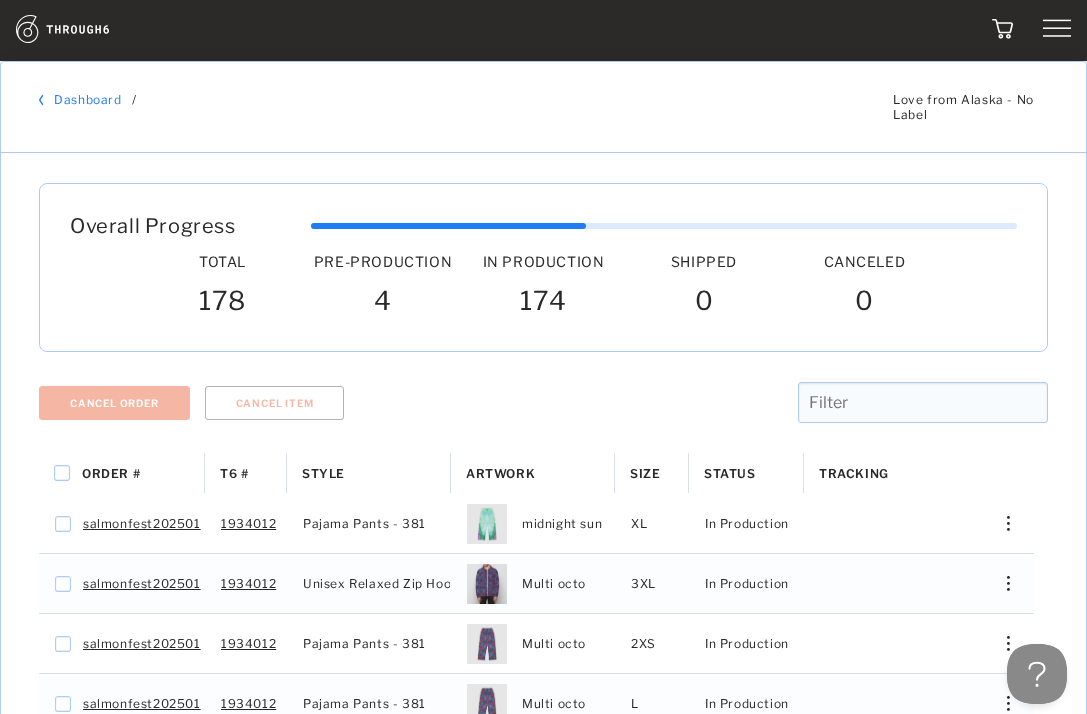 click on "Style" at bounding box center (369, 473) 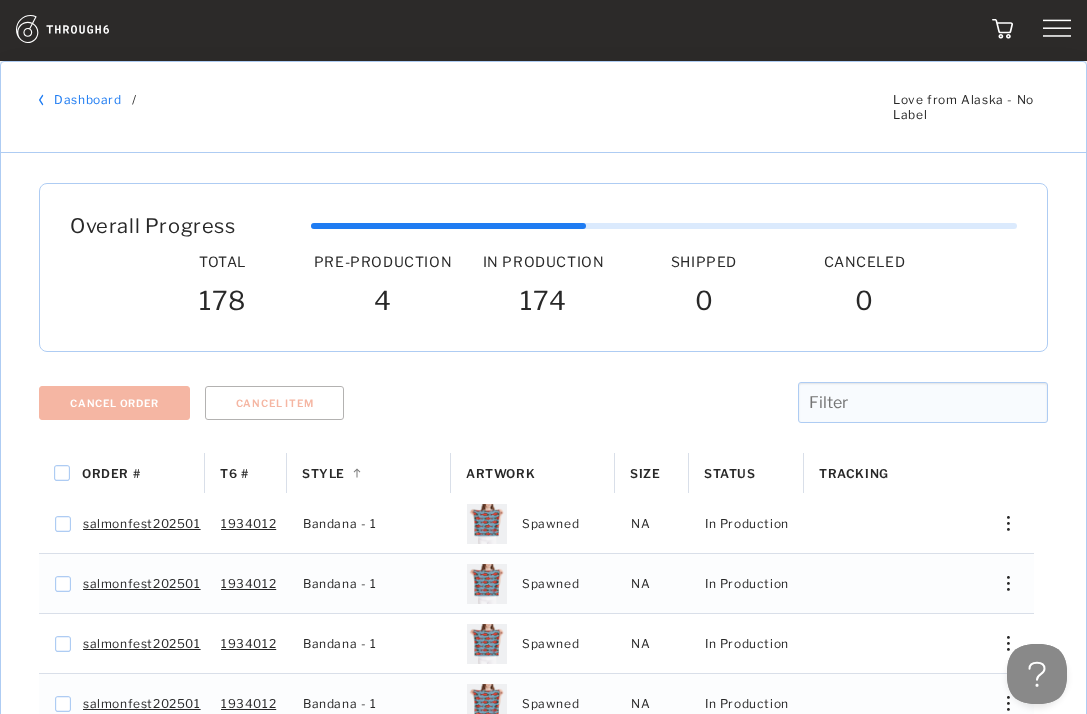 click on "Style" at bounding box center (323, 473) 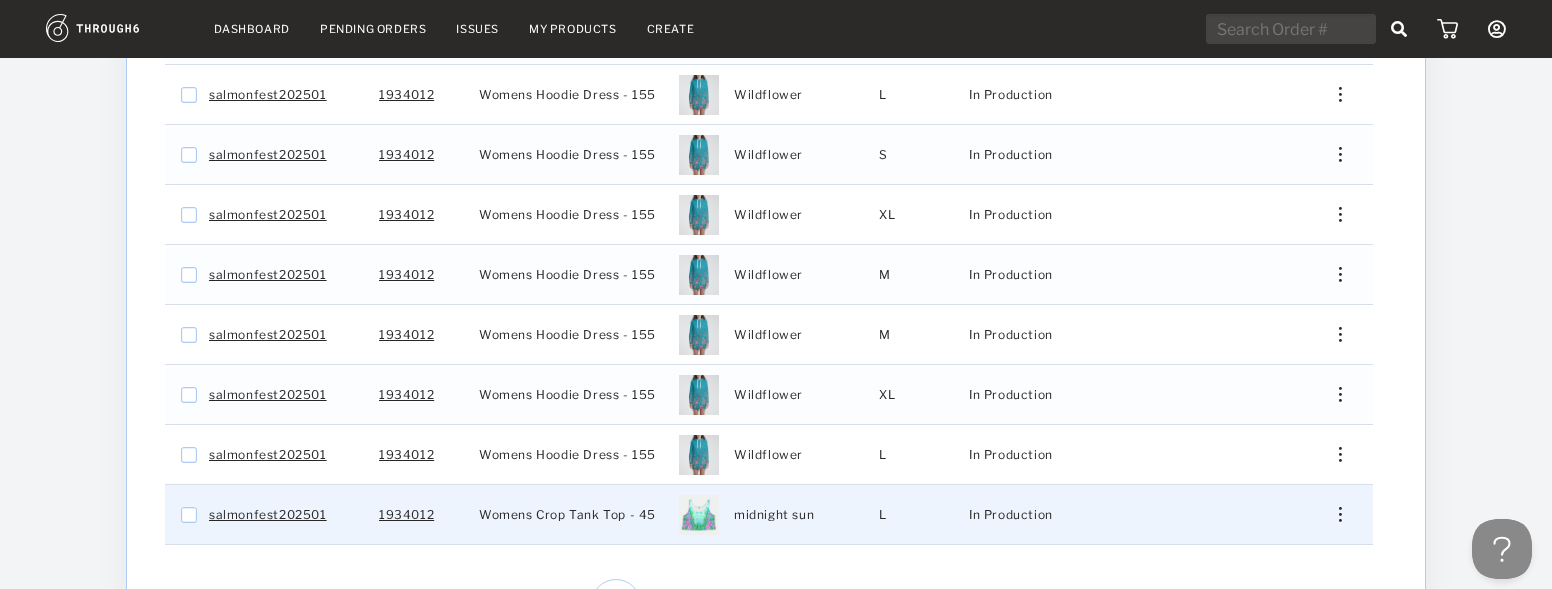 scroll, scrollTop: 540, scrollLeft: 0, axis: vertical 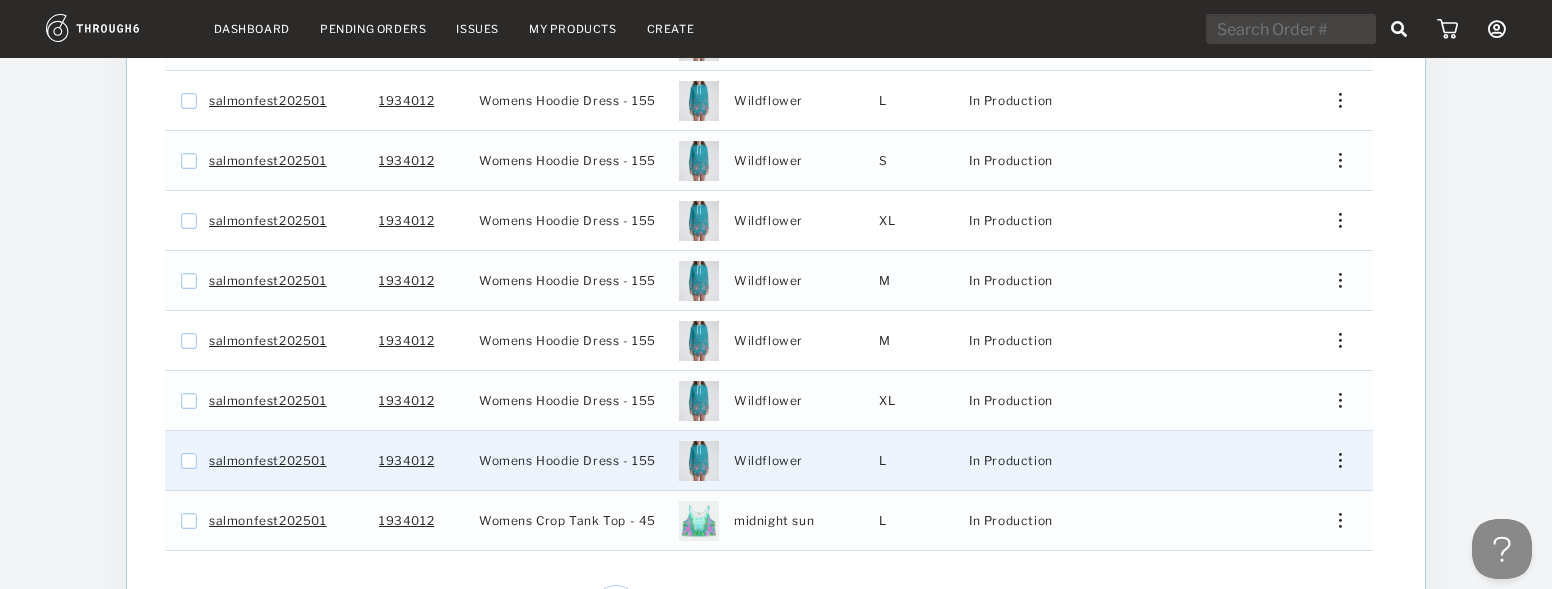 click at bounding box center [1333, 460] 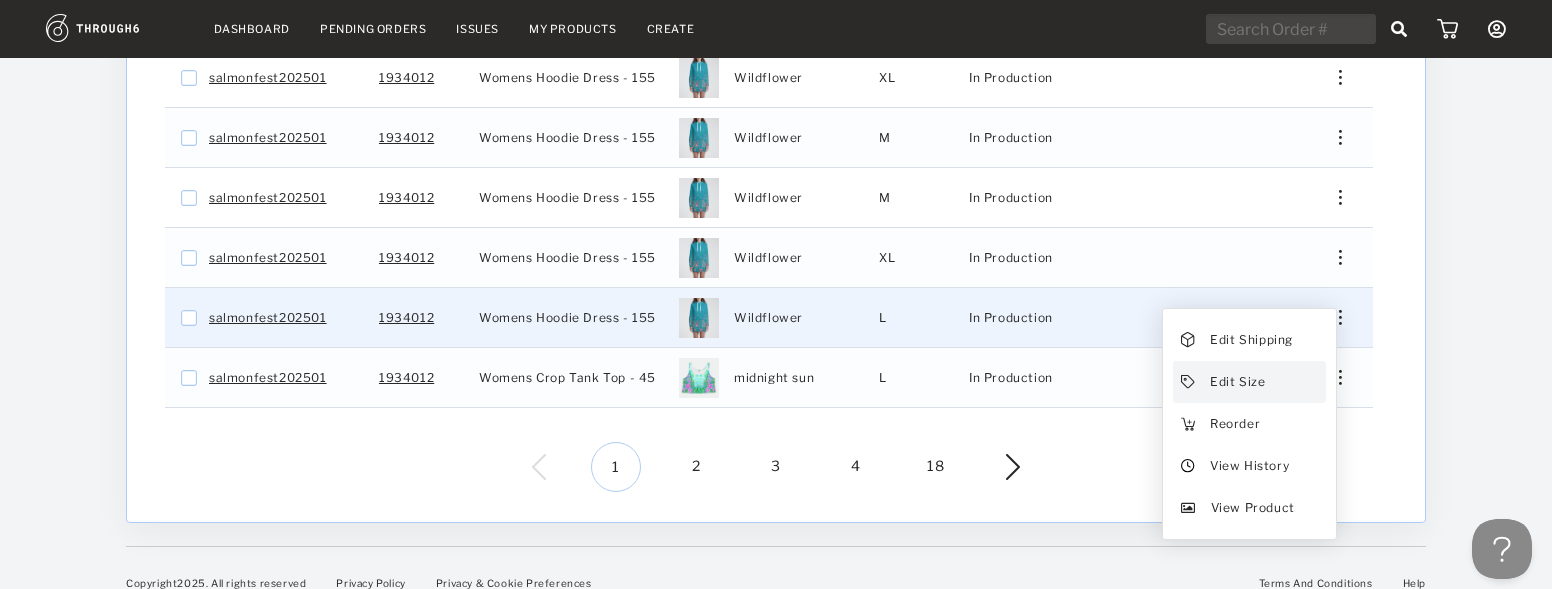 scroll, scrollTop: 705, scrollLeft: 0, axis: vertical 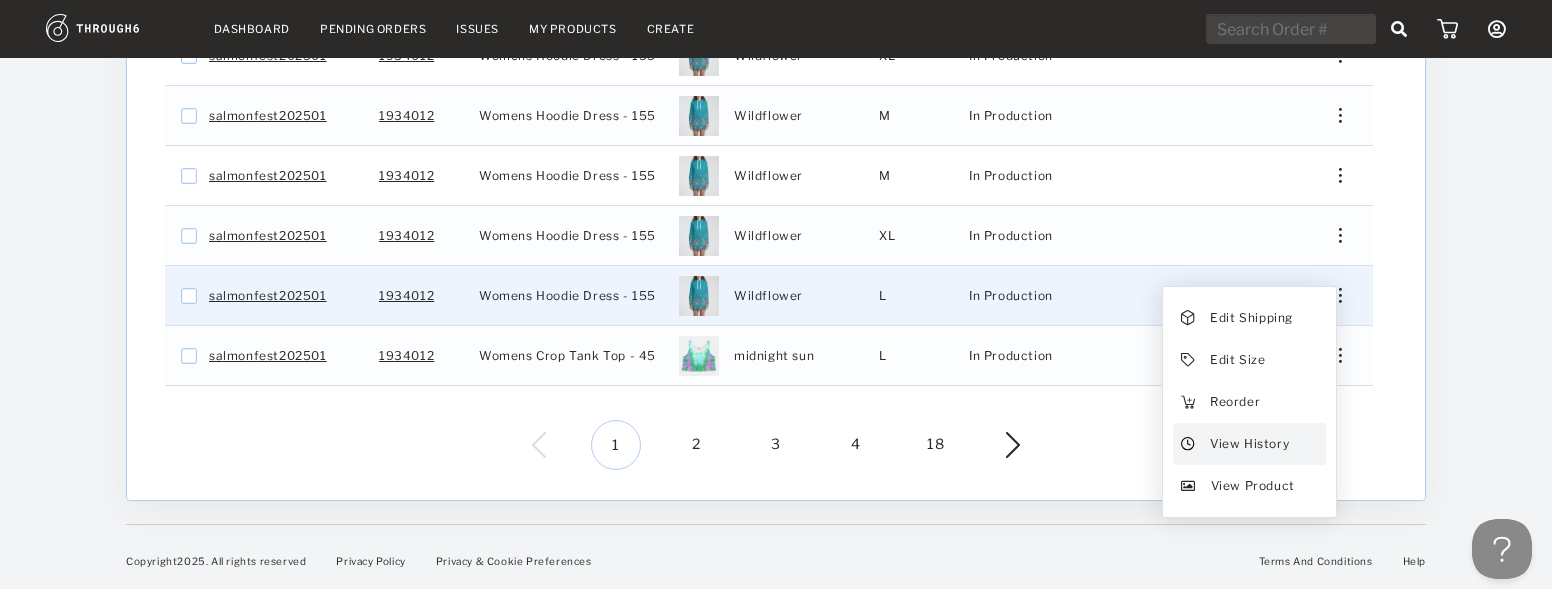 click on "View History" at bounding box center [1249, 444] 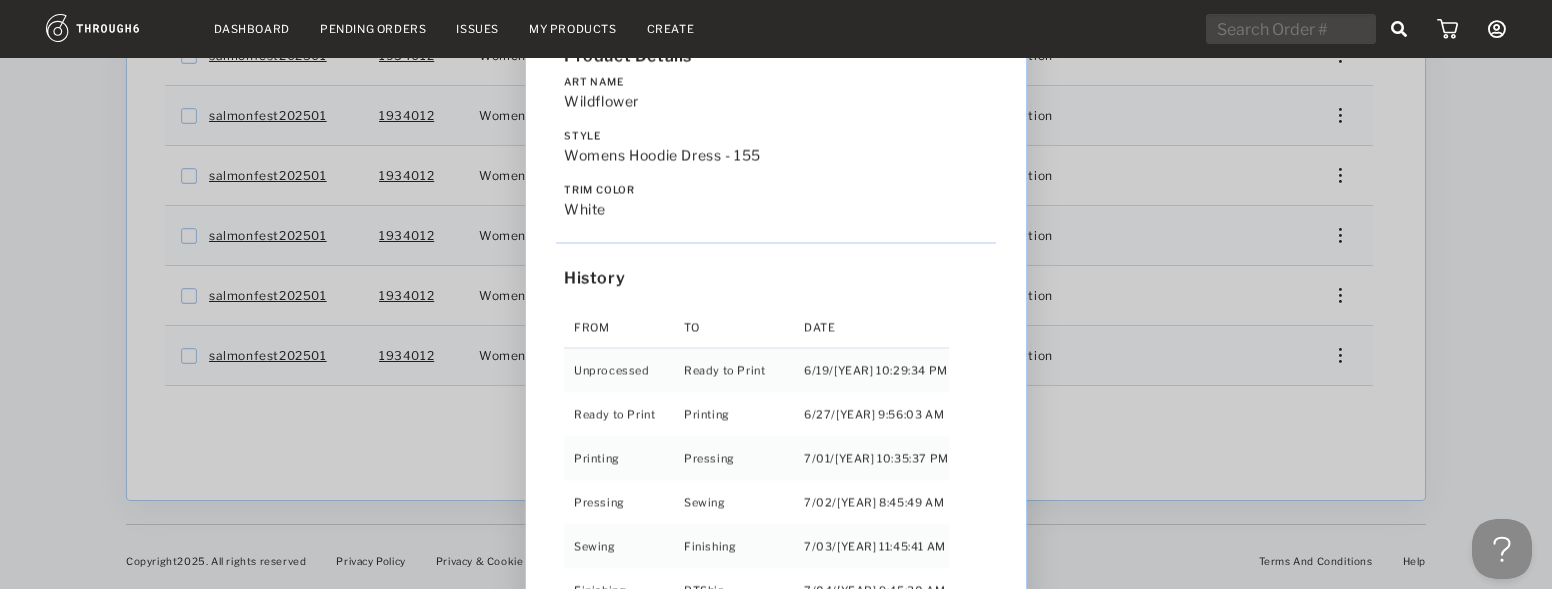 click on "Love from Alaska - No Label   06/19/25 Order  salmonfest202501 Product Details Art Name Wildflower Style Womens Hoodie Dress - 155 Trim Color white History From To Date Unprocessed Ready to Print 6/19/25 10:29:34 PM Ready to Print Printing 6/27/25 9:56:03 AM Printing Pressing 7/01/25 10:35:37 PM Pressing Sewing 7/02/25 8:45:49 AM Sewing Finishing 7/03/25 11:45:41 AM Finishing RTShip 7/04/25 9:45:30 AM" at bounding box center (776, 294) 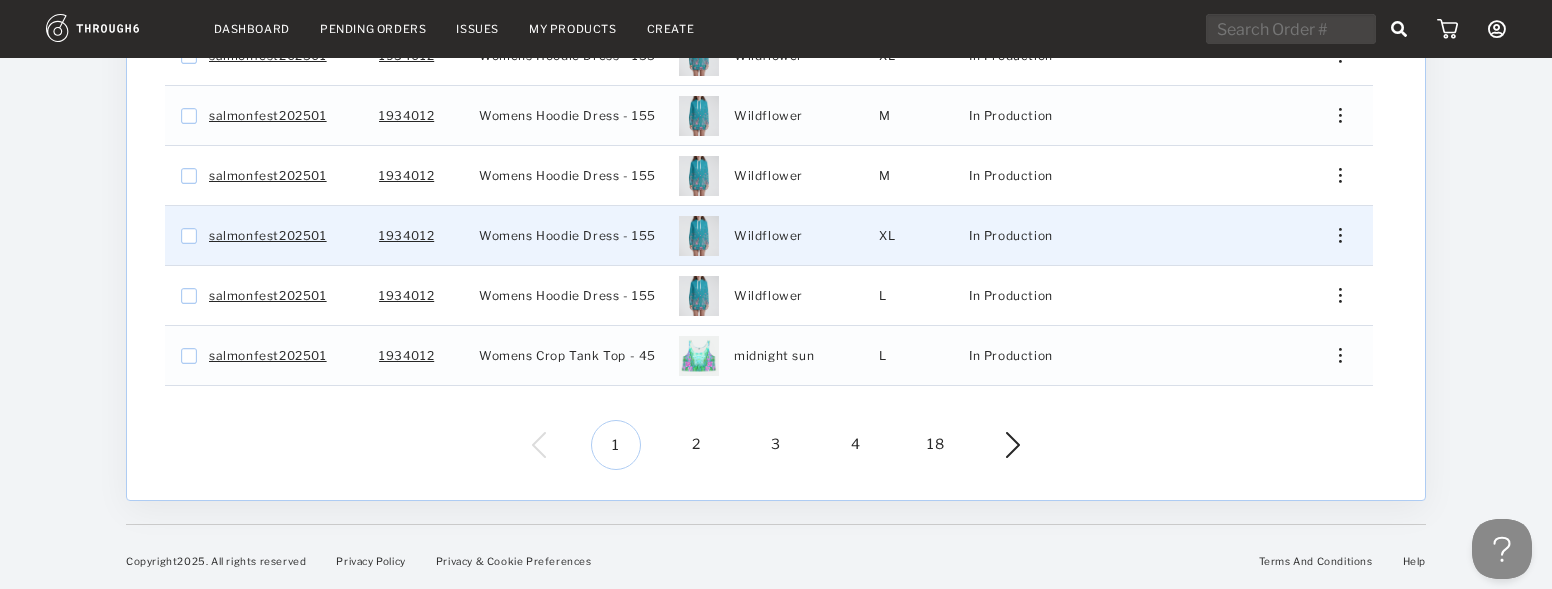 click at bounding box center [1333, 235] 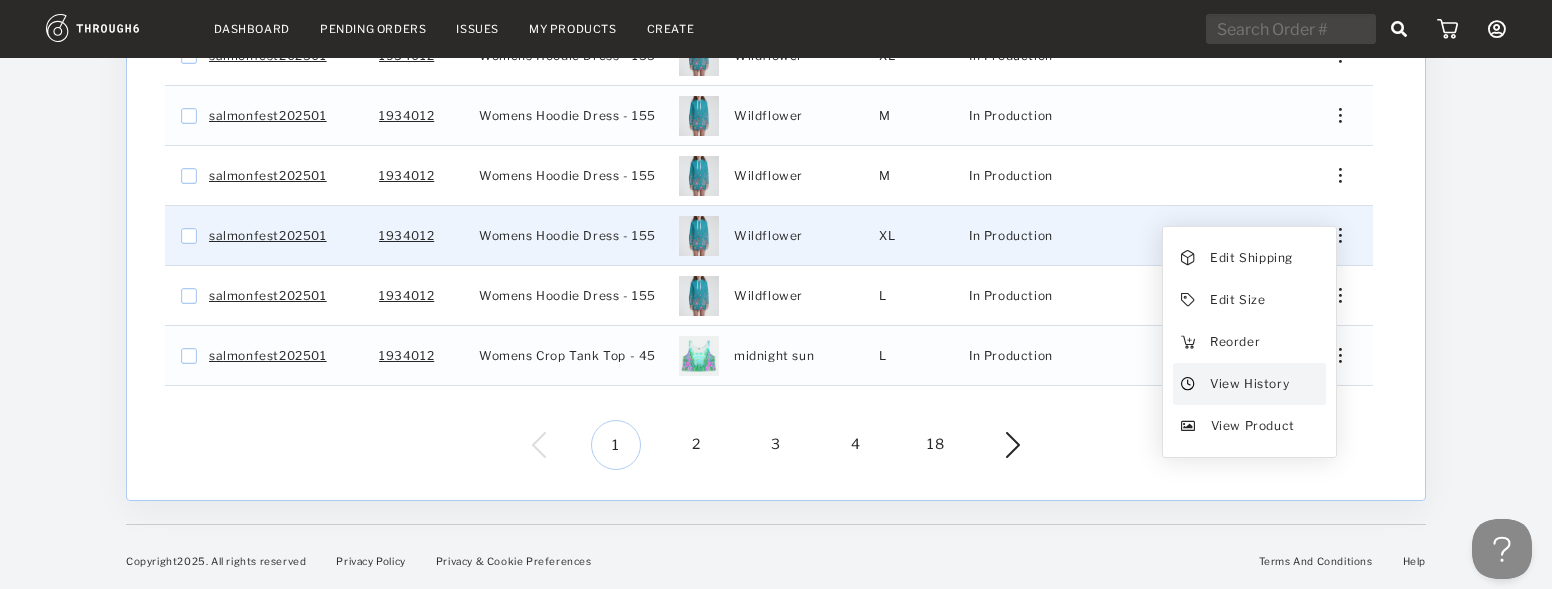 click on "View History" at bounding box center [1249, 384] 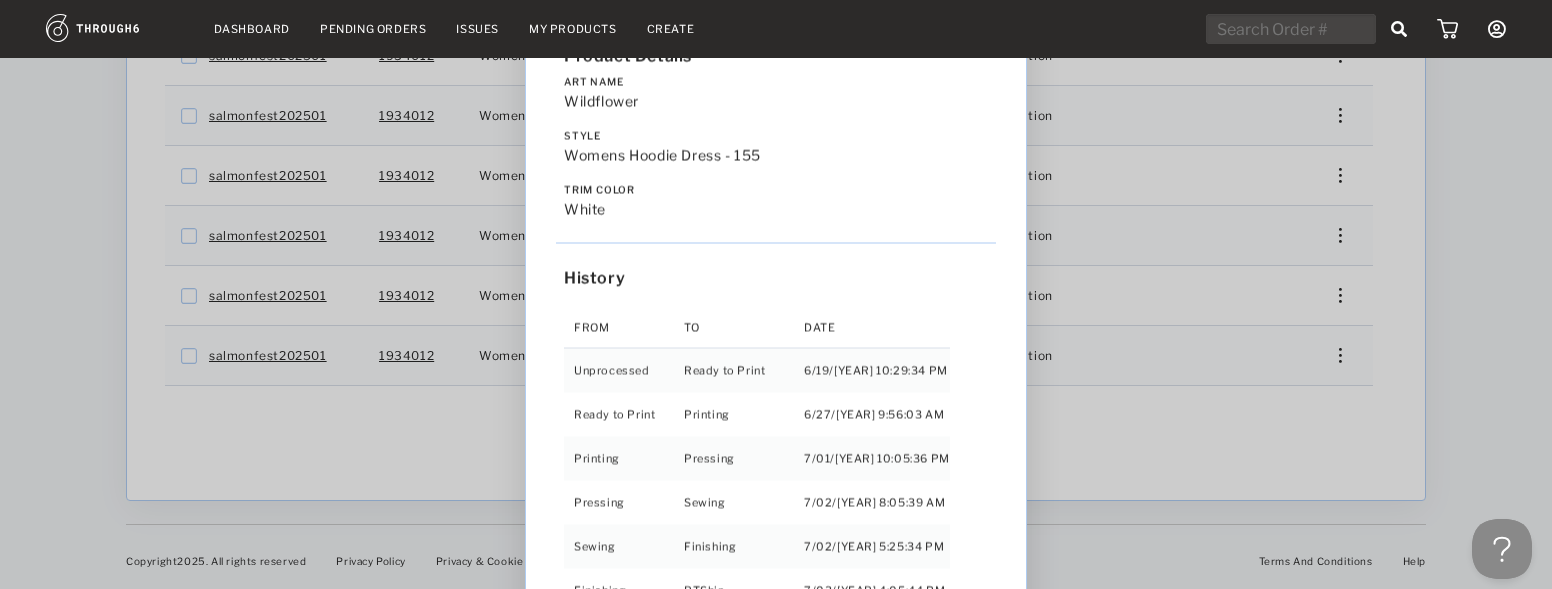 click on "Love from Alaska - No Label   06/19/25 Order  salmonfest202501 Product Details Art Name Wildflower Style Womens Hoodie Dress - 155 Trim Color white History From To Date Unprocessed Ready to Print 6/19/25 10:29:34 PM Ready to Print Printing 6/27/25 9:56:03 AM Printing Pressing 7/01/25 10:05:36 PM Pressing Sewing 7/02/25 8:05:39 AM Sewing Finishing 7/02/25 5:25:34 PM Finishing RTShip 7/03/25 4:05:44 PM" at bounding box center [776, 294] 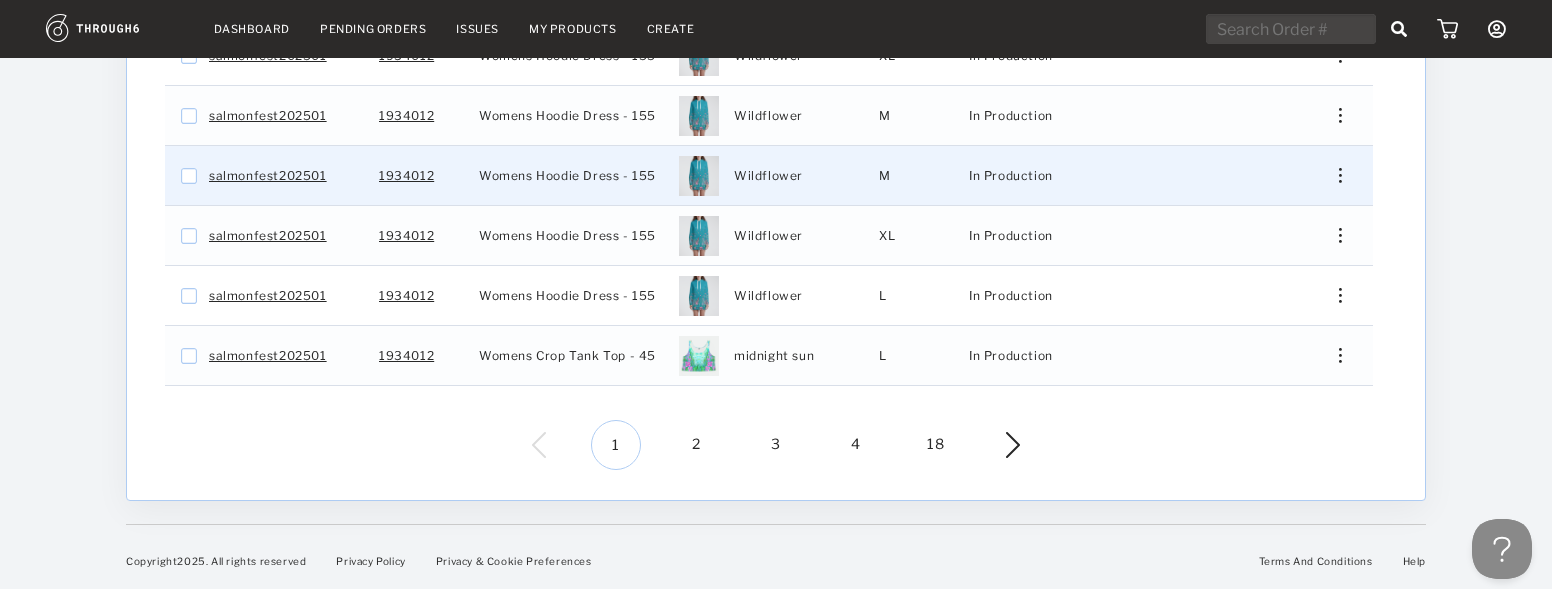 click at bounding box center [1340, 175] 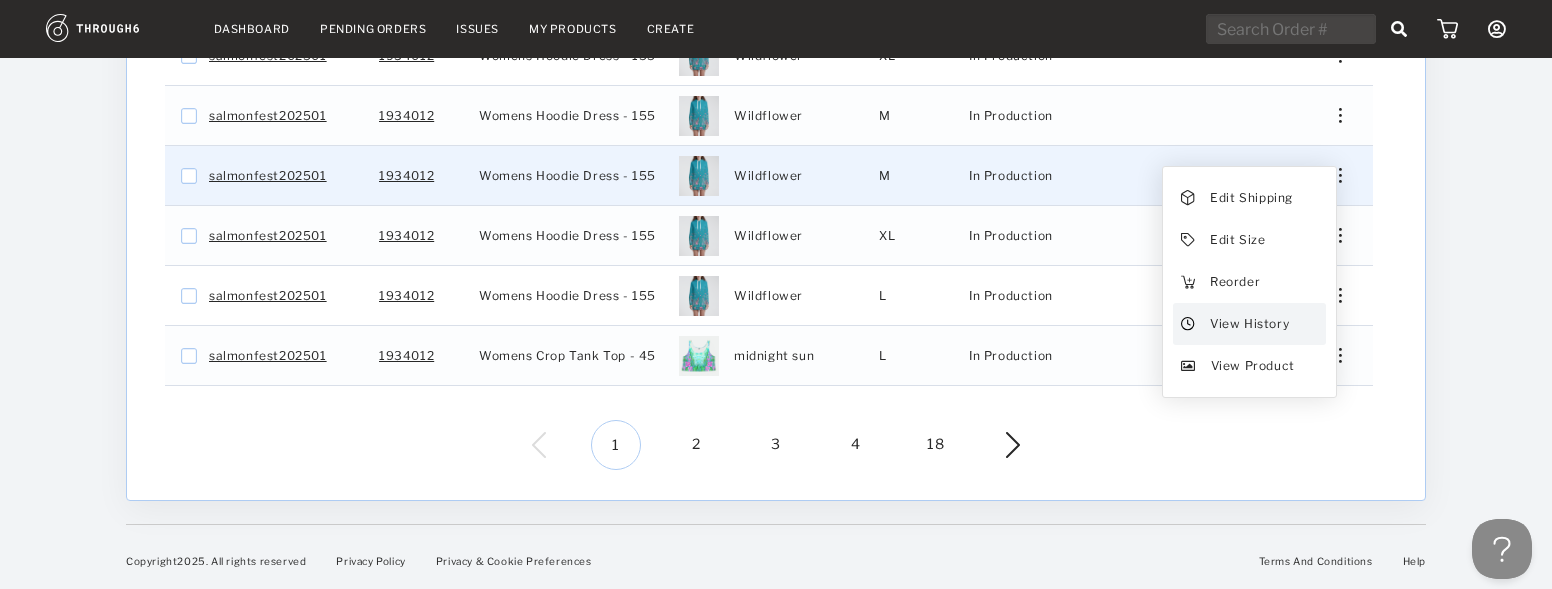 click on "View History" at bounding box center [1249, 324] 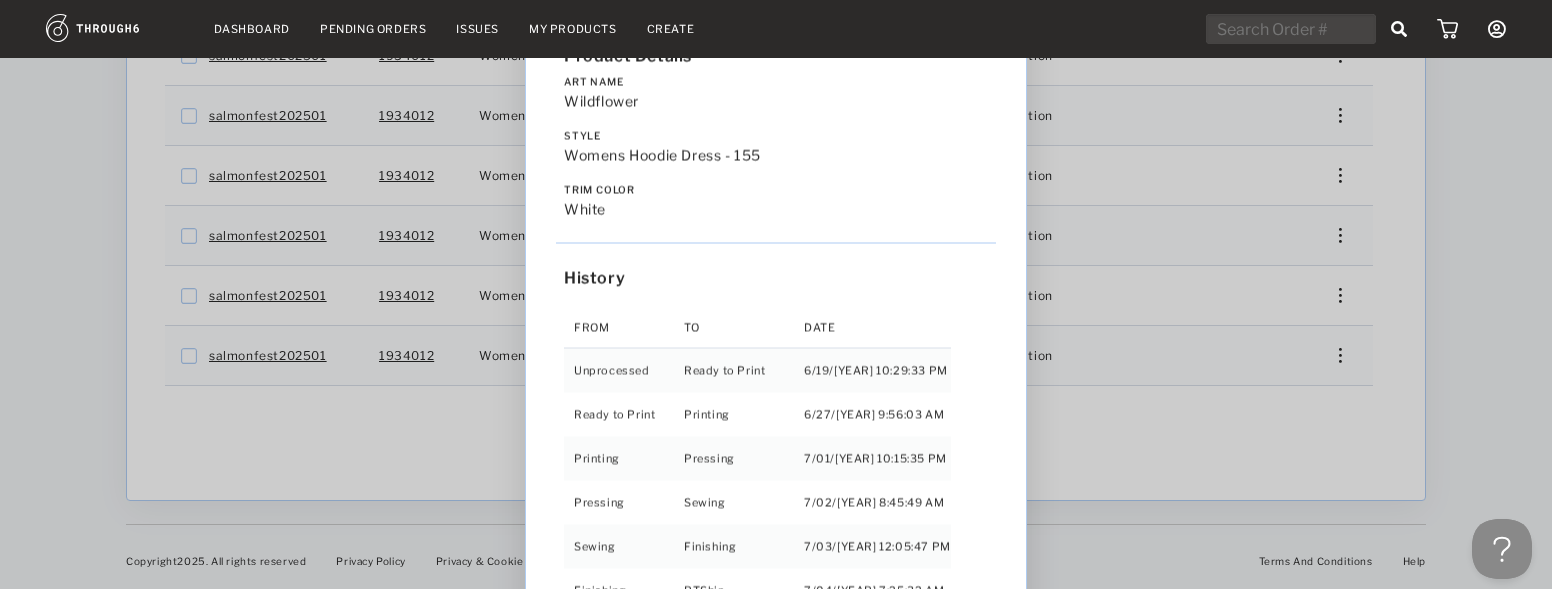 click on "Love from Alaska - No Label   06/19/25 Order  salmonfest202501 Product Details Art Name Wildflower Style Womens Hoodie Dress - 155 Trim Color white History From To Date Unprocessed Ready to Print 6/19/25 10:29:33 PM Ready to Print Printing 6/27/25 9:56:03 AM Printing Pressing 7/01/25 10:15:35 PM Pressing Sewing 7/02/25 8:45:49 AM Sewing Finishing 7/03/25 12:05:47 PM Finishing RTShip 7/04/25 7:25:32 AM" at bounding box center [776, 294] 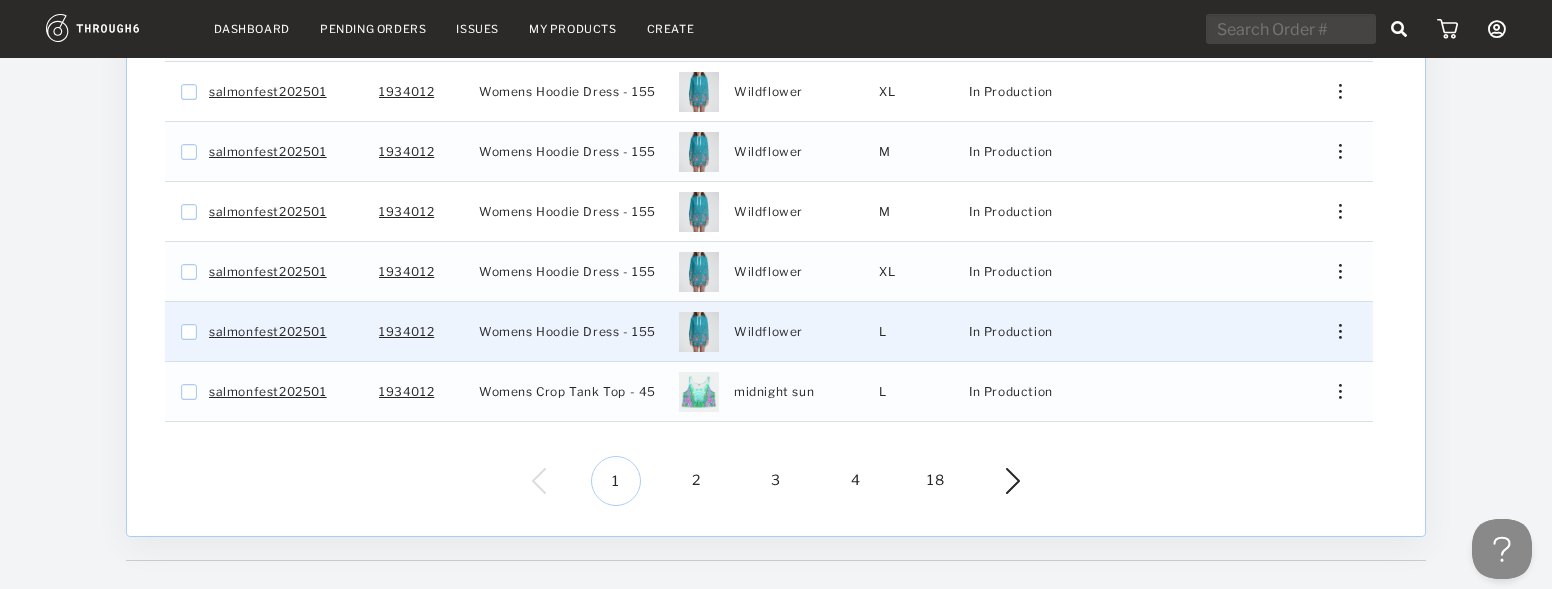 scroll, scrollTop: 620, scrollLeft: 0, axis: vertical 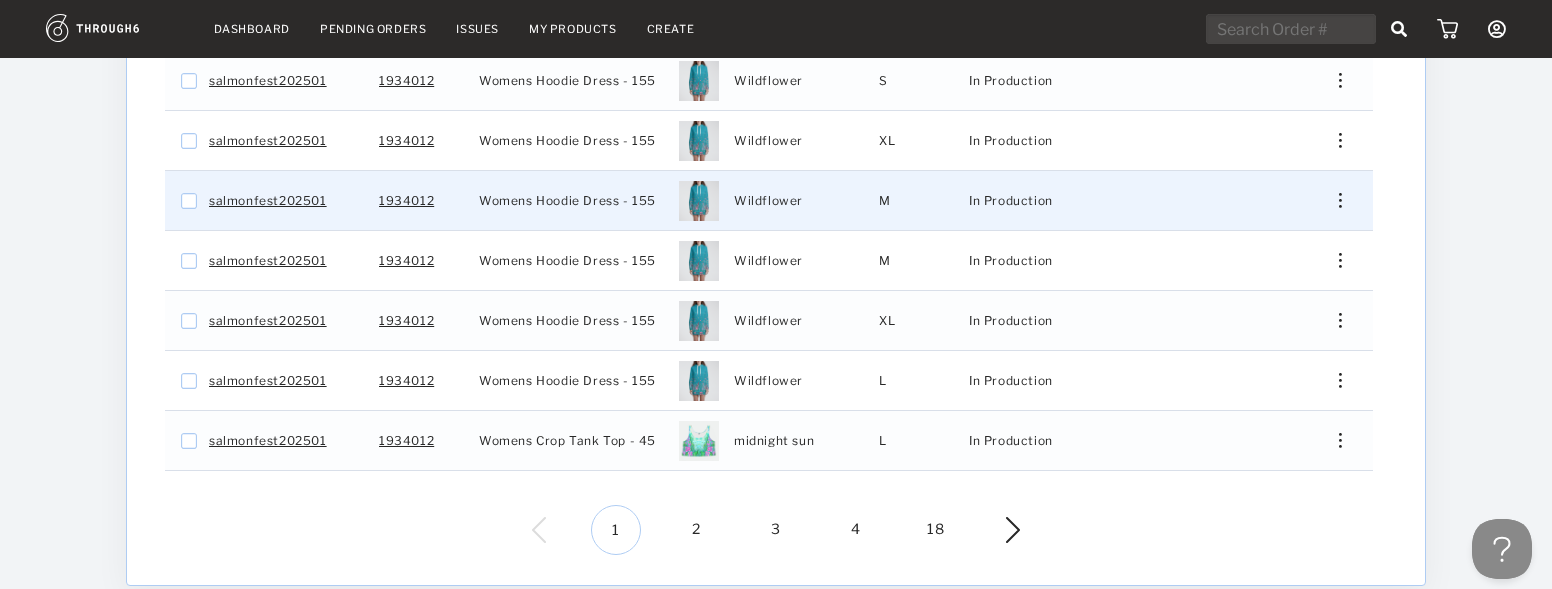 click at bounding box center (1333, 200) 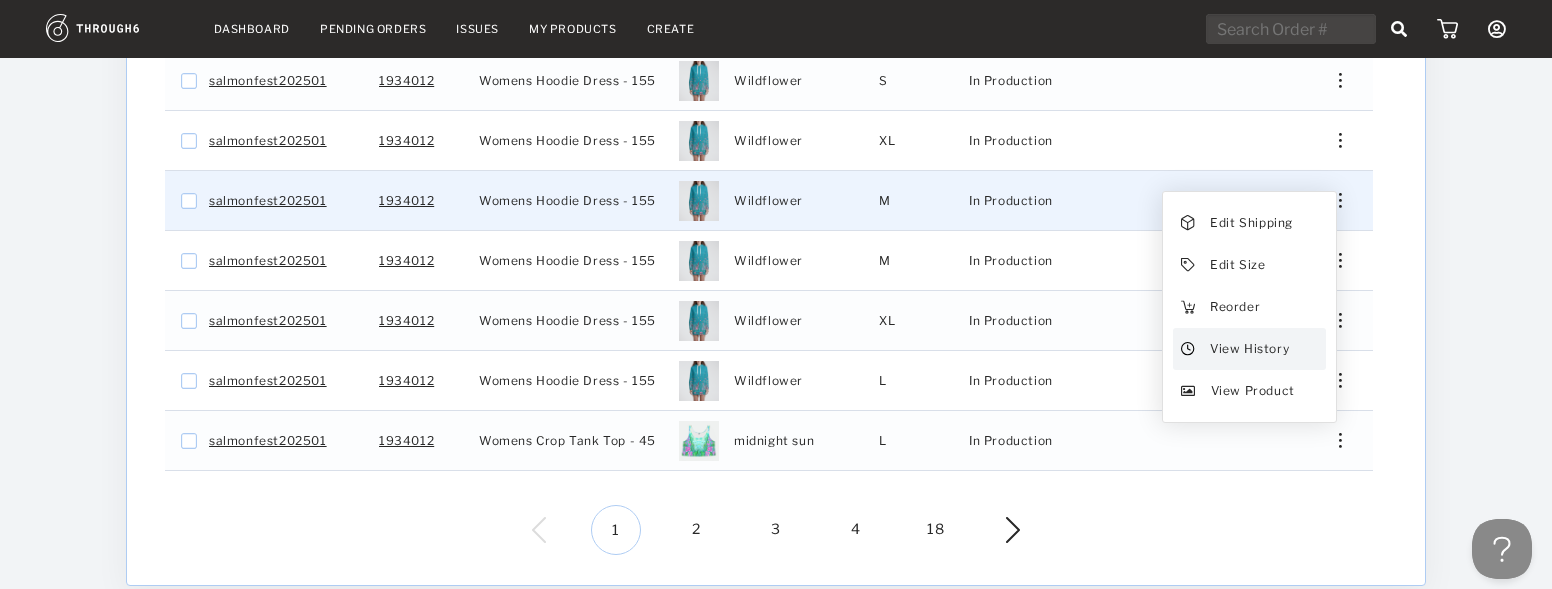 click on "View History" at bounding box center (1249, 349) 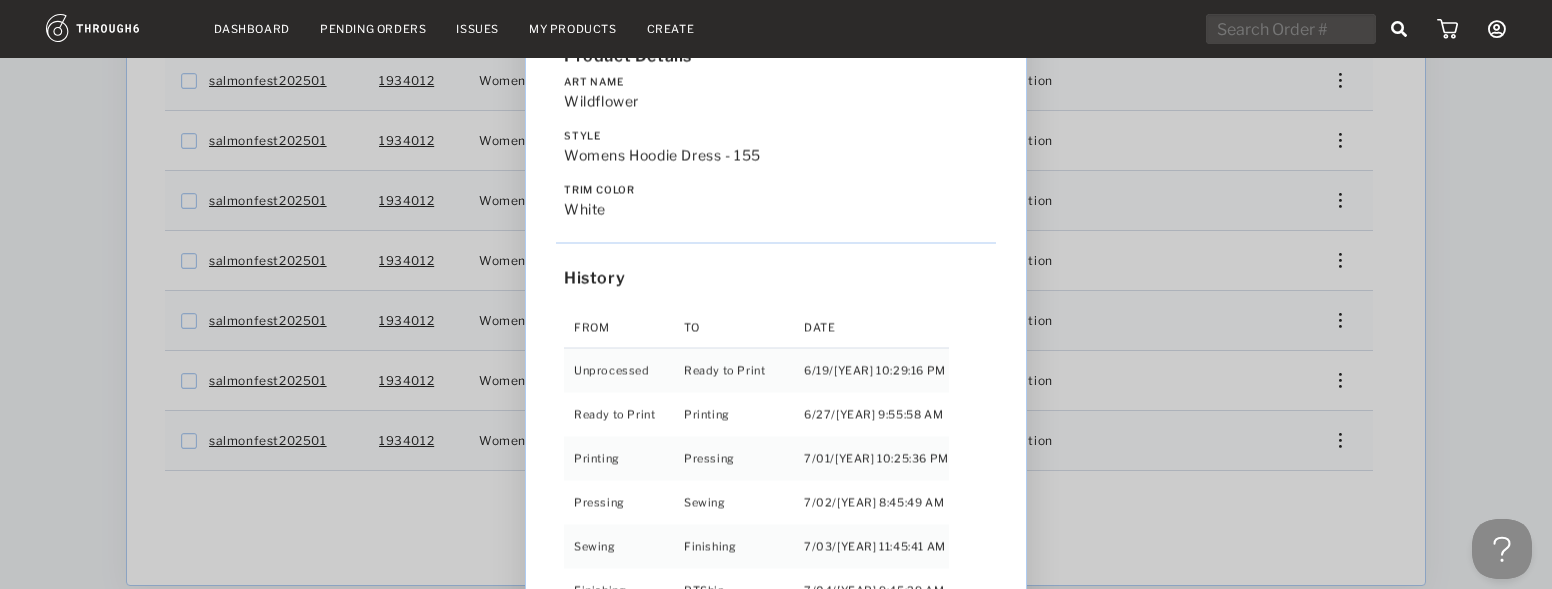 click on "Love from Alaska - No Label   06/19/25 Order  salmonfest202501 Product Details Art Name Wildflower Style Womens Hoodie Dress - 155 Trim Color white History From To Date Unprocessed Ready to Print 6/19/25 10:29:16 PM Ready to Print Printing 6/27/25 9:55:58 AM Printing Pressing 7/01/25 10:25:36 PM Pressing Sewing 7/02/25 8:45:49 AM Sewing Finishing 7/03/25 11:45:41 AM Finishing RTShip 7/04/25 9:45:29 AM" at bounding box center (776, 294) 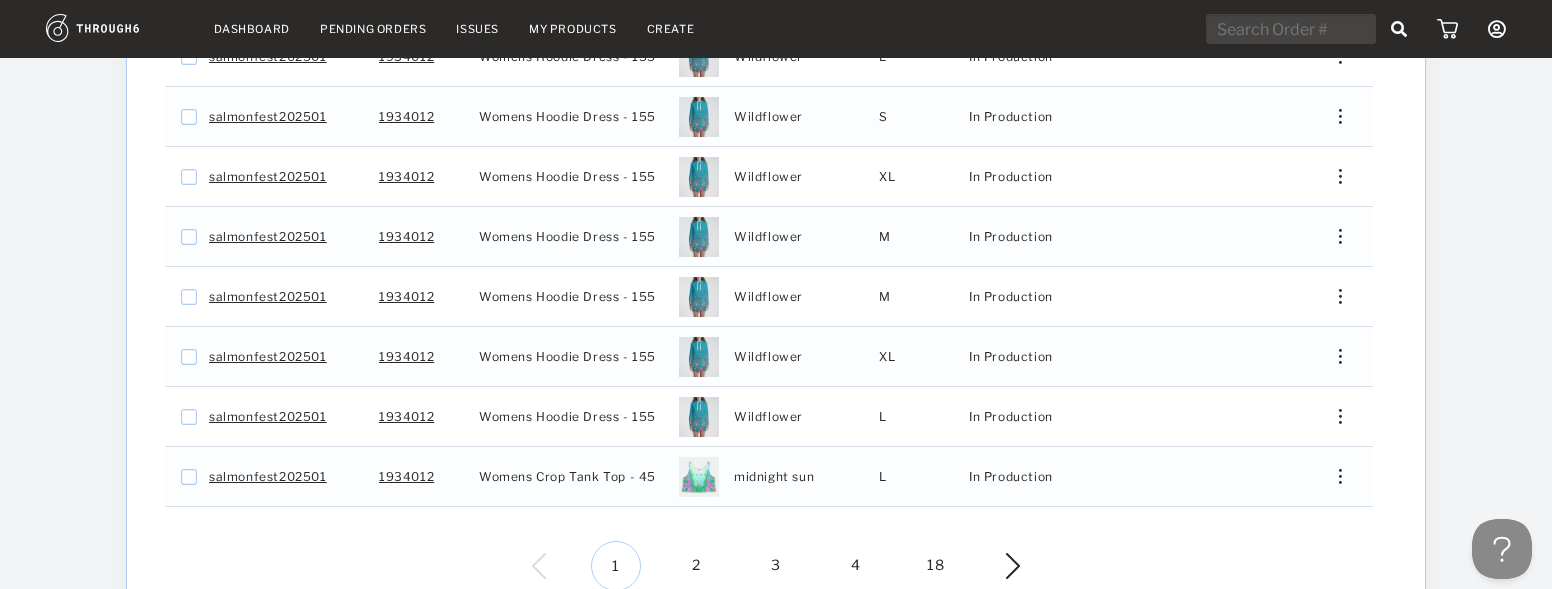 scroll, scrollTop: 558, scrollLeft: 0, axis: vertical 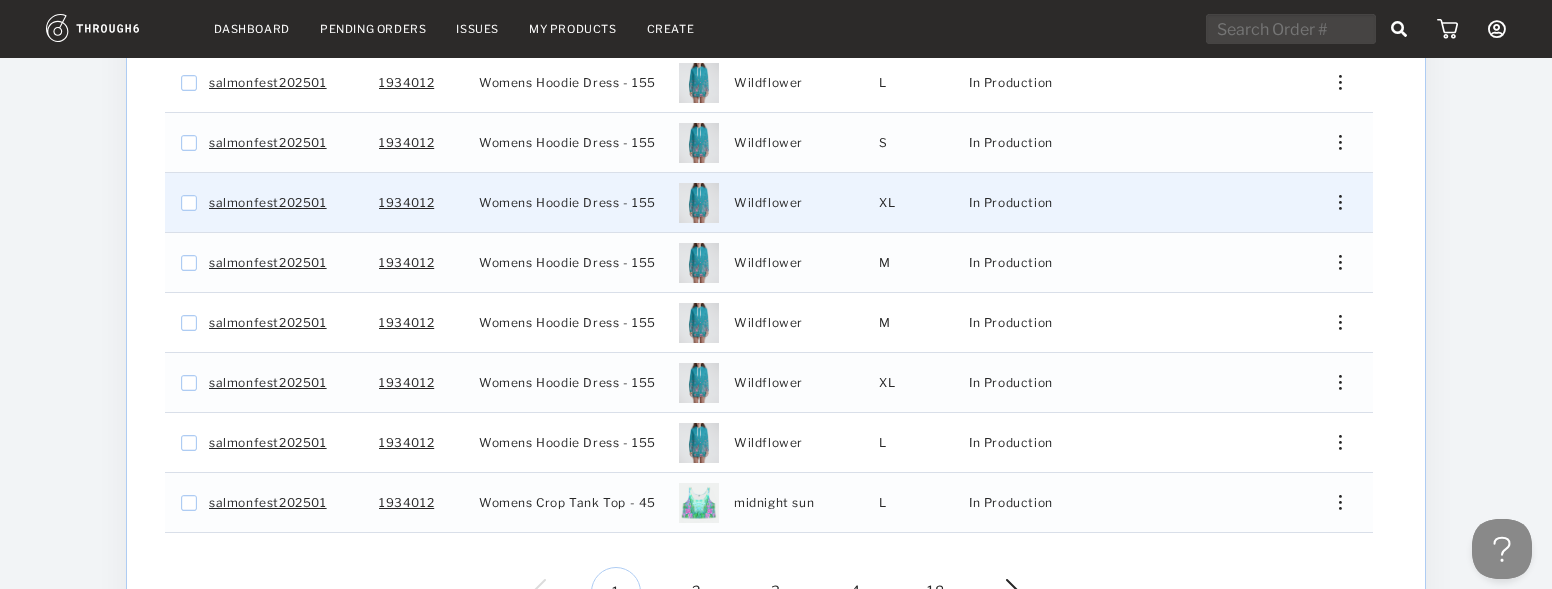 click at bounding box center [1333, 202] 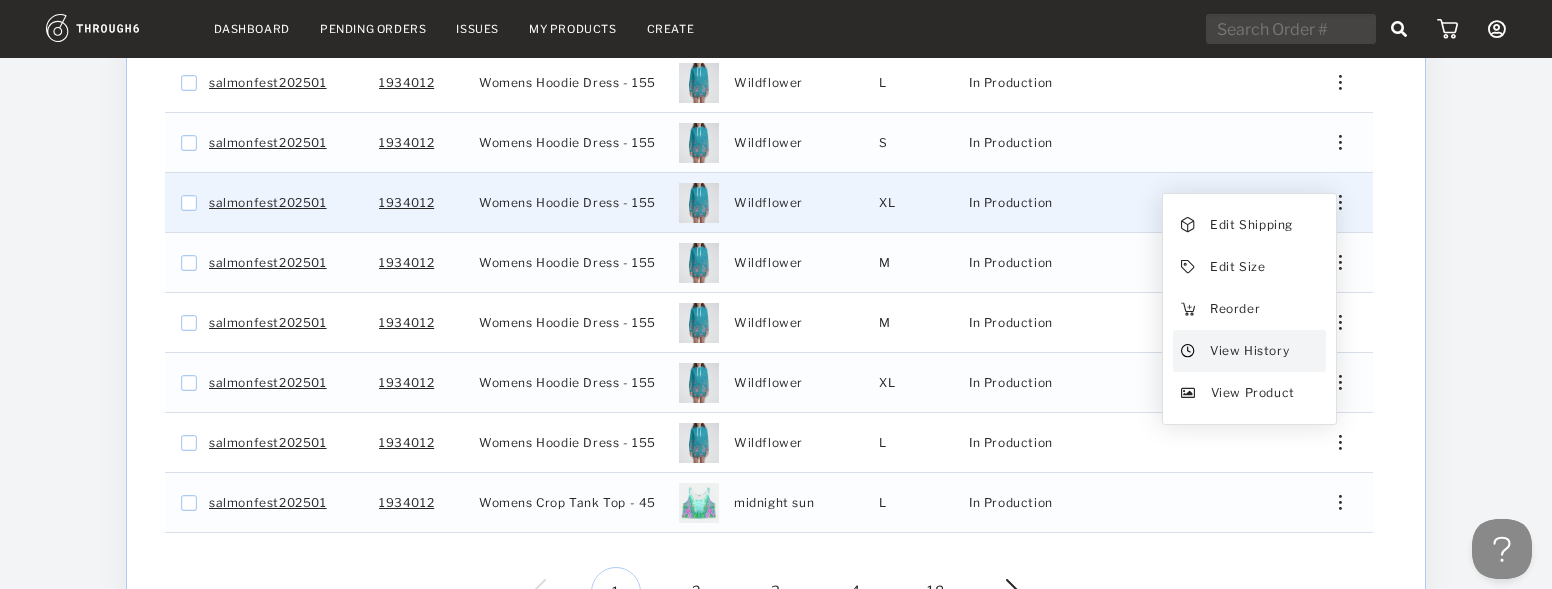 click on "View History" at bounding box center [1249, 351] 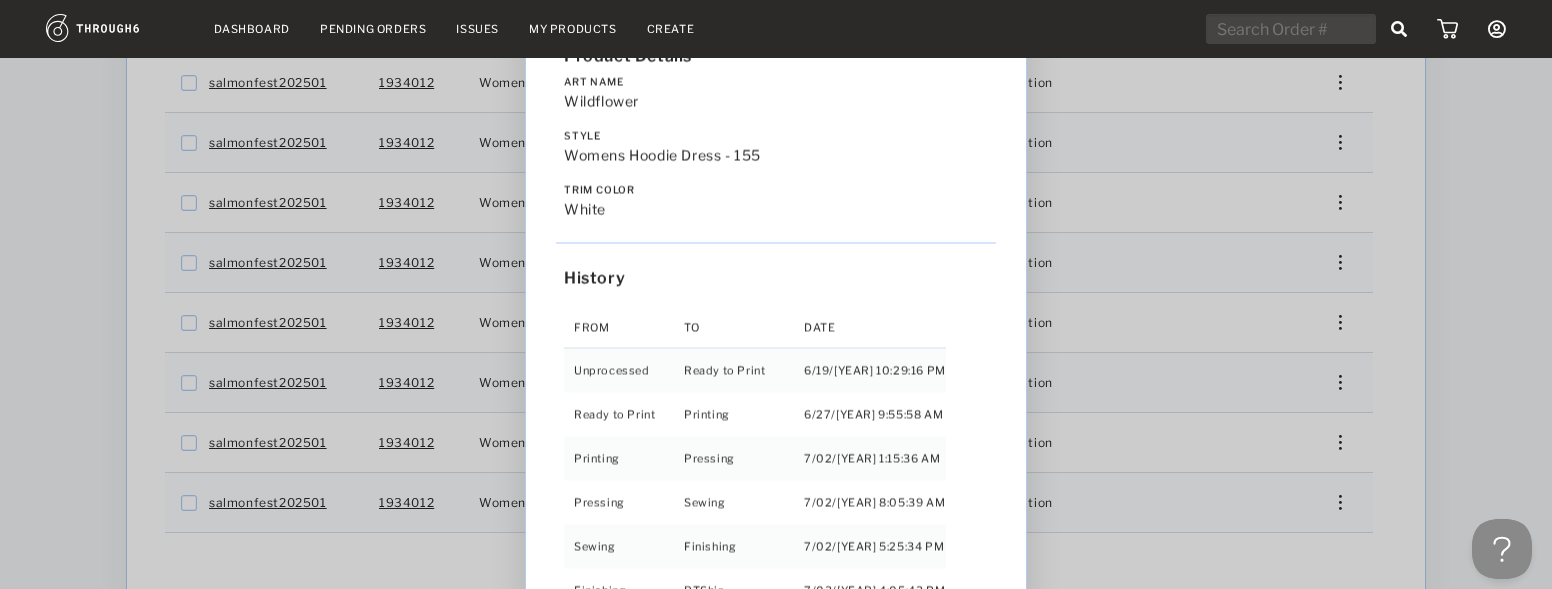 click on "Love from Alaska - No Label   06/19/25 Order  salmonfest202501 Product Details Art Name Wildflower Style Womens Hoodie Dress - 155 Trim Color white History From To Date Unprocessed Ready to Print 6/19/25 10:29:16 PM Ready to Print Printing 6/27/25 9:55:58 AM Printing Pressing 7/02/25 1:15:36 AM Pressing Sewing 7/02/25 8:05:39 AM Sewing Finishing 7/02/25 5:25:34 PM Finishing RTShip 7/03/25 4:05:43 PM" at bounding box center (776, 294) 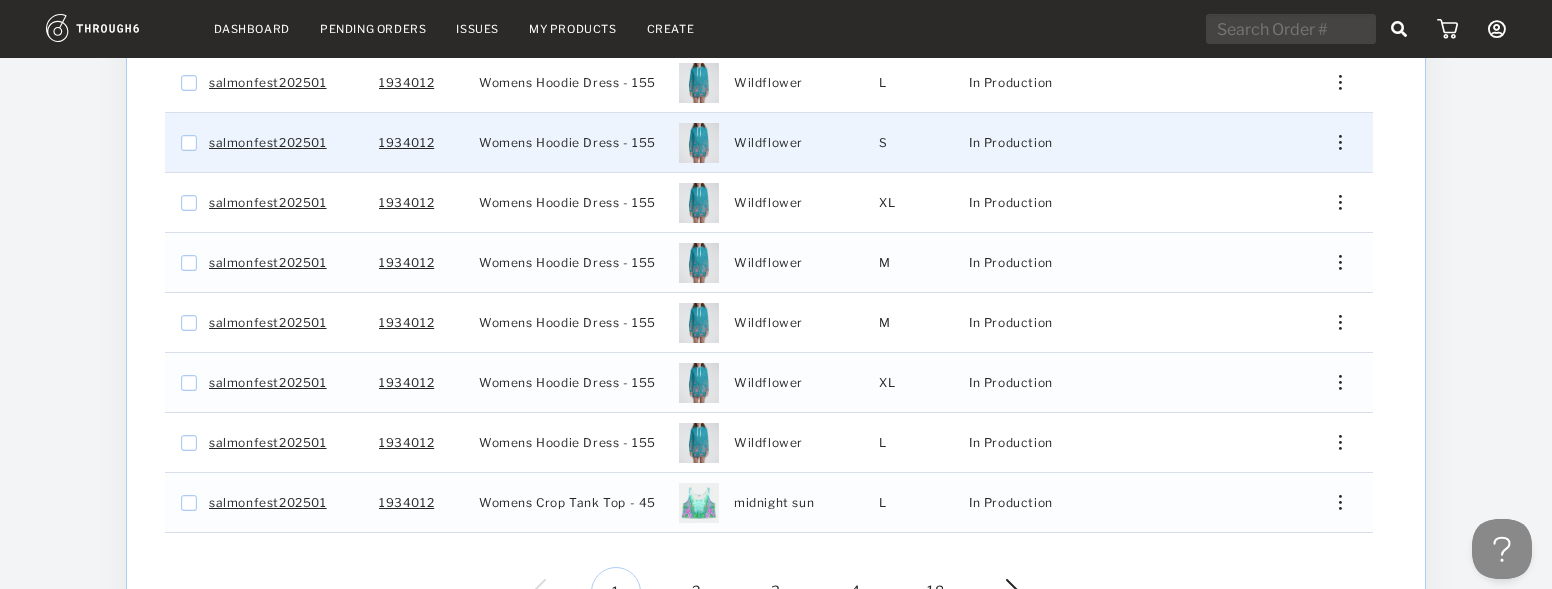 click at bounding box center [1333, 142] 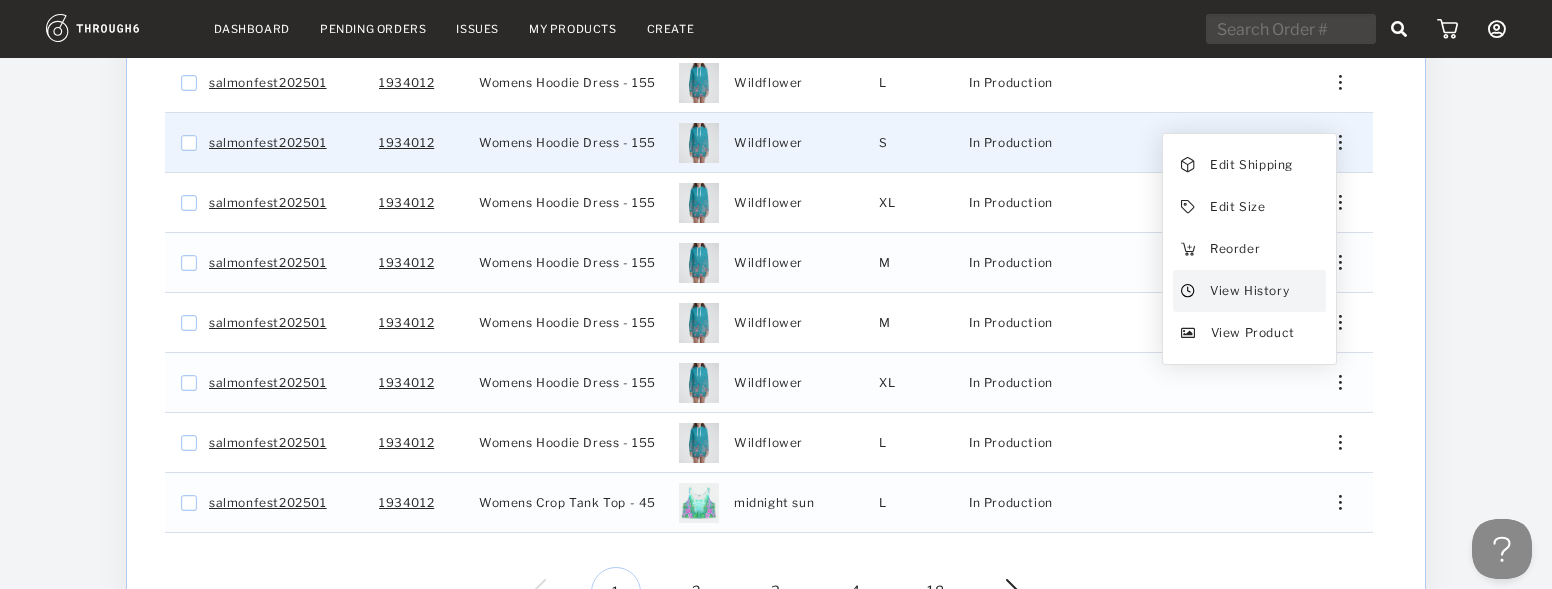 click on "View History" at bounding box center (1249, 291) 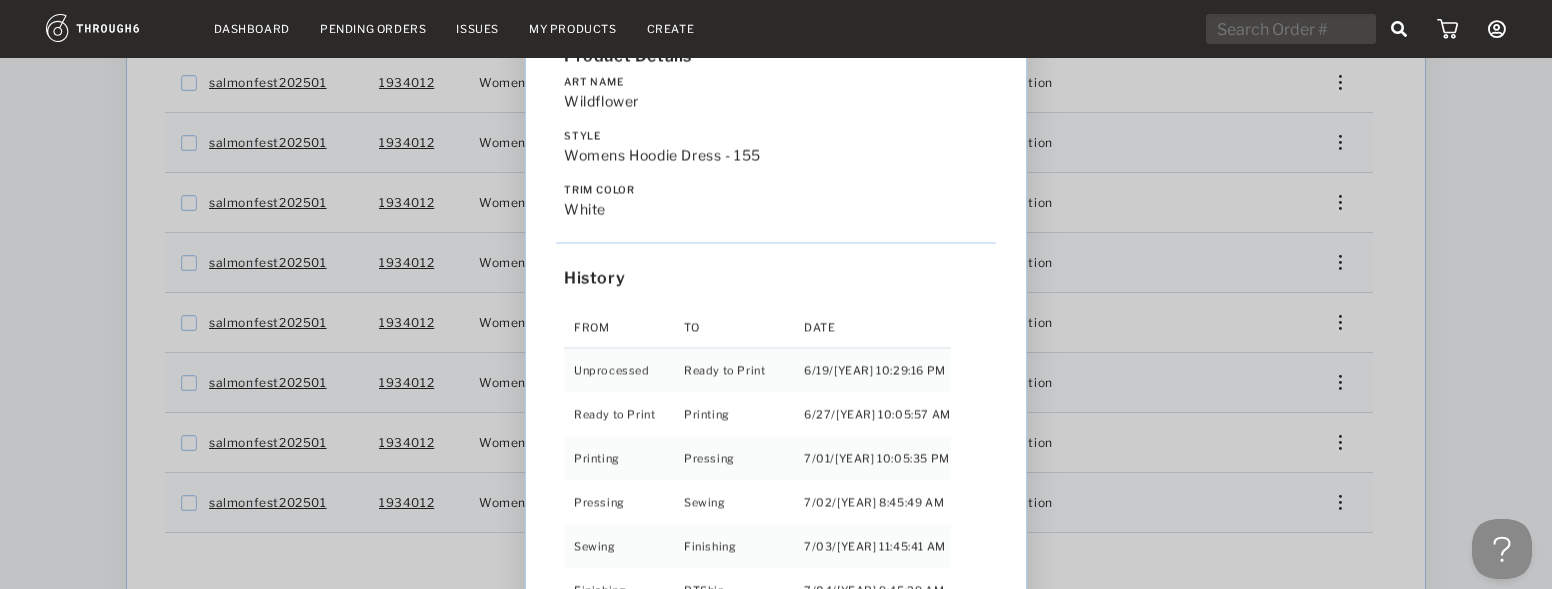 click on "Love from Alaska - No Label   06/19/25 Order  salmonfest202501 Product Details Art Name Wildflower Style Womens Hoodie Dress - 155 Trim Color white History From To Date Unprocessed Ready to Print 6/19/25 10:29:16 PM Ready to Print Printing 6/27/25 10:05:57 AM Printing Pressing 7/01/25 10:05:35 PM Pressing Sewing 7/02/25 8:45:49 AM Sewing Finishing 7/03/25 11:45:41 AM Finishing RTShip 7/04/25 9:45:29 AM" at bounding box center (776, 294) 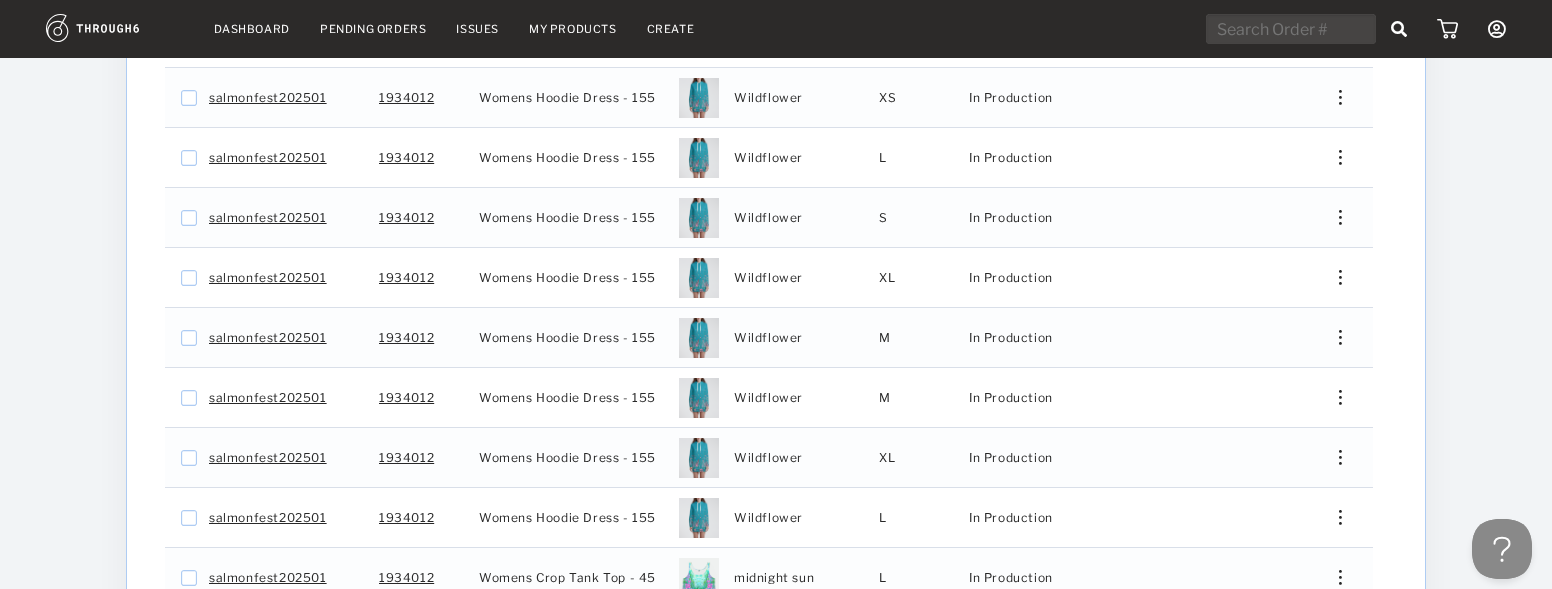 scroll, scrollTop: 480, scrollLeft: 0, axis: vertical 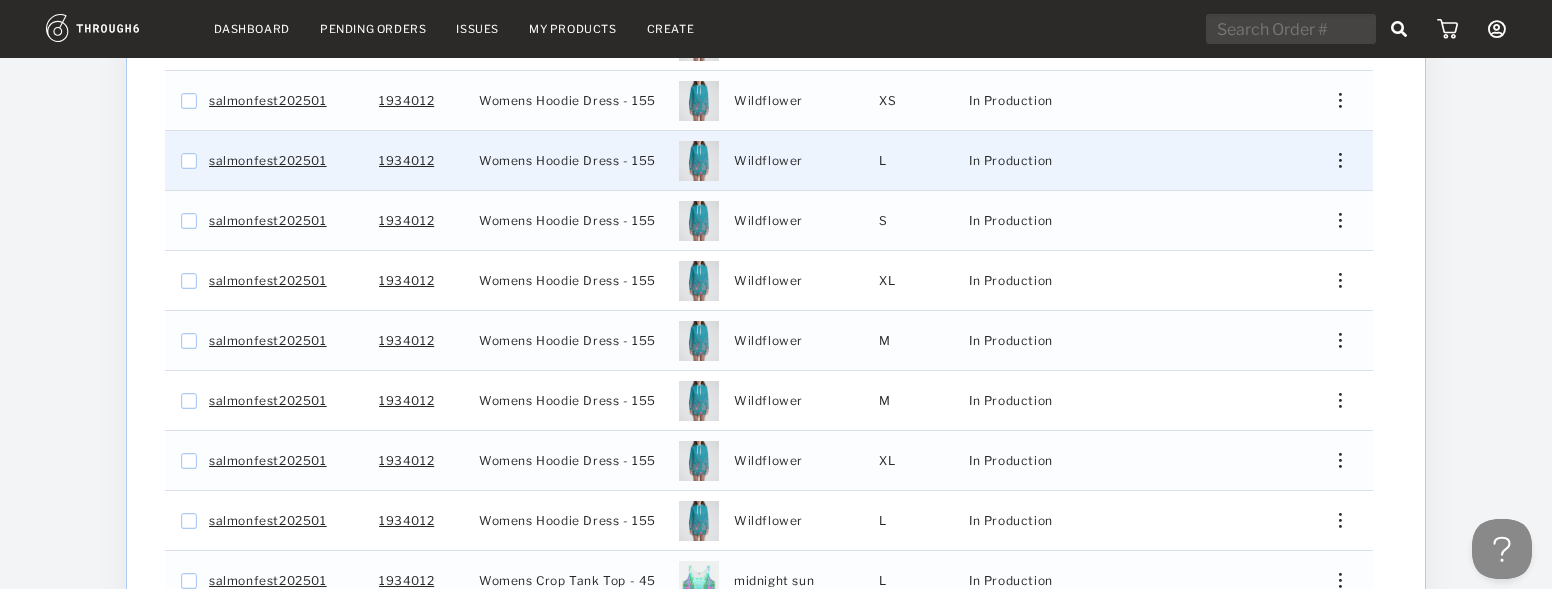 click at bounding box center (1333, 160) 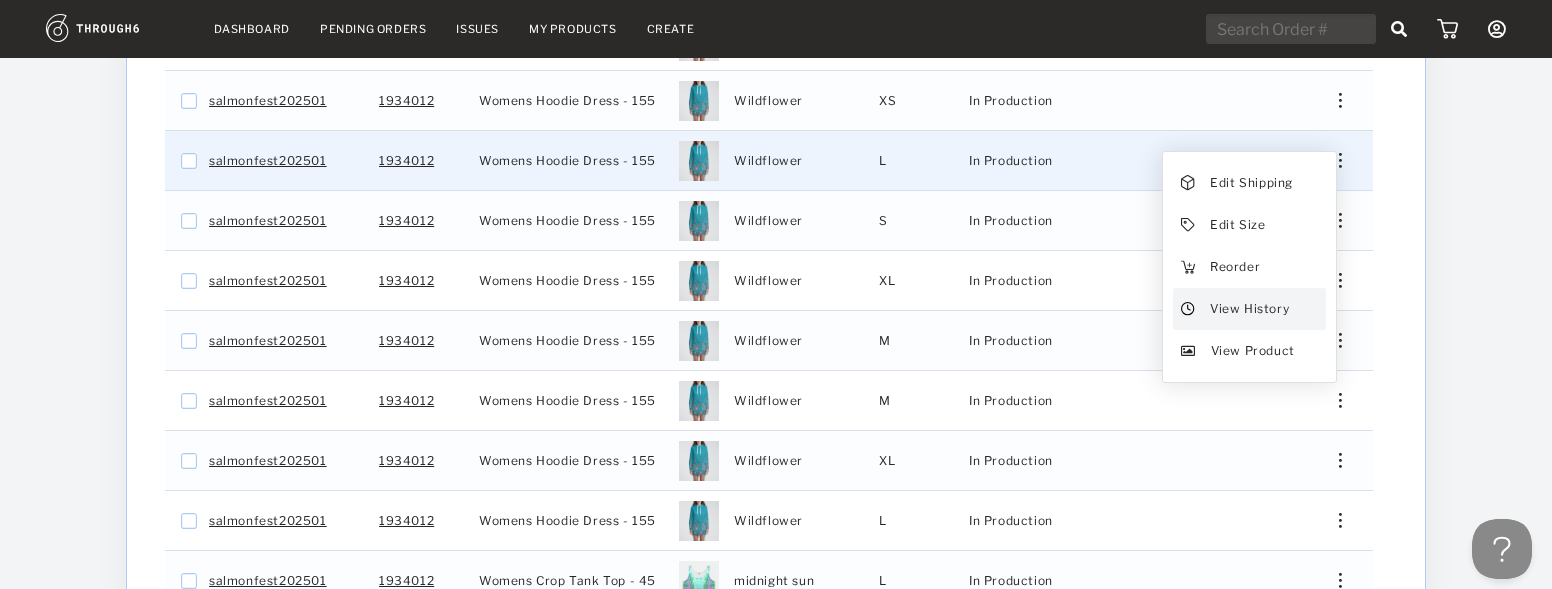click on "View History" at bounding box center (1249, 309) 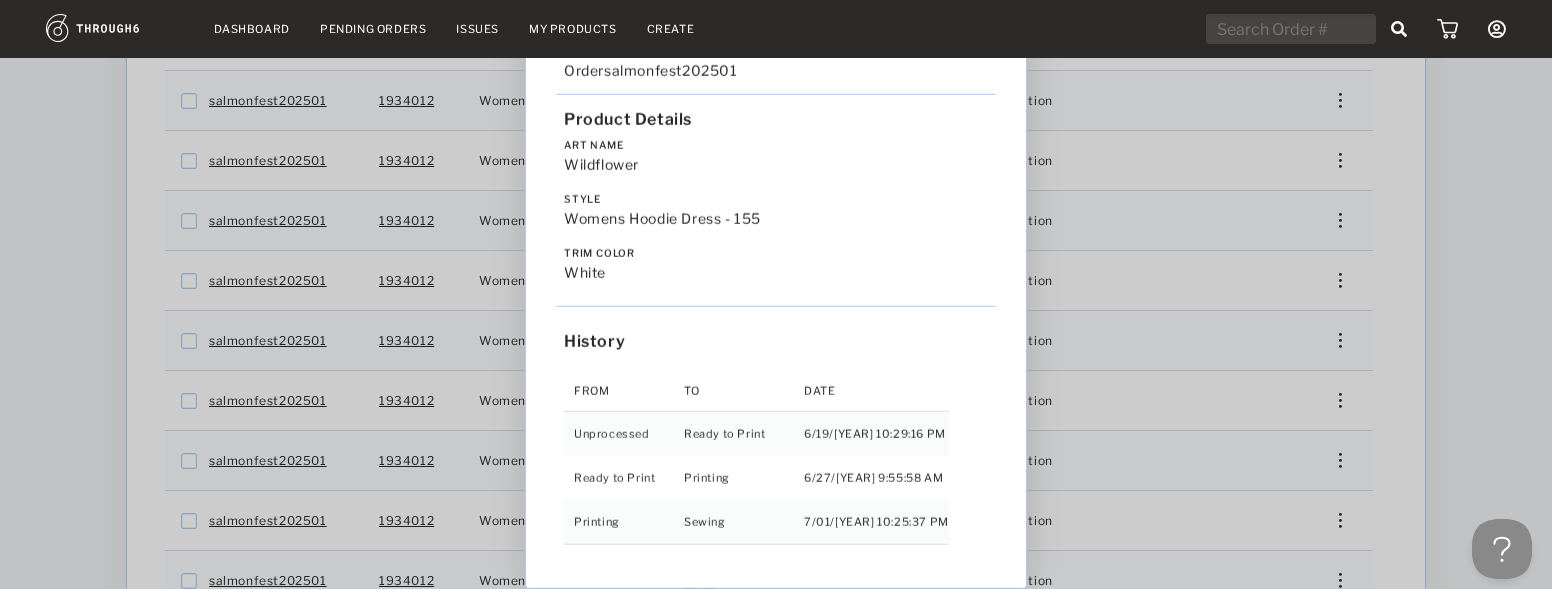 click on "Love from Alaska - No Label   06/19/25 Order  salmonfest202501 Product Details Art Name Wildflower Style Womens Hoodie Dress - 155 Trim Color white History From To Date Unprocessed Ready to Print 6/19/25 10:29:16 PM Ready to Print Printing 6/27/25 9:55:58 AM Printing Sewing 7/01/25 10:25:37 PM" at bounding box center (776, 294) 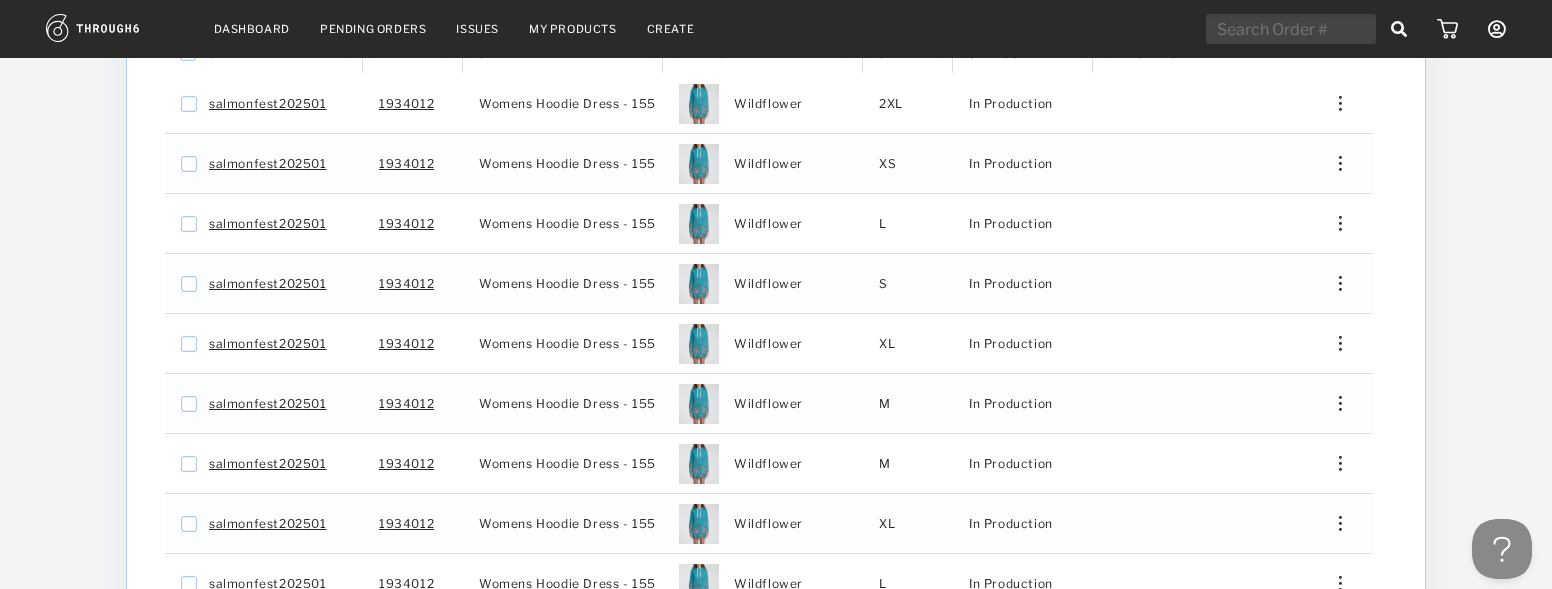 scroll, scrollTop: 374, scrollLeft: 0, axis: vertical 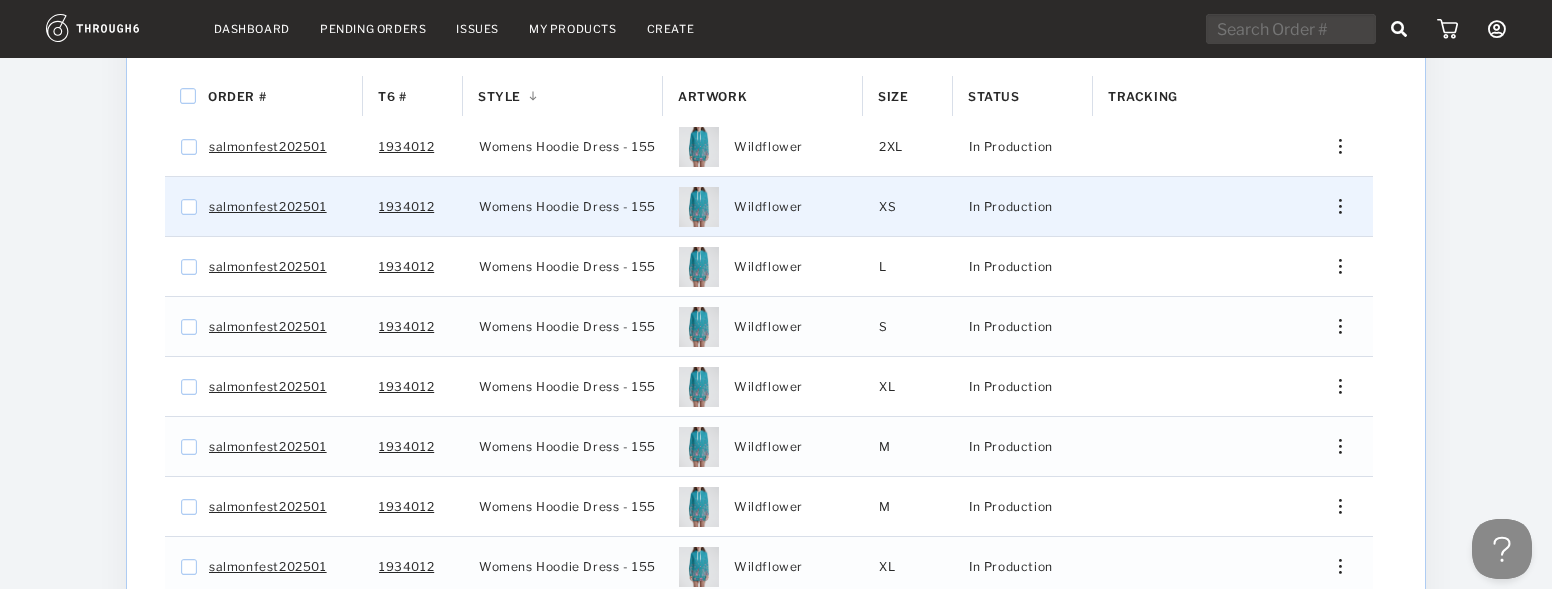 click on "Edit Shipping Edit Size Reorder View History View Product" at bounding box center [1333, 206] 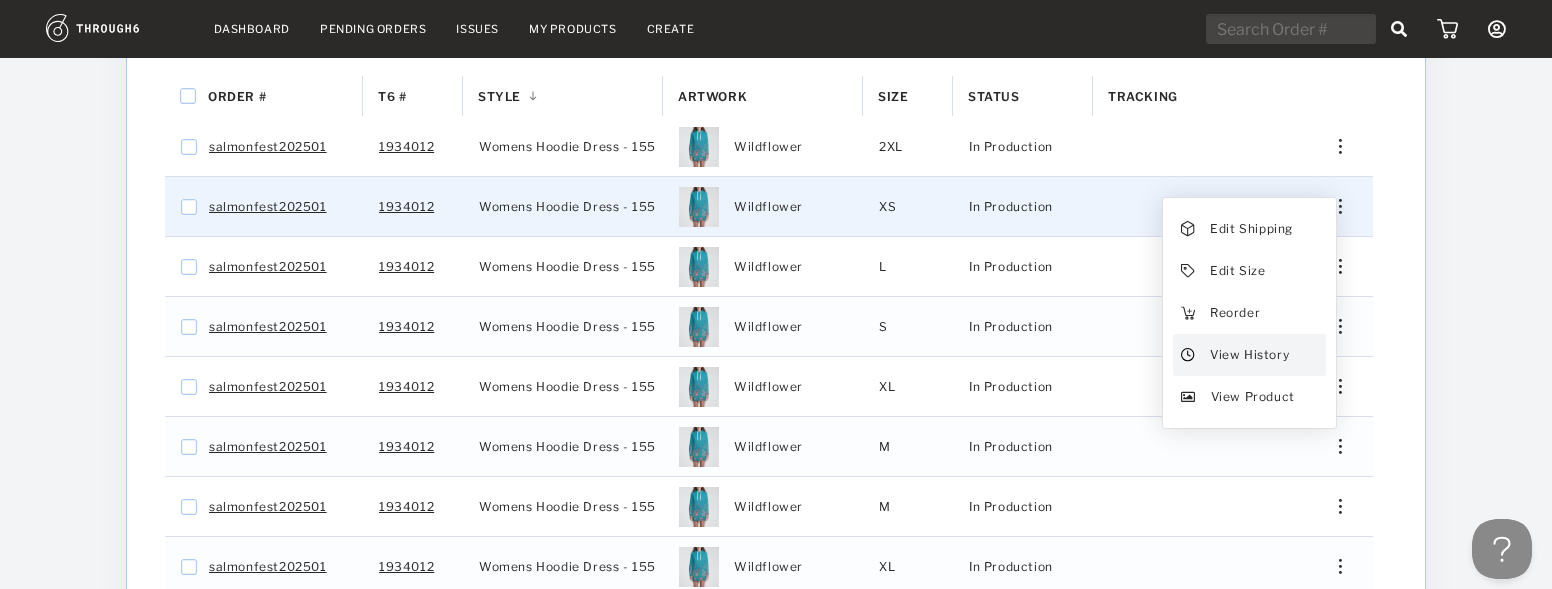 click on "View History" at bounding box center (1249, 355) 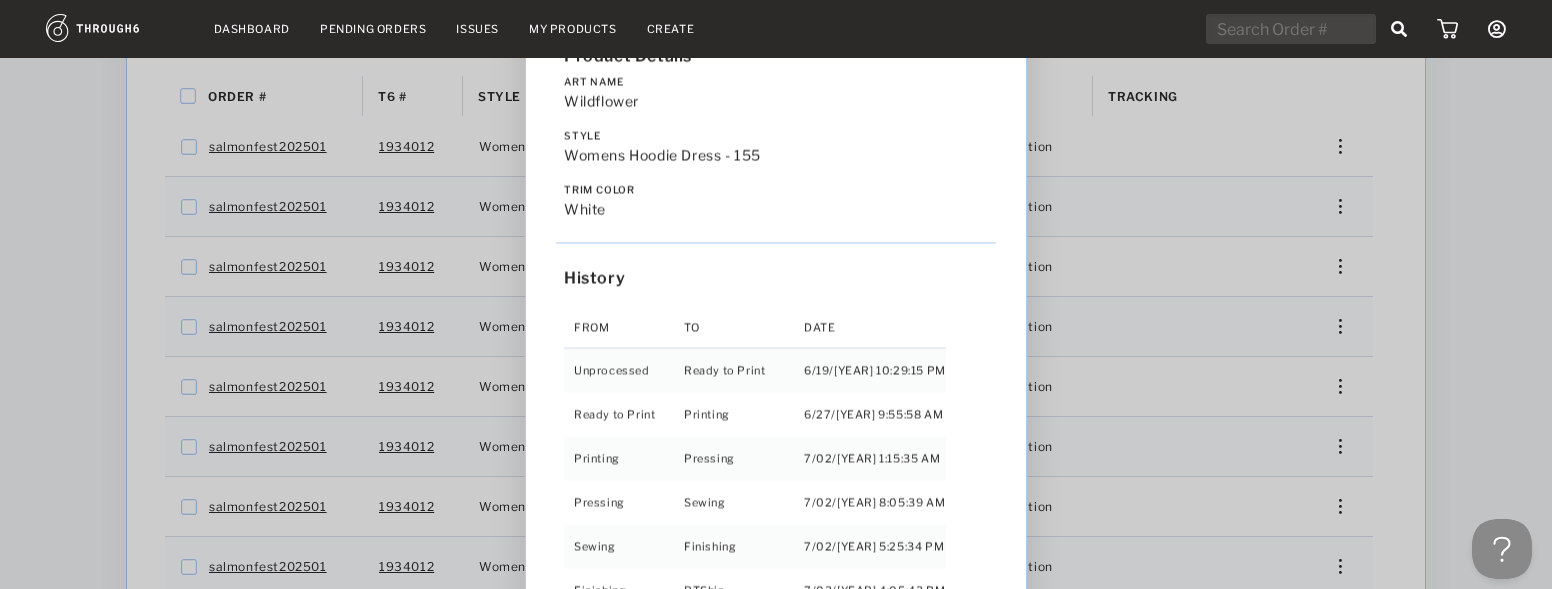 click on "Love from Alaska - No Label   06/19/25 Order  salmonfest202501 Product Details Art Name Wildflower Style Womens Hoodie Dress - 155 Trim Color white History From To Date Unprocessed Ready to Print 6/19/25 10:29:15 PM Ready to Print Printing 6/27/25 9:55:58 AM Printing Pressing 7/02/25 1:15:35 AM Pressing Sewing 7/02/25 8:05:39 AM Sewing Finishing 7/02/25 5:25:34 PM Finishing RTShip 7/03/25 4:05:43 PM" at bounding box center (776, 294) 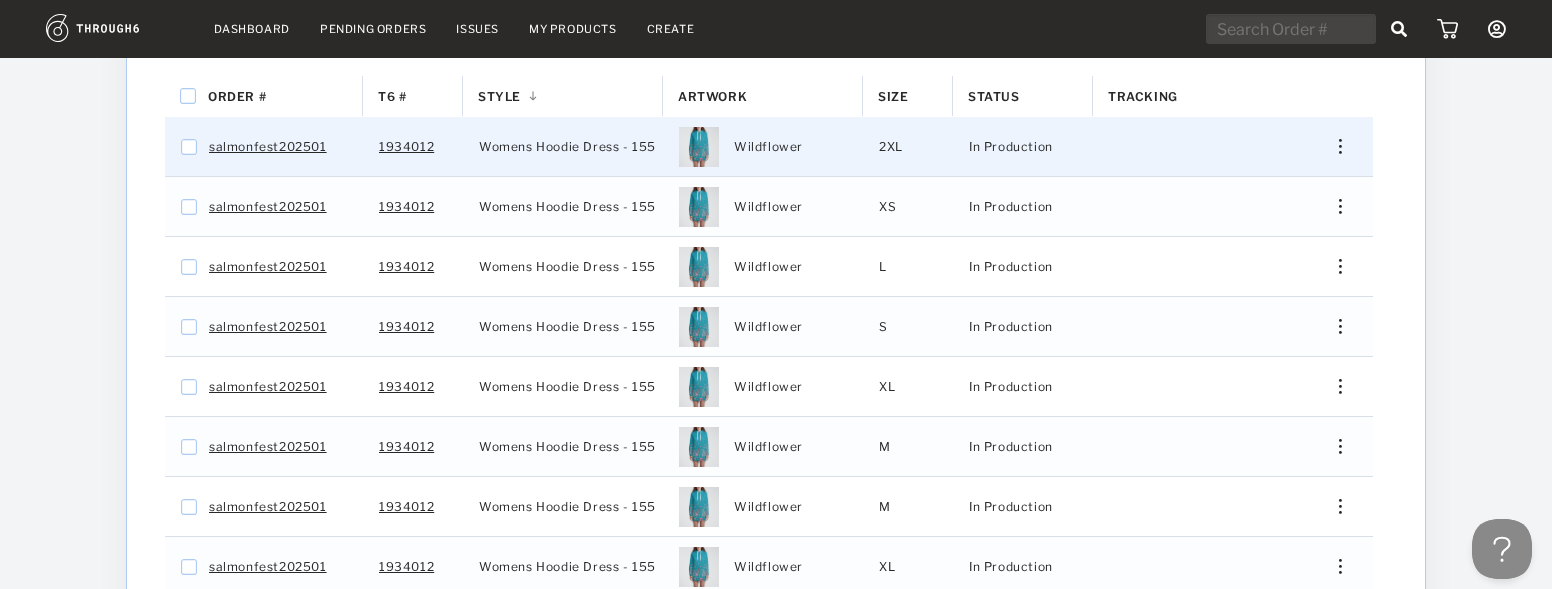 click at bounding box center (1333, 146) 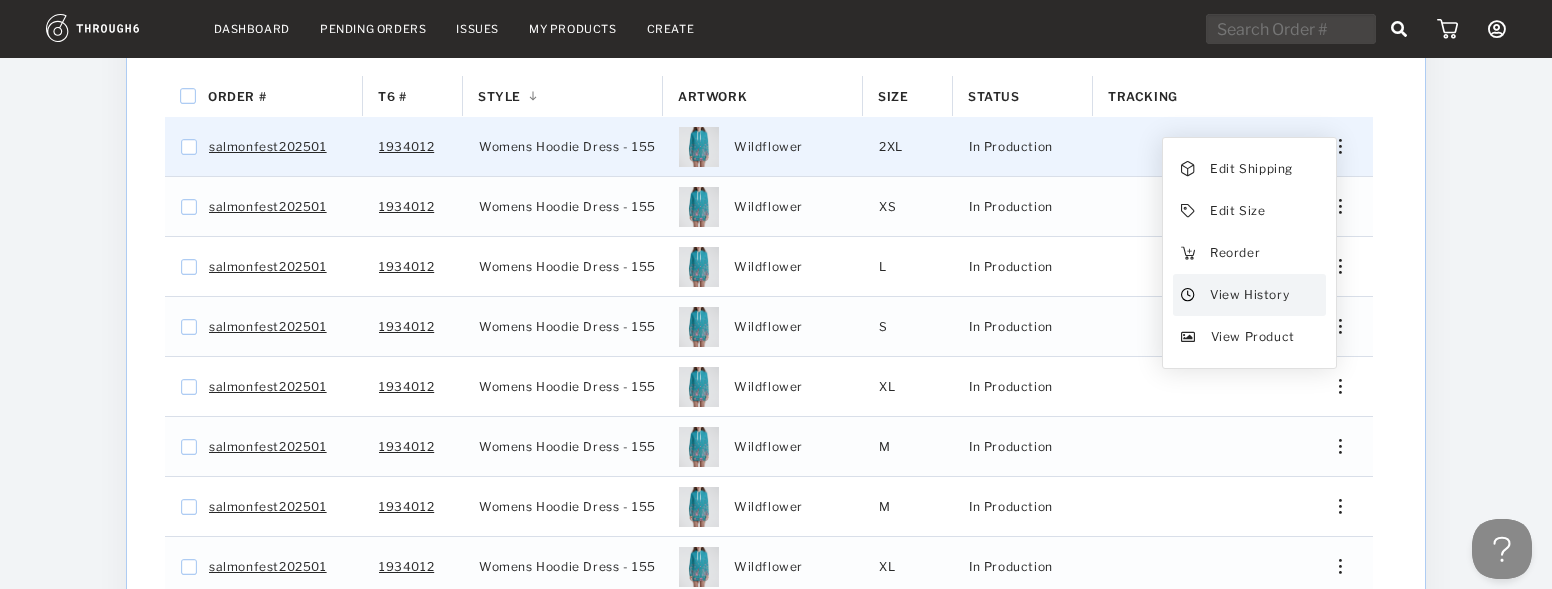 click on "View History" at bounding box center [1249, 295] 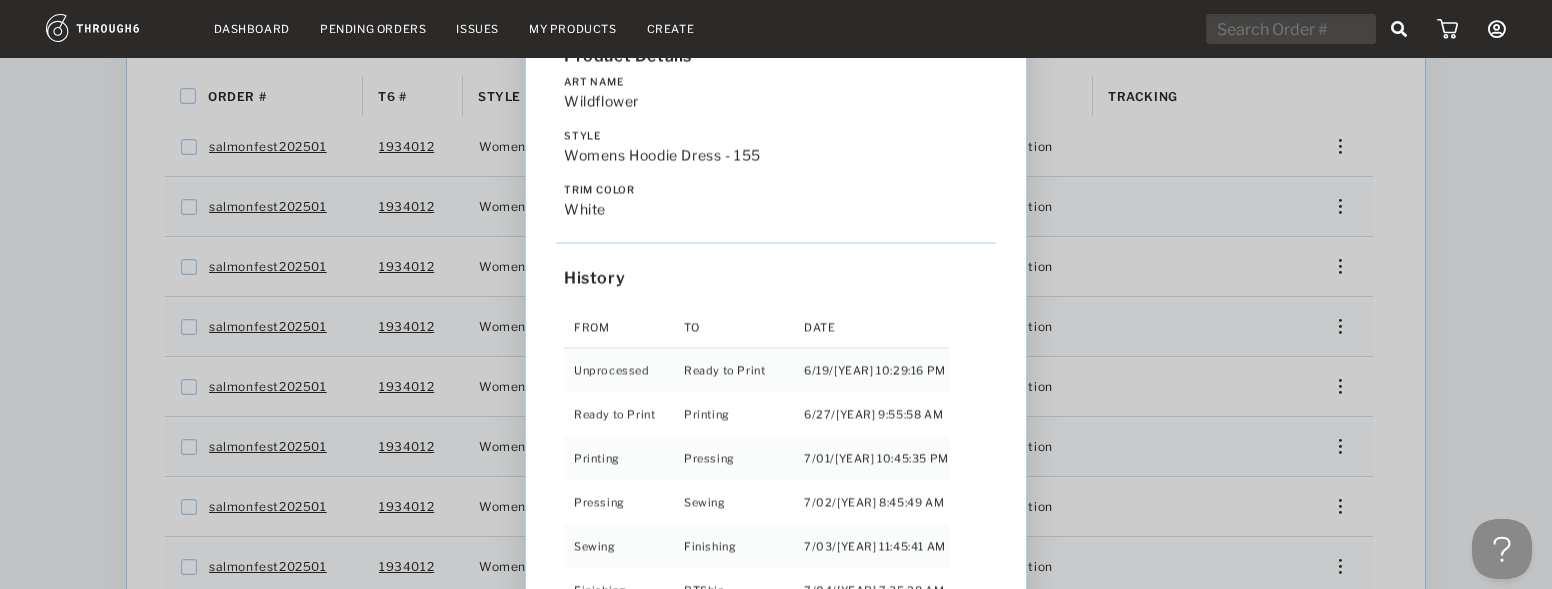 click on "Love from Alaska - No Label   06/19/25 Order  salmonfest202501 Product Details Art Name Wildflower Style Womens Hoodie Dress - 155 Trim Color white History From To Date Unprocessed Ready to Print 6/19/25 10:29:16 PM Ready to Print Printing 6/27/25 9:55:58 AM Printing Pressing 7/01/25 10:45:35 PM Pressing Sewing 7/02/25 8:45:49 AM Sewing Finishing 7/03/25 11:45:41 AM Finishing RTShip 7/04/25 7:35:28 AM" at bounding box center [776, 294] 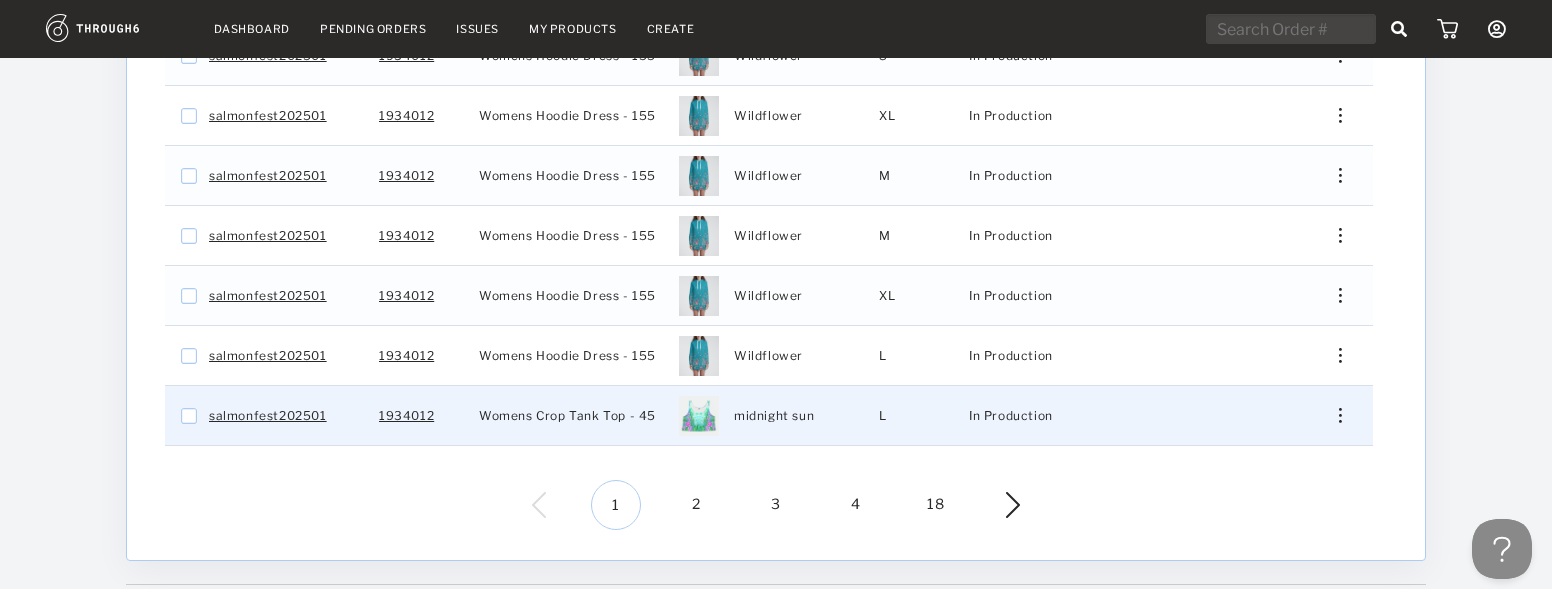 scroll, scrollTop: 670, scrollLeft: 0, axis: vertical 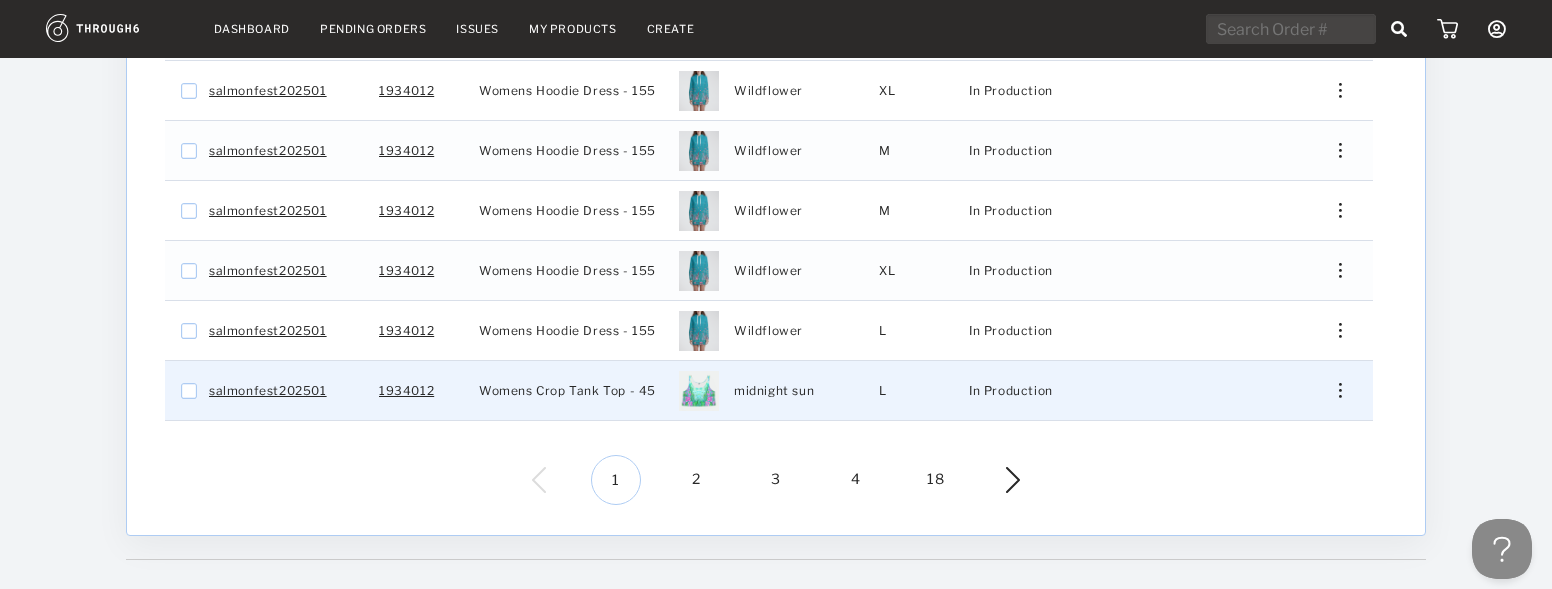 click at bounding box center (1340, 390) 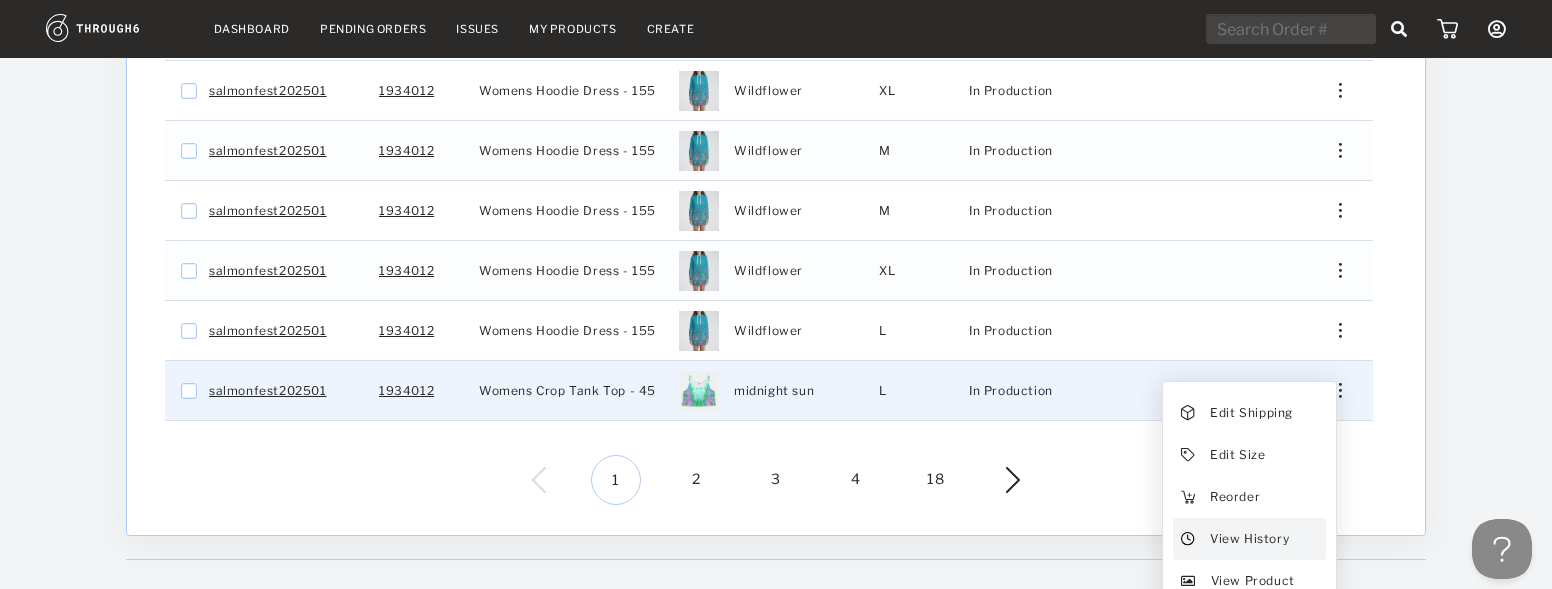 click on "View History" at bounding box center (1249, 539) 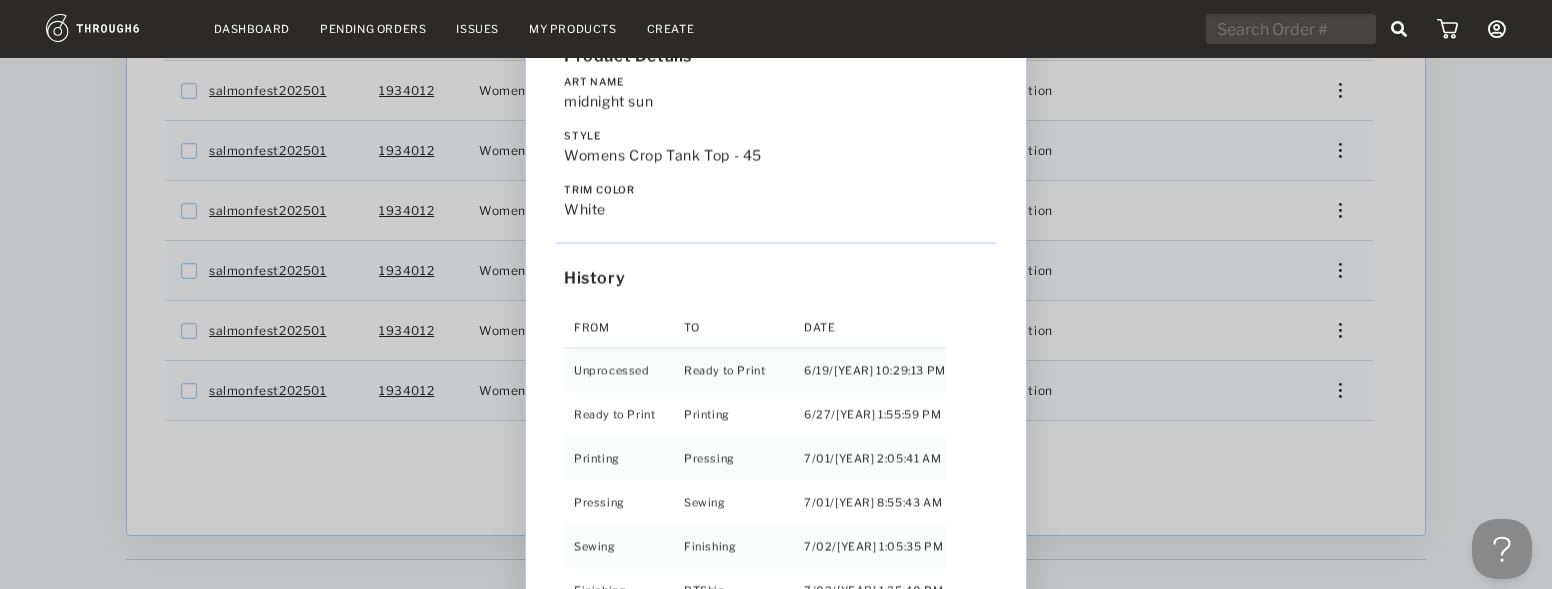 click on "Love from Alaska - No Label   06/19/25 Order  salmonfest202501 Product Details Art Name midnight sun Style Womens Crop Tank Top - 45 Trim Color white History From To Date Unprocessed Ready to Print 6/19/25 10:29:13 PM Ready to Print Printing 6/27/25 1:55:59 PM Printing Pressing 7/01/25 2:05:41 AM Pressing Sewing 7/01/25 8:55:43 AM Sewing Finishing 7/02/25 1:05:35 PM Finishing RTShip 7/02/25 1:25:40 PM" at bounding box center (776, 294) 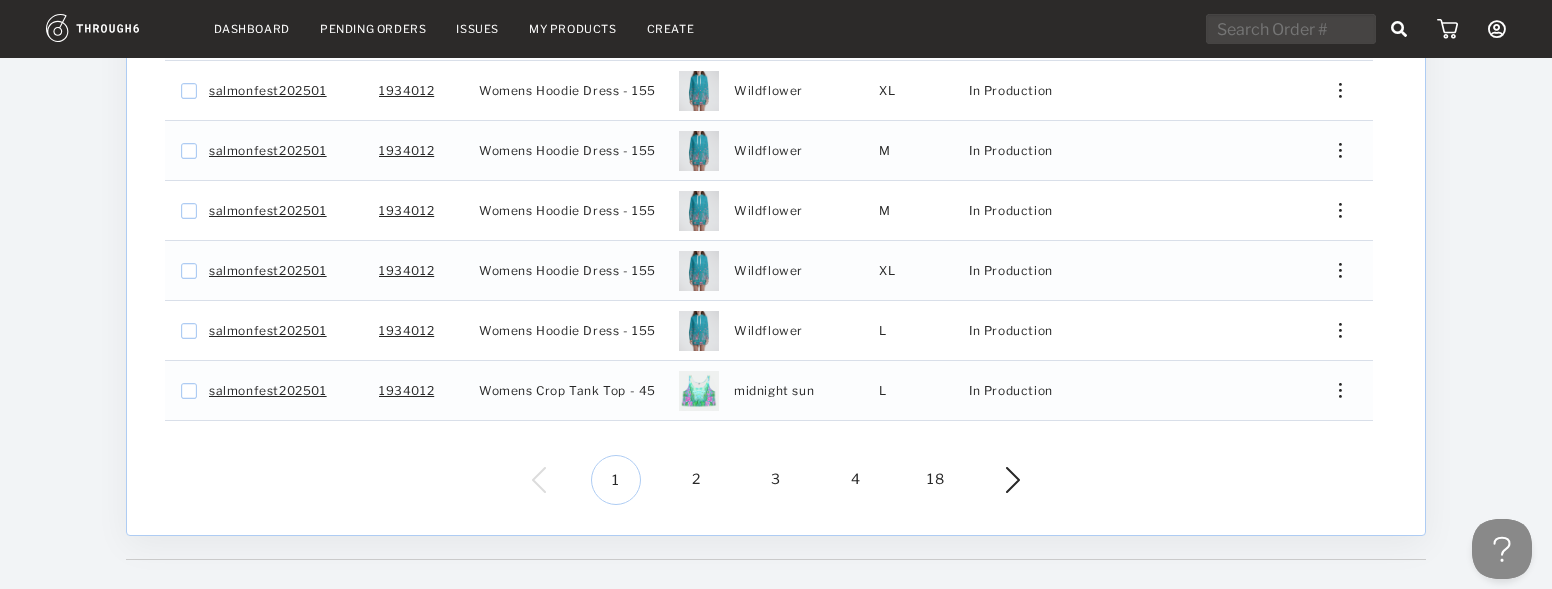 click on "2" at bounding box center (696, 480) 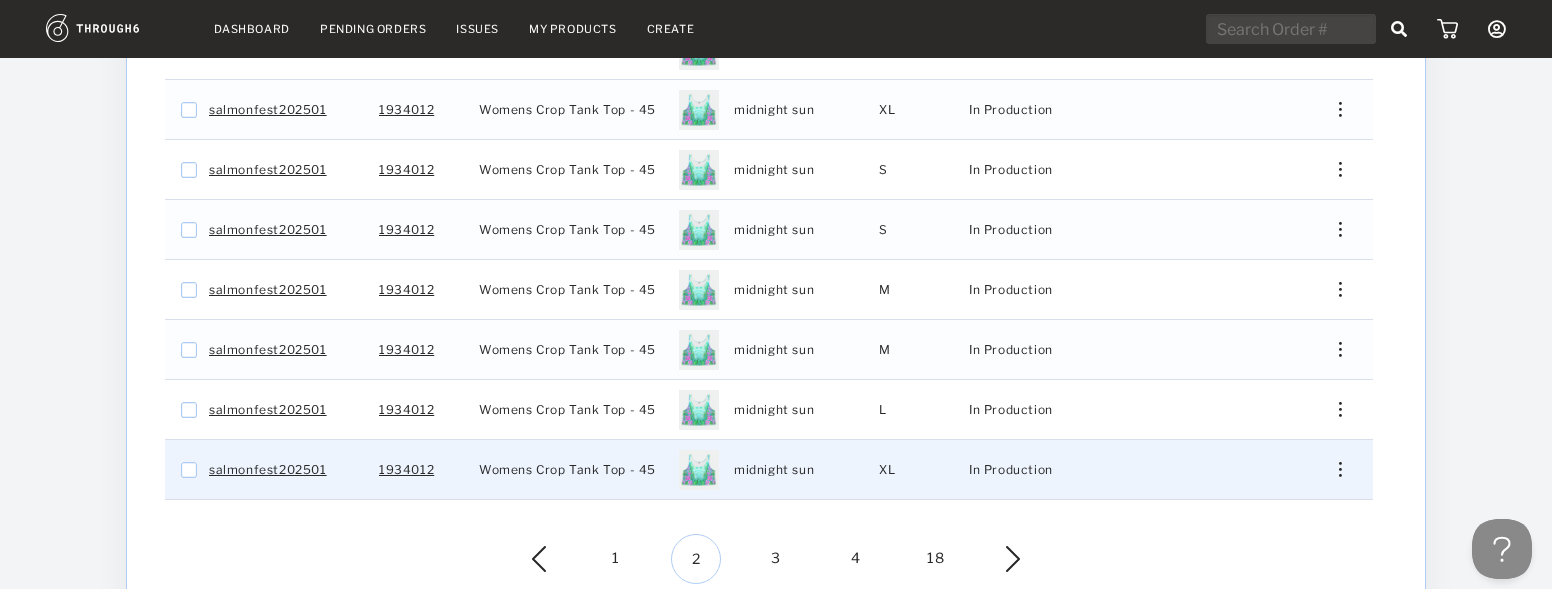 scroll, scrollTop: 698, scrollLeft: 0, axis: vertical 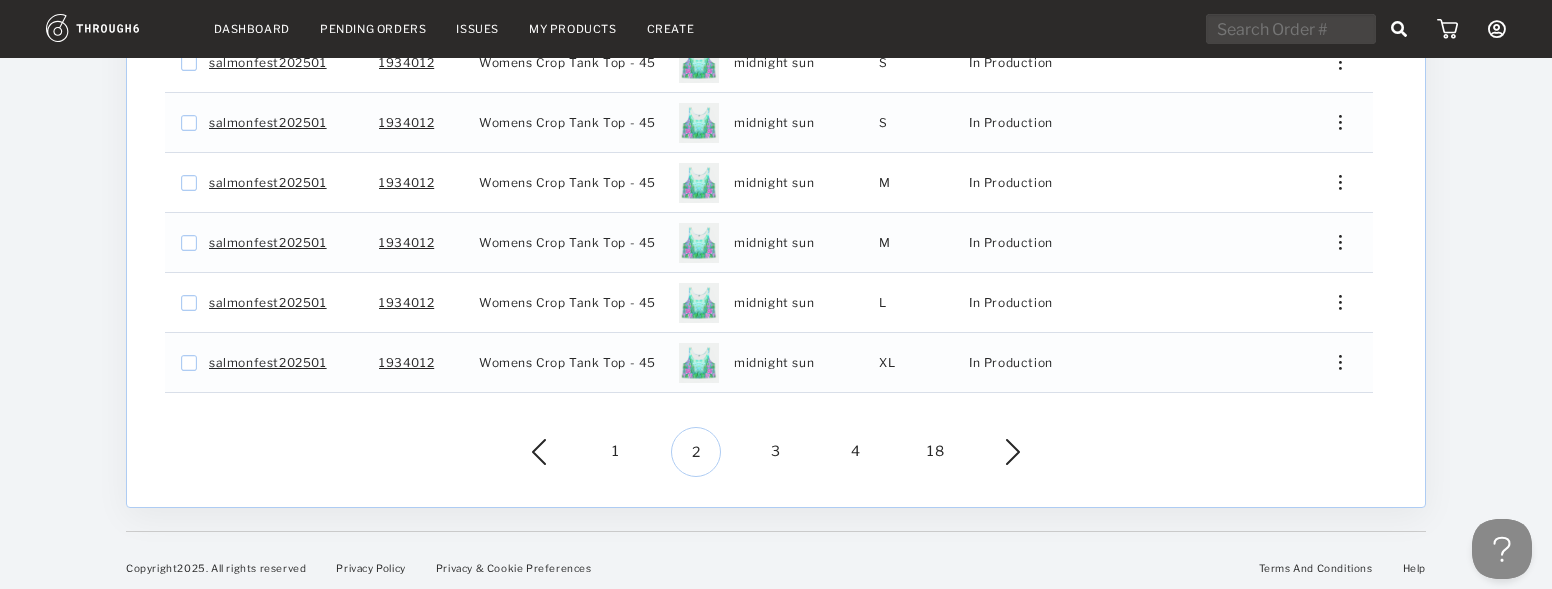 click on "3" at bounding box center [776, 452] 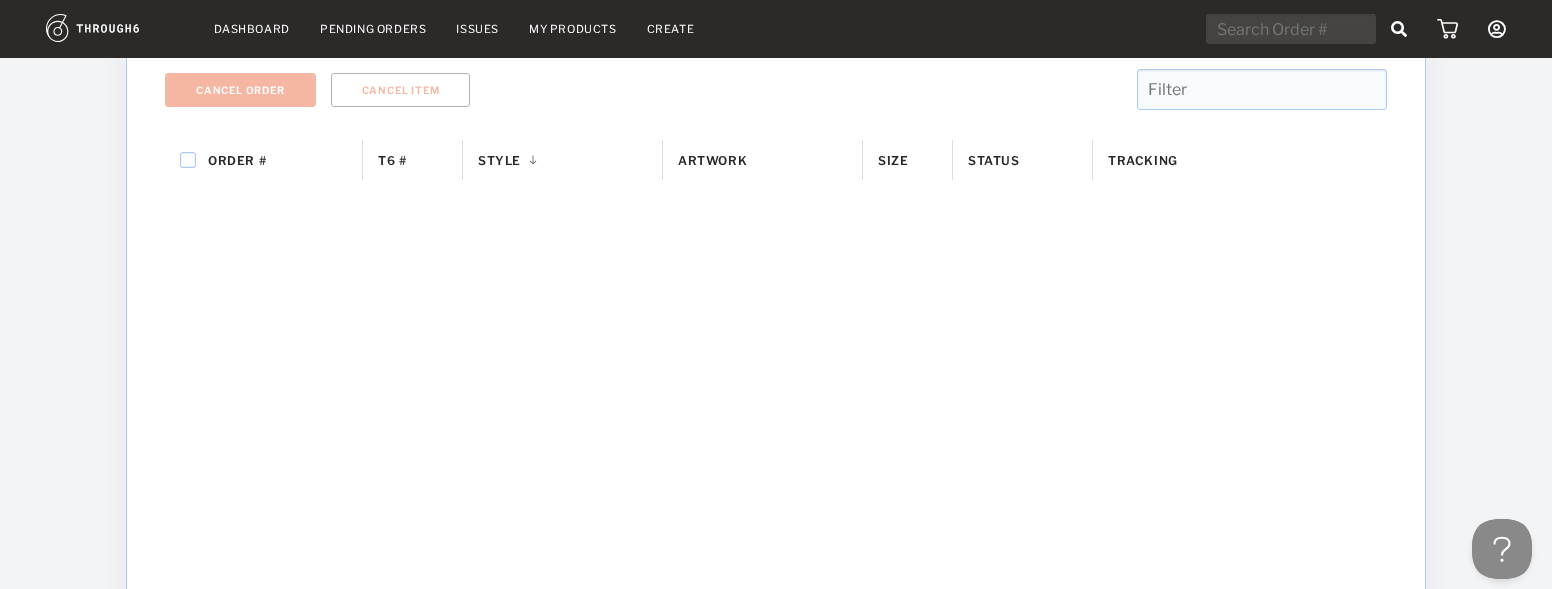 scroll, scrollTop: 705, scrollLeft: 0, axis: vertical 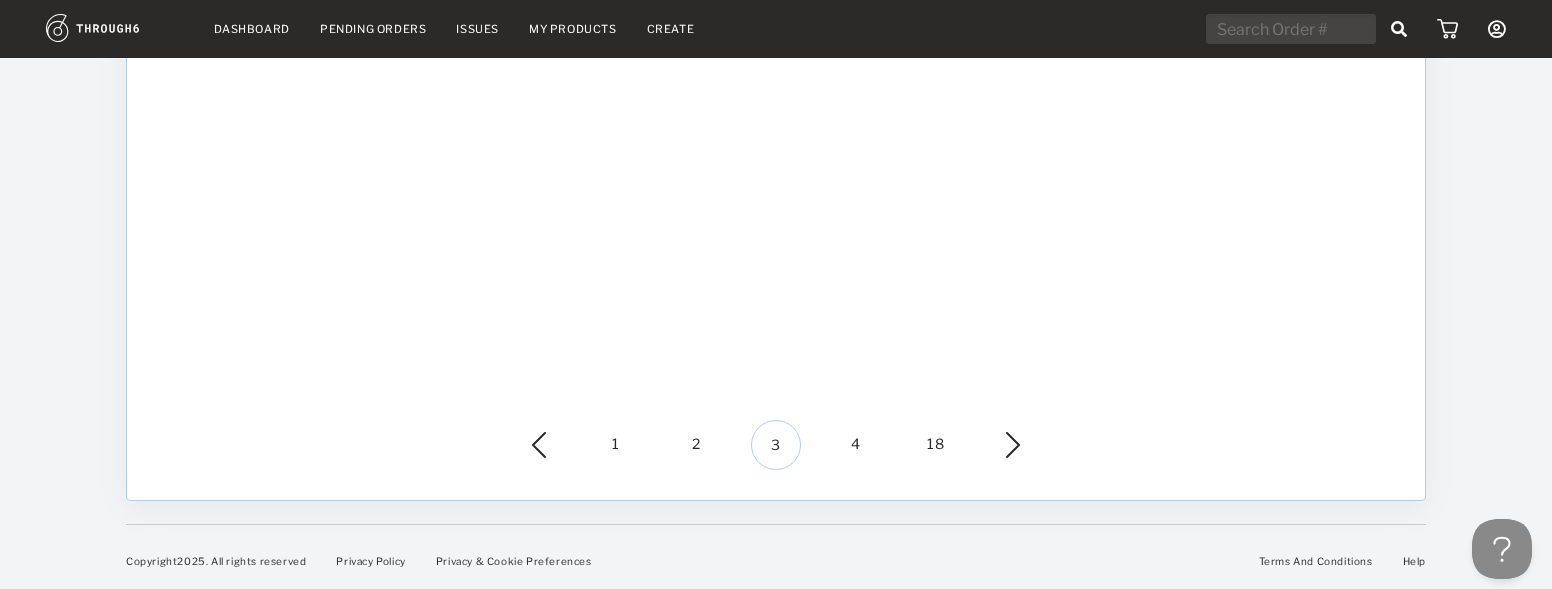click on "2" at bounding box center (696, 445) 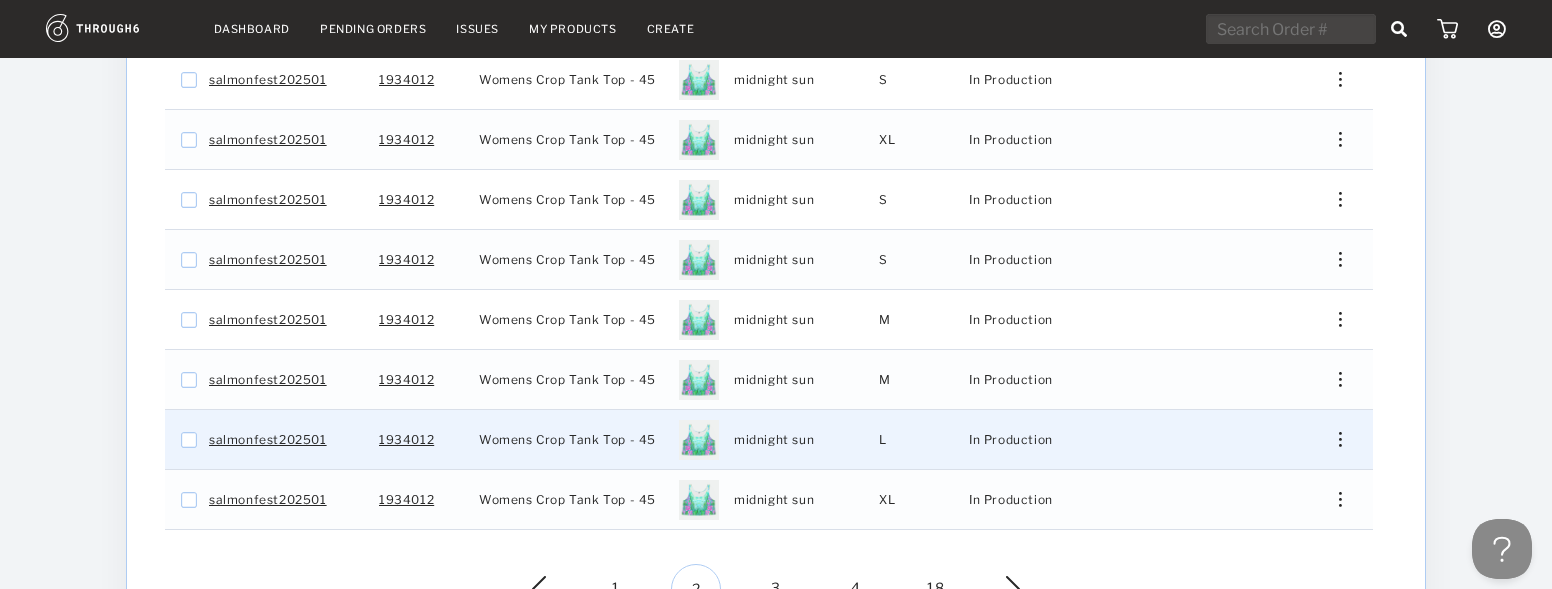scroll, scrollTop: 705, scrollLeft: 0, axis: vertical 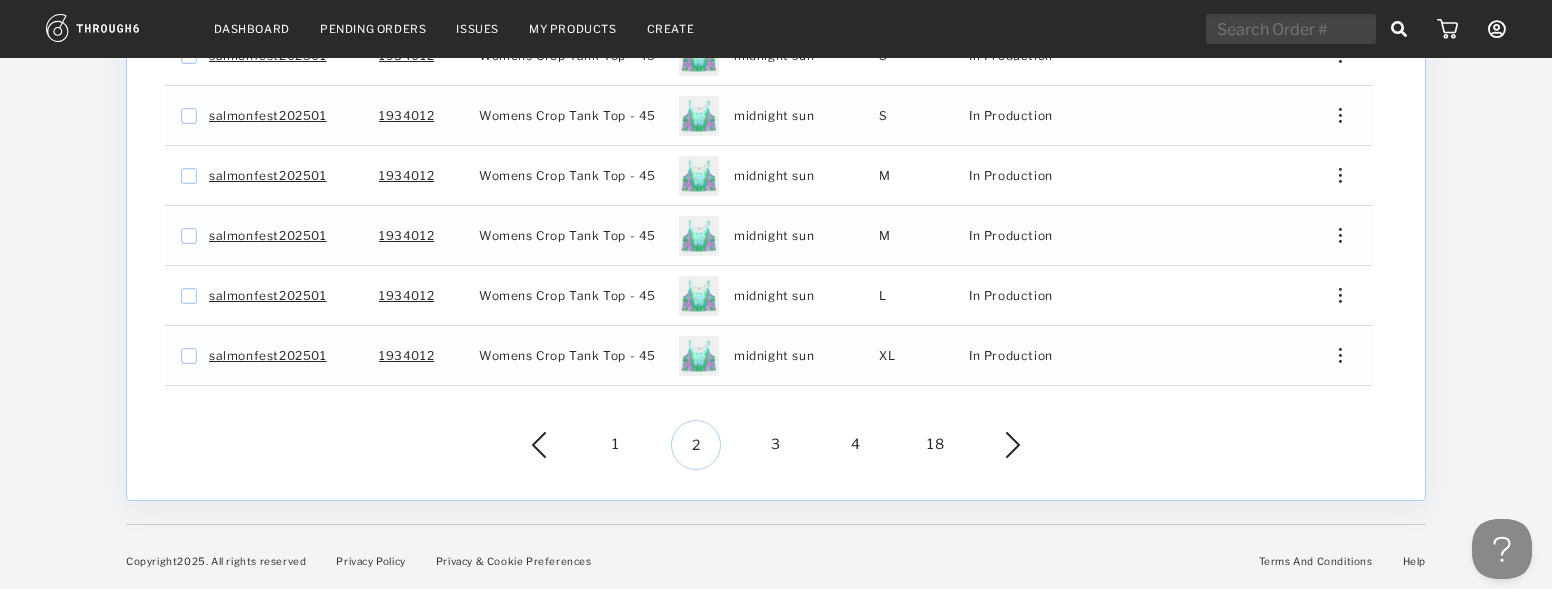 click on "3" at bounding box center [776, 445] 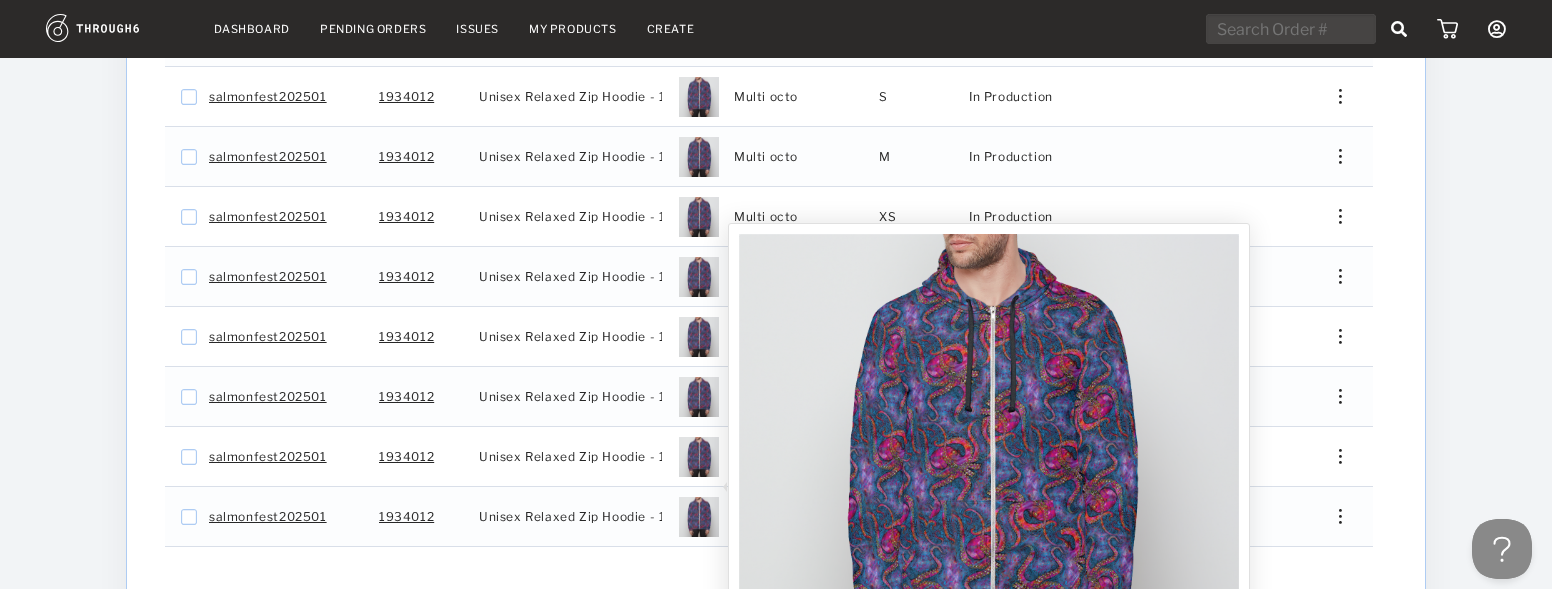 scroll, scrollTop: 565, scrollLeft: 0, axis: vertical 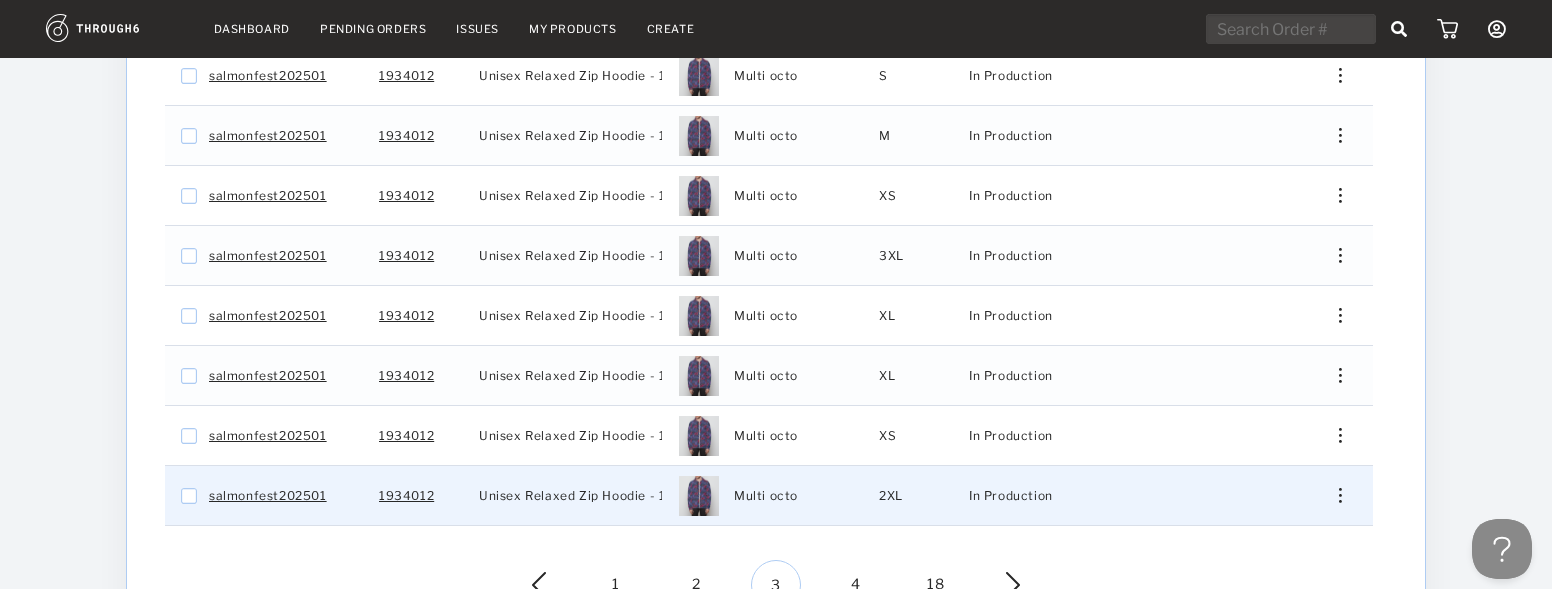 click at bounding box center (1333, 495) 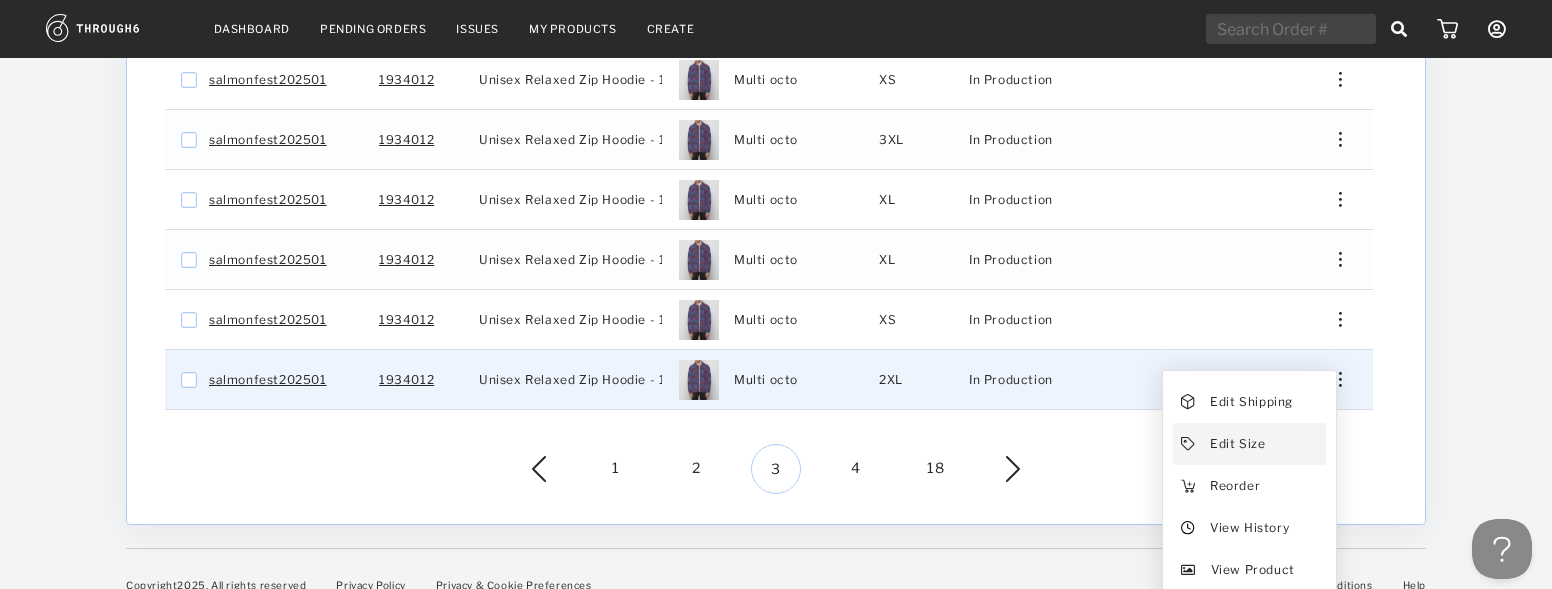 scroll, scrollTop: 705, scrollLeft: 0, axis: vertical 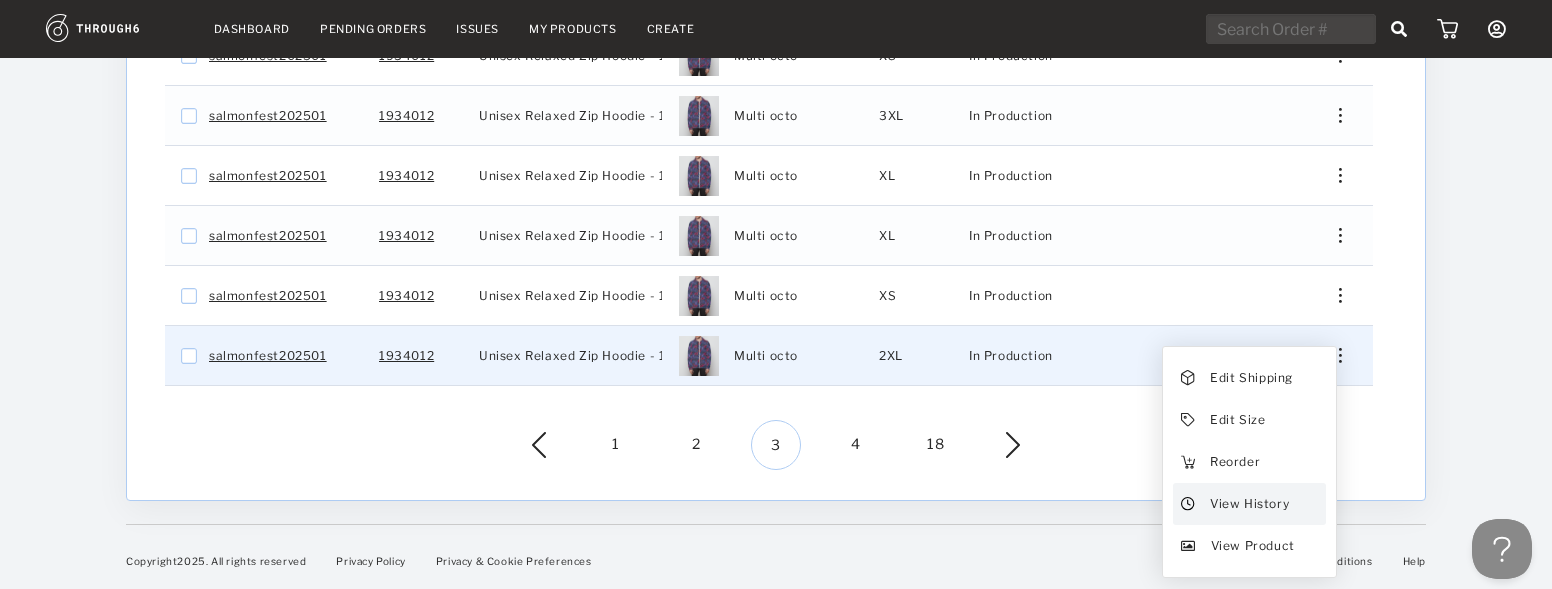 click on "View History" at bounding box center [1249, 504] 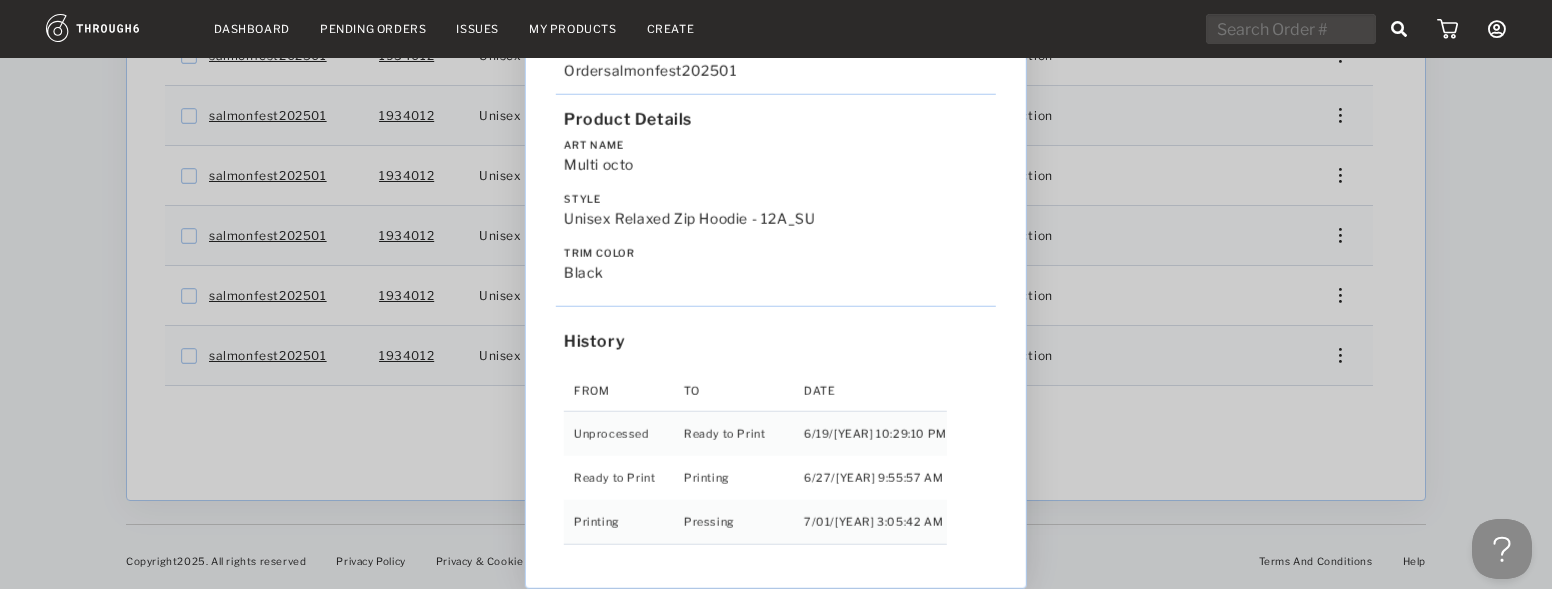 click on "Love from Alaska - No Label   06/19/25 Order  salmonfest202501 Product Details Art Name Multi octo Style Unisex Relaxed Zip Hoodie - 12A_SU Trim Color black History From To Date Unprocessed Ready to Print 6/19/25 10:29:10 PM Ready to Print Printing 6/27/25 9:55:57 AM Printing Pressing 7/01/25 3:05:42 AM" at bounding box center [776, 294] 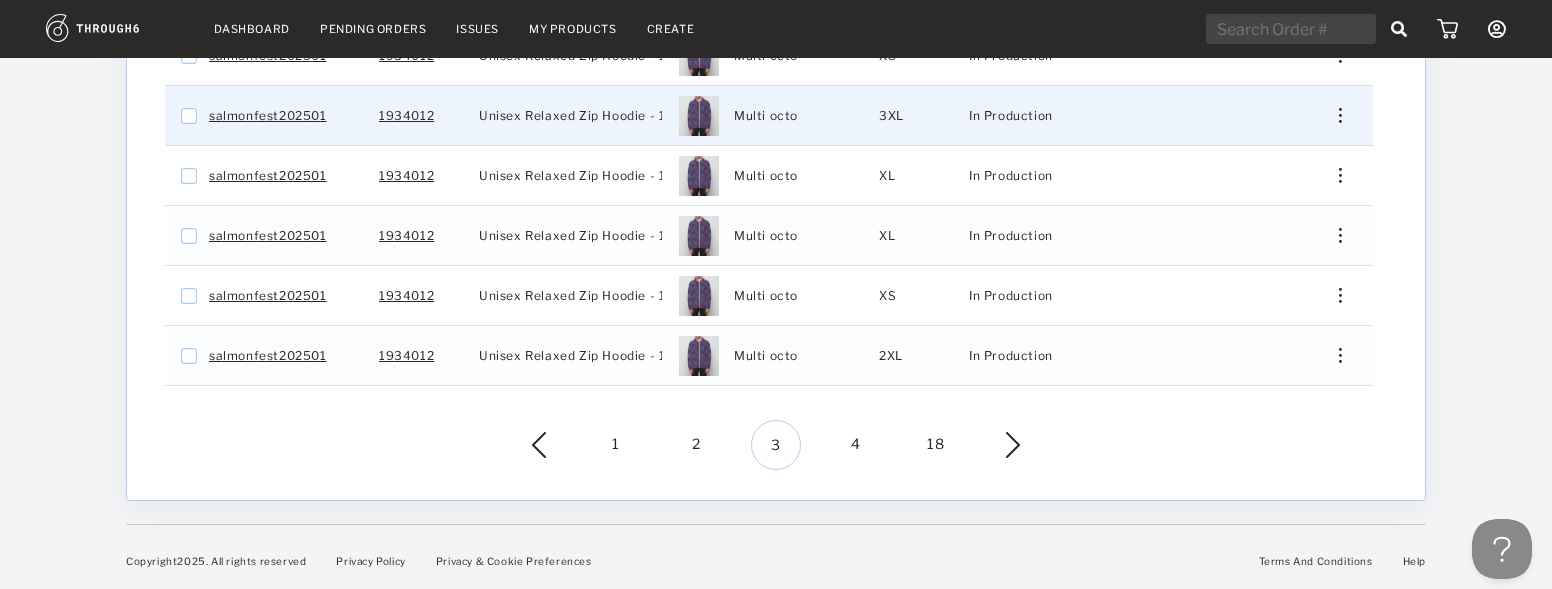 click at bounding box center (1340, 115) 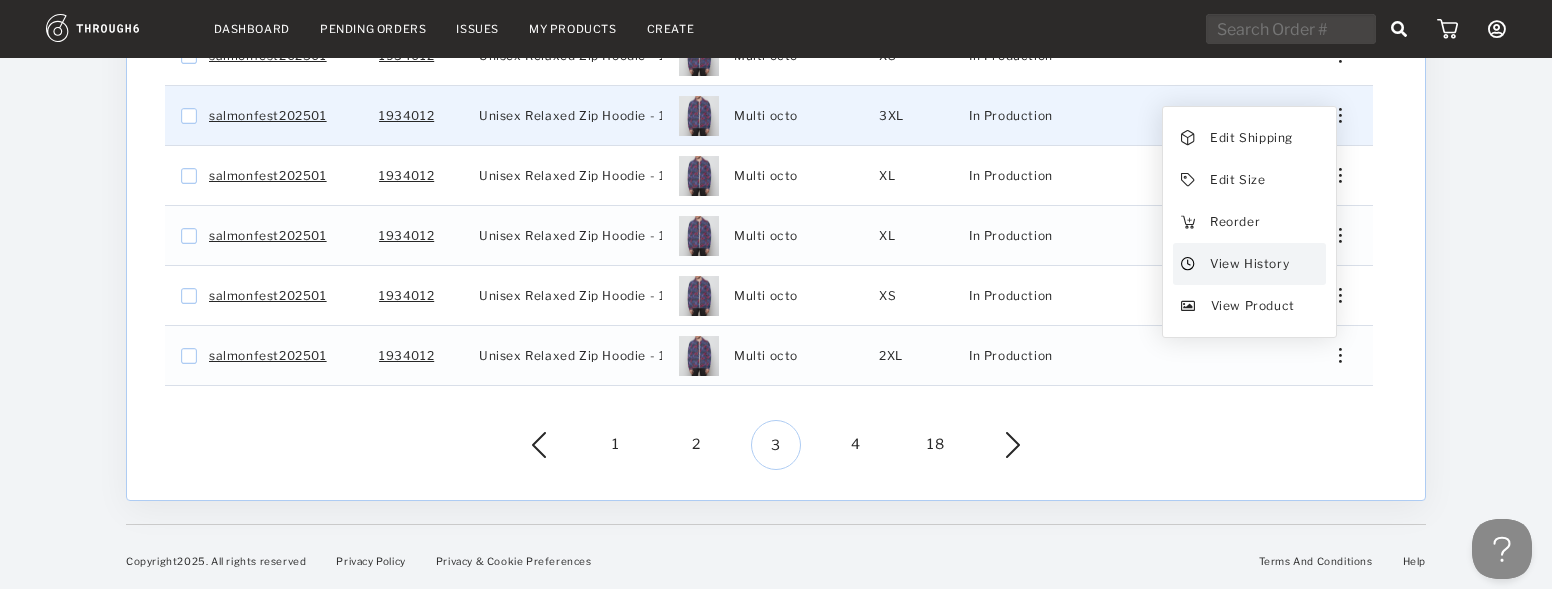 click on "View History" at bounding box center [1249, 264] 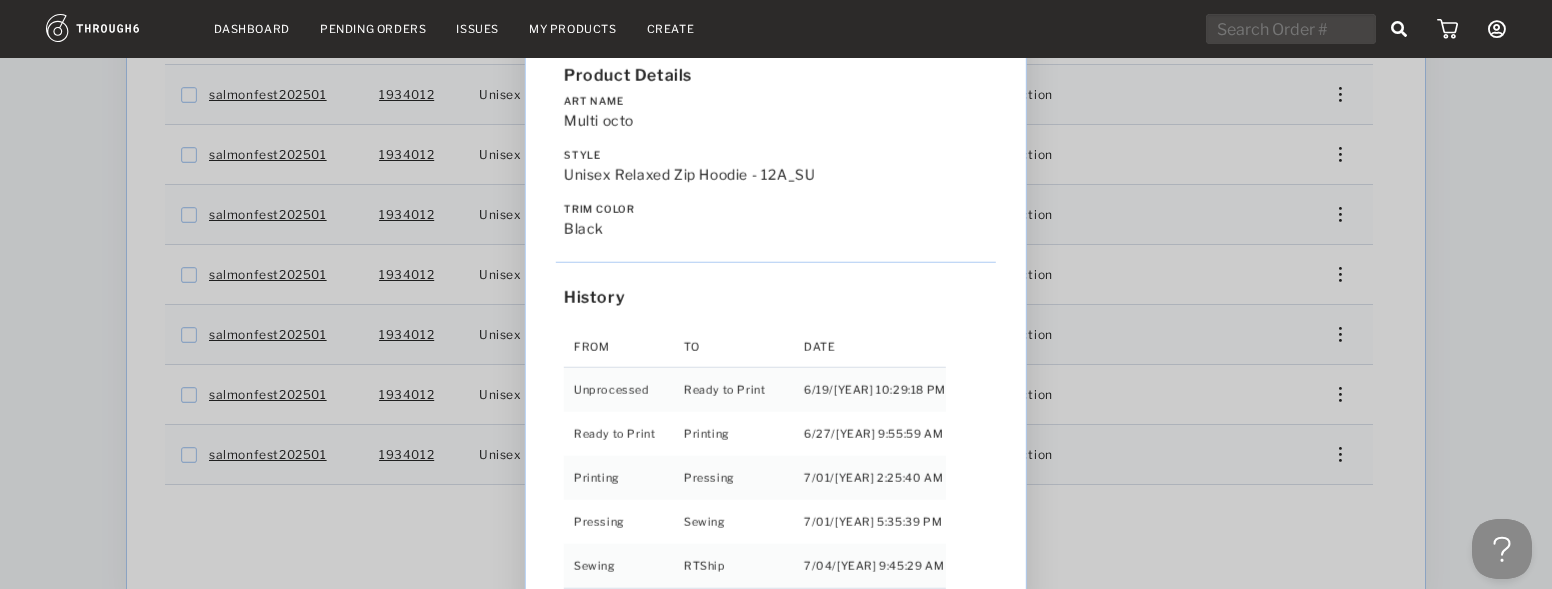 scroll, scrollTop: 605, scrollLeft: 0, axis: vertical 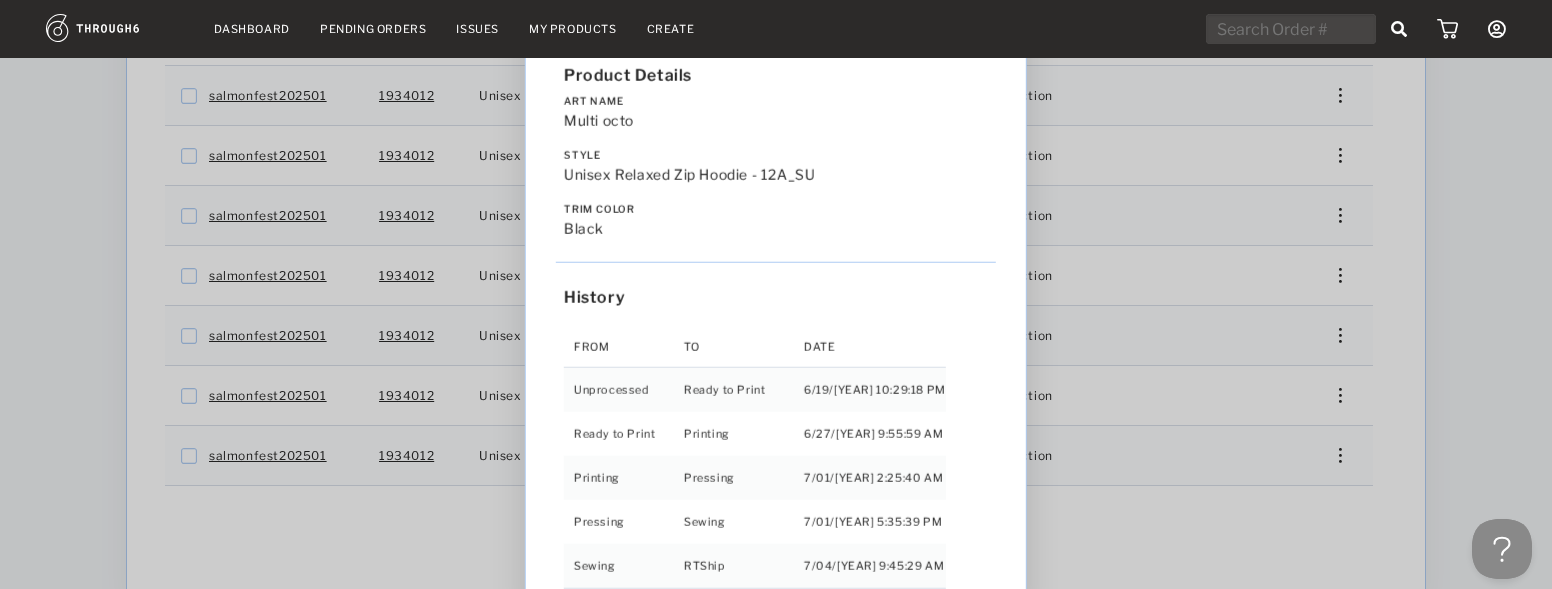 click on "Love from Alaska - No Label   06/19/25 Order  salmonfest202501 Product Details Art Name Multi octo Style Unisex Relaxed Zip Hoodie - 12A_SU Trim Color black History From To Date Unprocessed Ready to Print 6/19/25 10:29:18 PM Ready to Print Printing 6/27/25 9:55:59 AM Printing Pressing 7/01/25 2:25:40 AM Pressing Sewing 7/01/25 5:35:39 PM Sewing RTShip 7/04/25 9:45:29 AM" at bounding box center [776, 294] 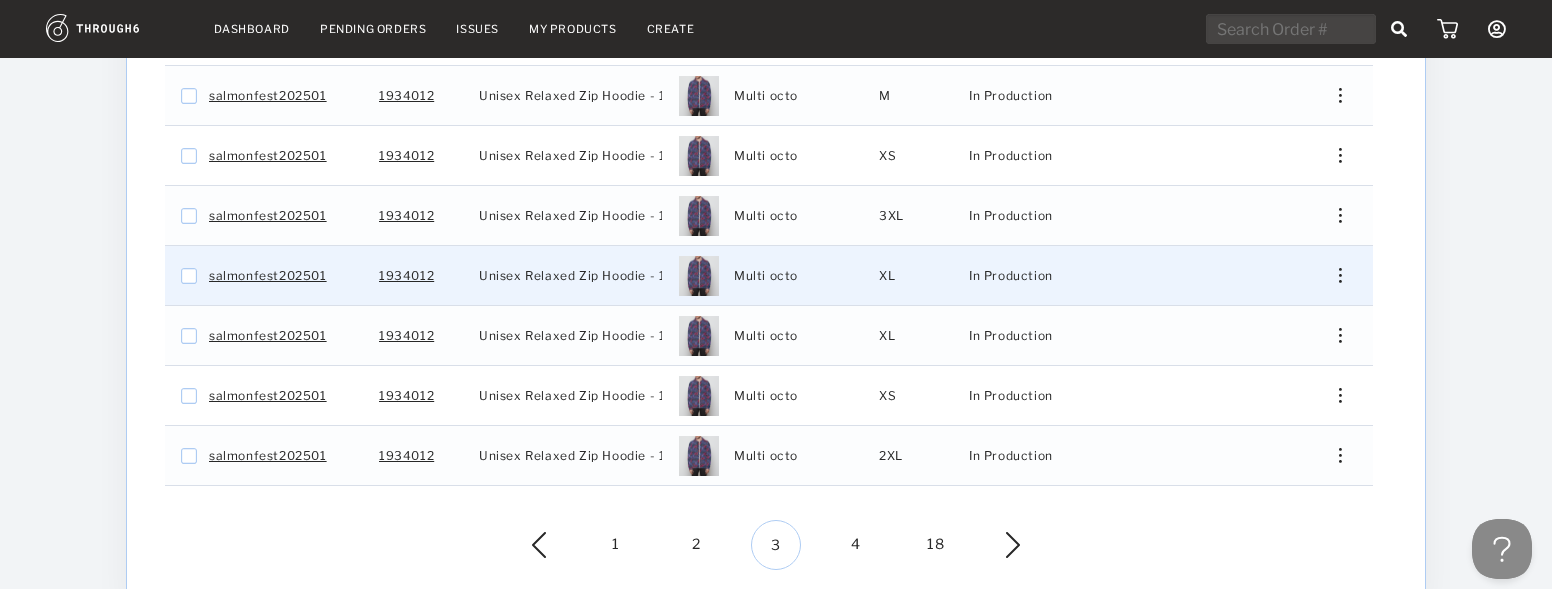 drag, startPoint x: 1338, startPoint y: 277, endPoint x: 1327, endPoint y: 286, distance: 14.21267 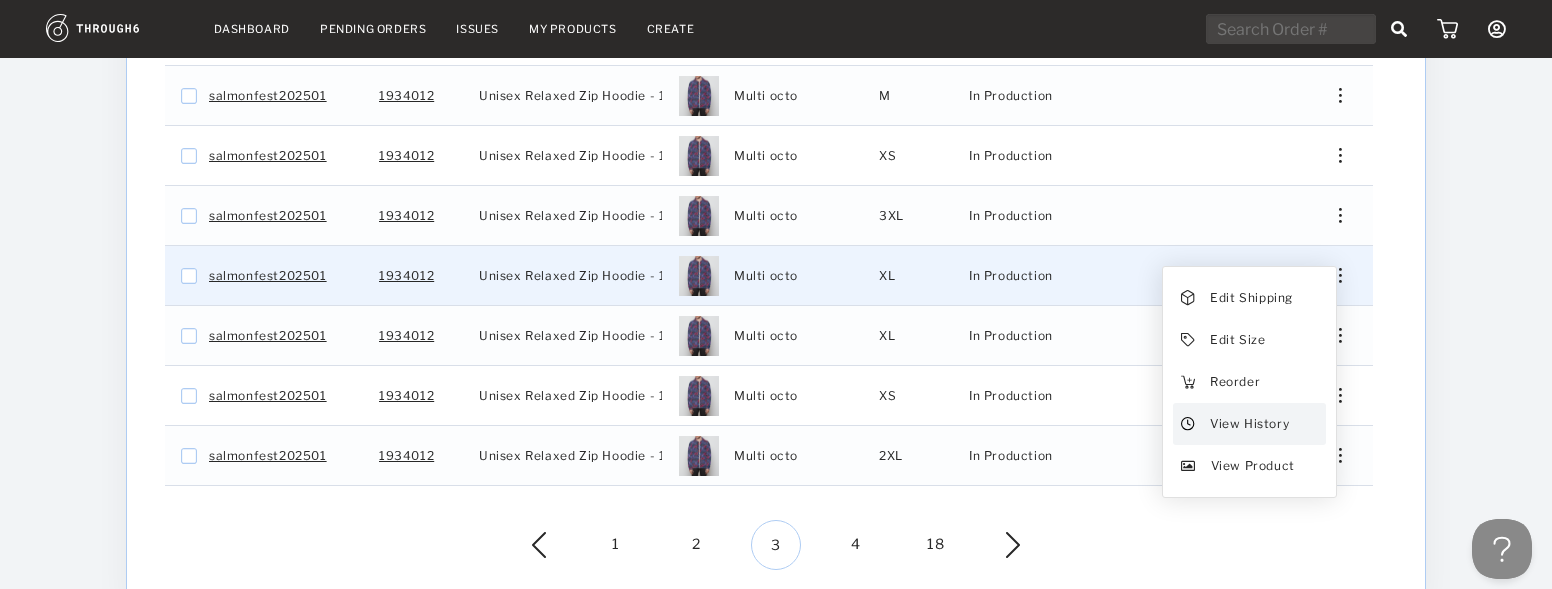 click on "View History" at bounding box center (1249, 424) 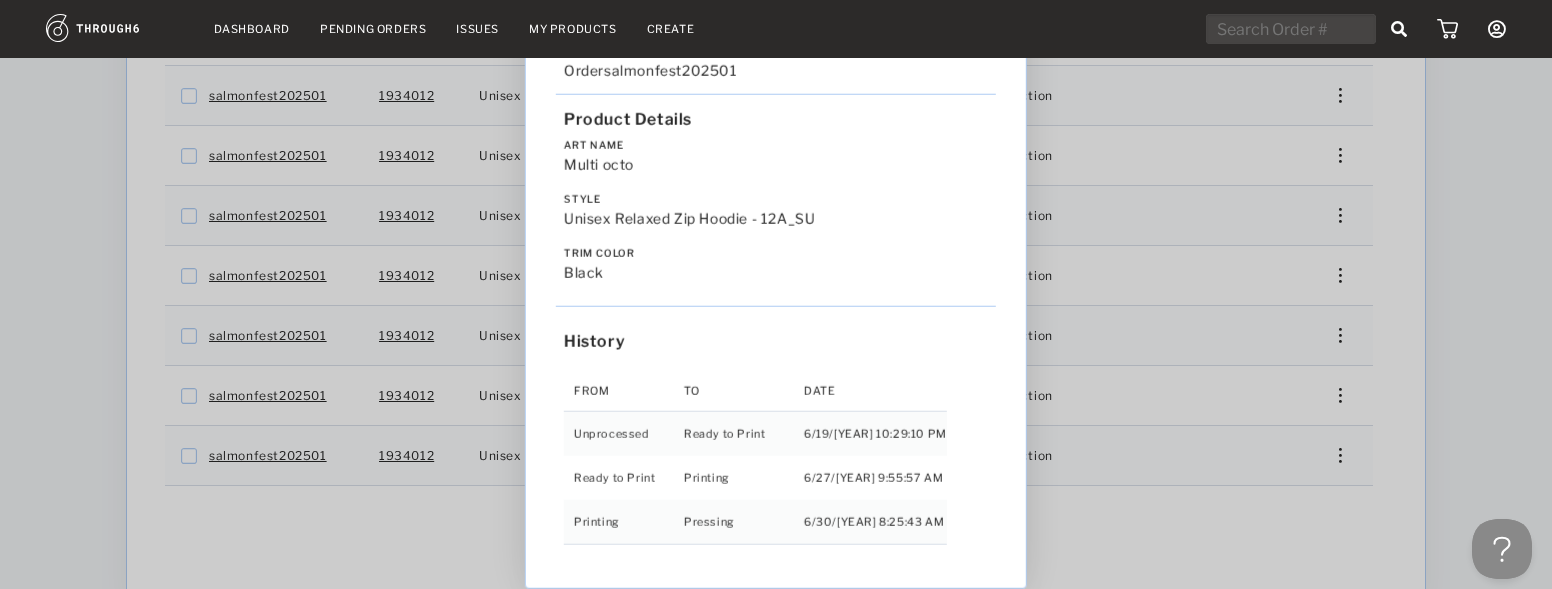 click on "Love from Alaska - No Label   06/19/25 Order  salmonfest202501 Product Details Art Name Multi octo Style Unisex Relaxed Zip Hoodie - 12A_SU Trim Color black History From To Date Unprocessed Ready to Print 6/19/25 10:29:10 PM Ready to Print Printing 6/27/25 9:55:57 AM Printing Pressing 6/30/25 8:25:43 AM" at bounding box center [776, 294] 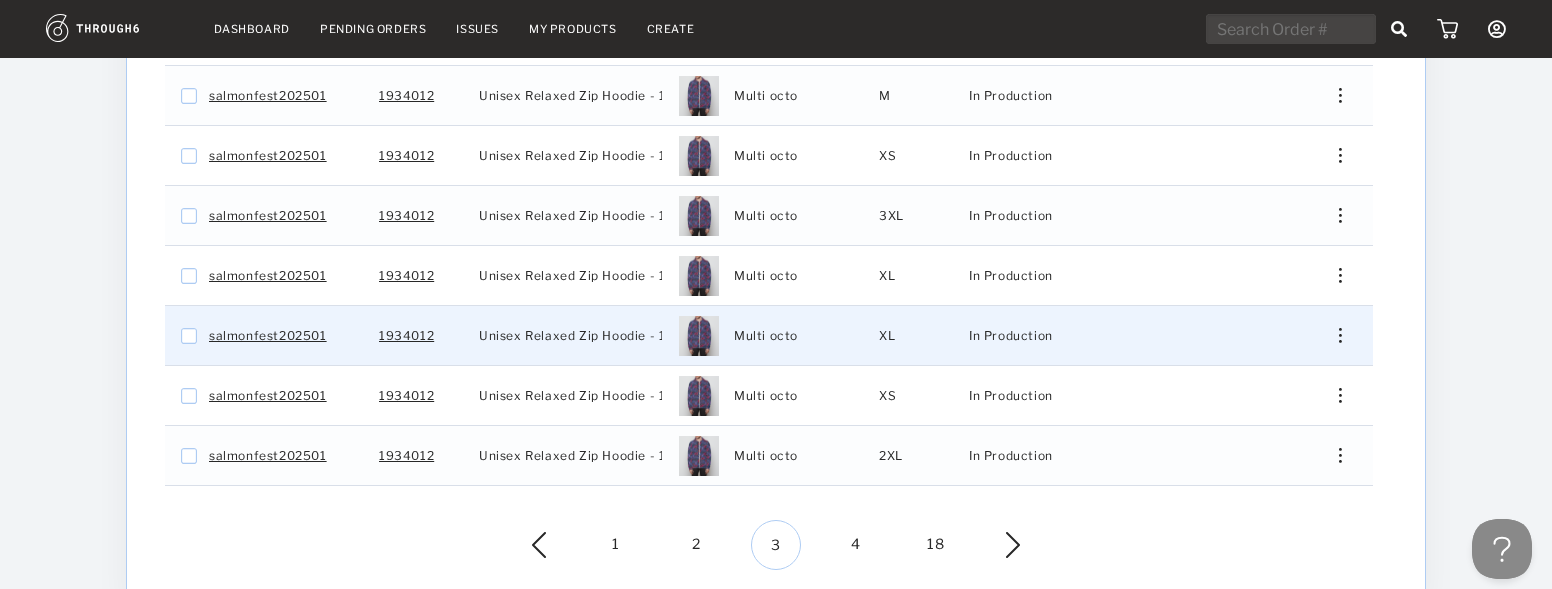 click at bounding box center (1333, 335) 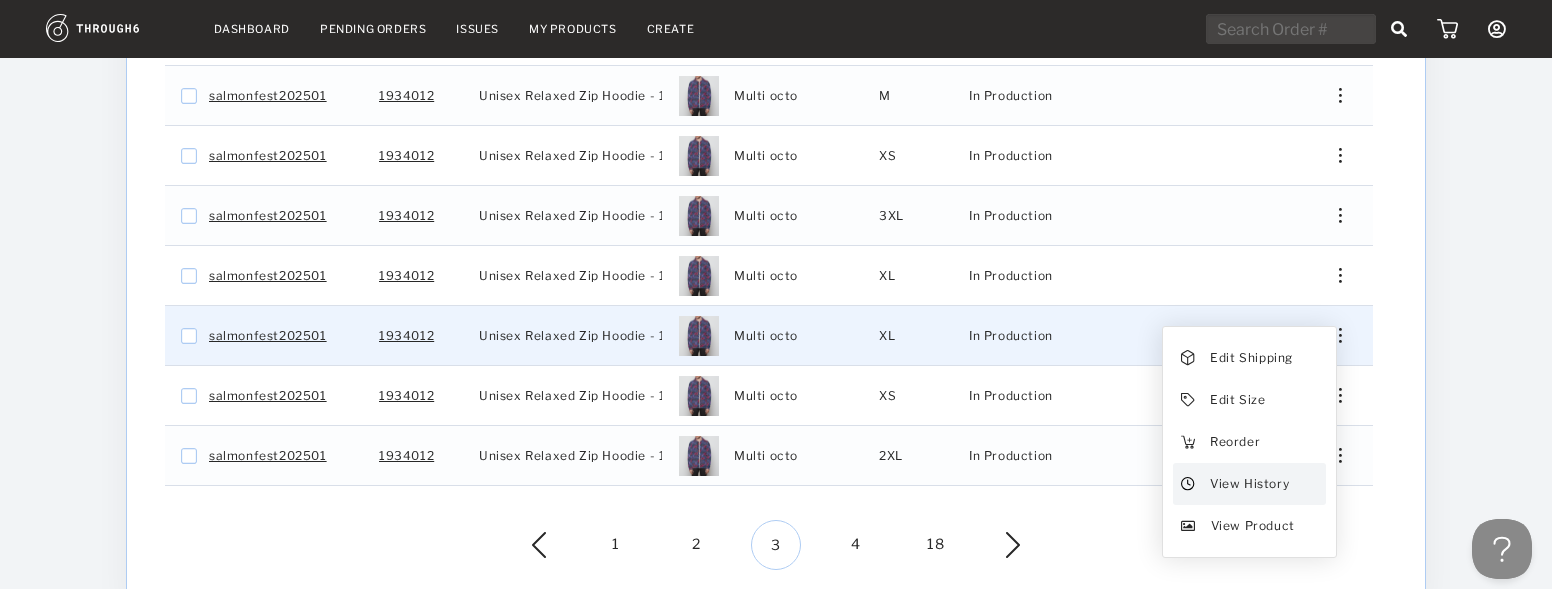 click on "View History" at bounding box center [1249, 484] 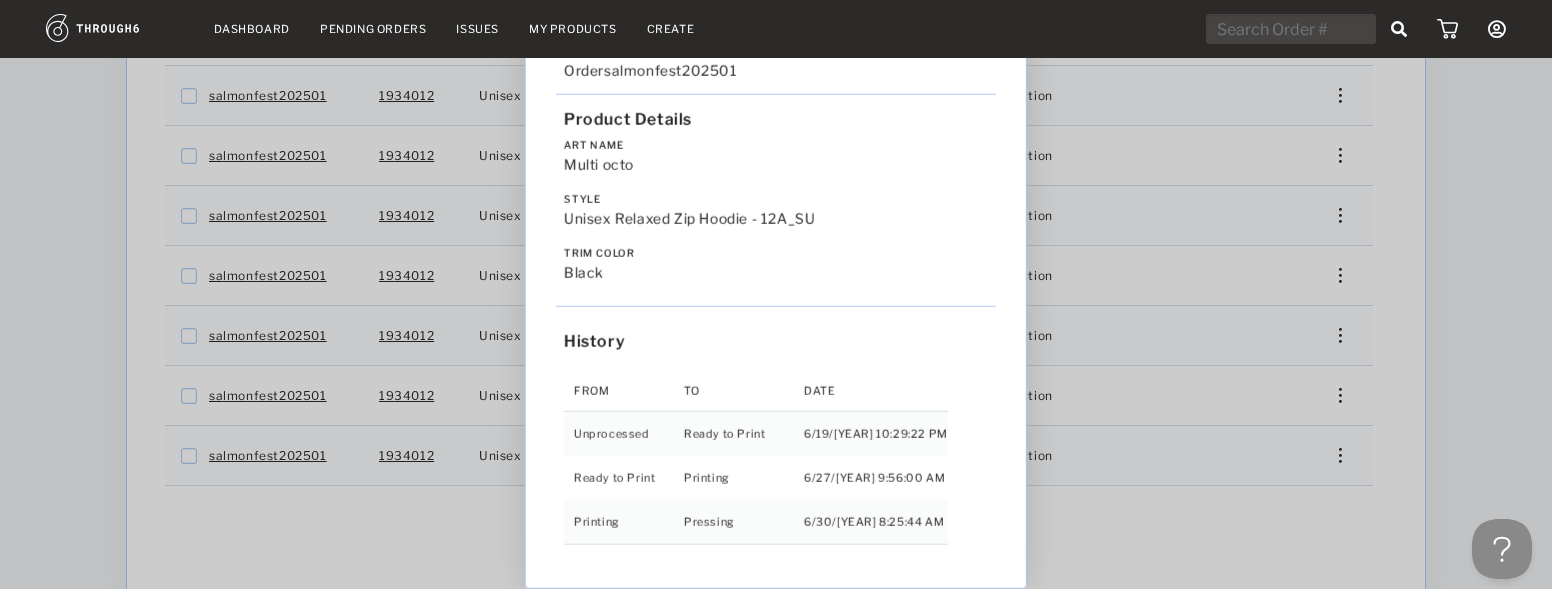 click on "Love from Alaska - No Label   06/19/25 Order  salmonfest202501 Product Details Art Name Multi octo Style Unisex Relaxed Zip Hoodie - 12A_SU Trim Color black History From To Date Unprocessed Ready to Print 6/19/25 10:29:22 PM Ready to Print Printing 6/27/25 9:56:00 AM Printing Pressing 6/30/25 8:25:44 AM" at bounding box center [776, 294] 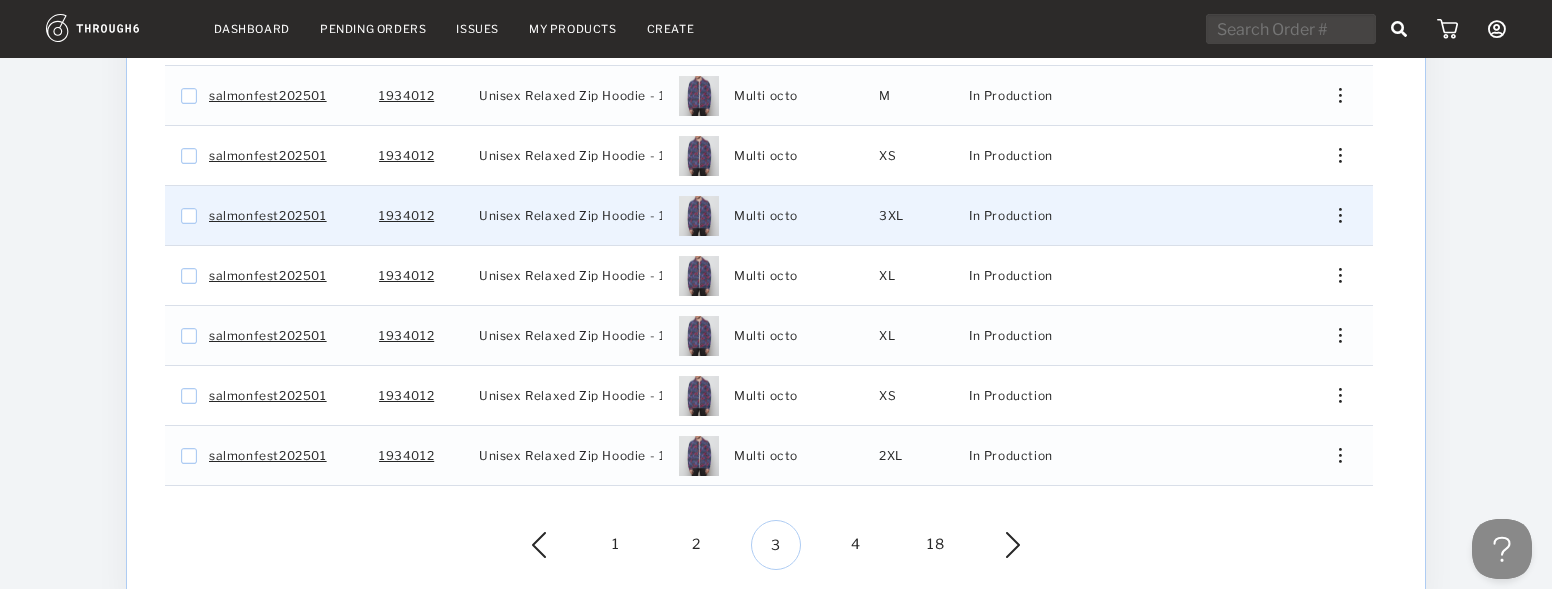 click on "Edit Shipping Edit Size Reorder View History View Product" at bounding box center (1333, 215) 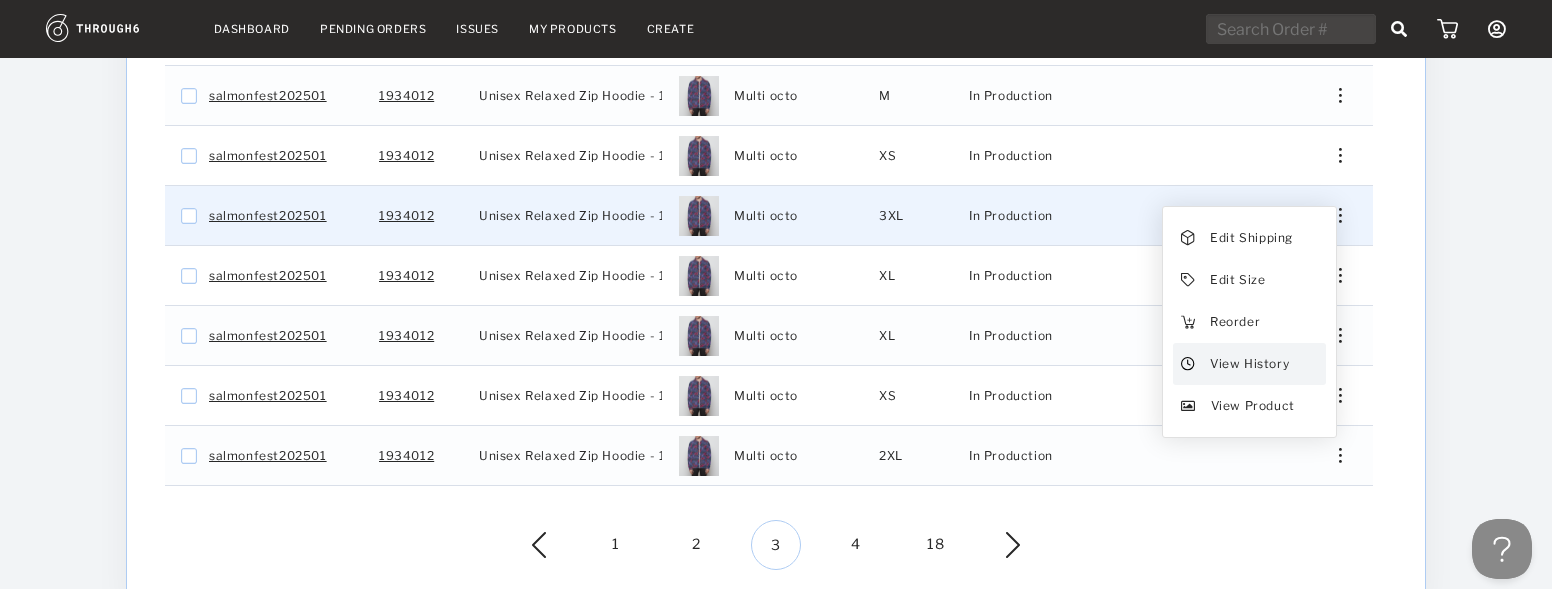 click on "View History" at bounding box center (1249, 364) 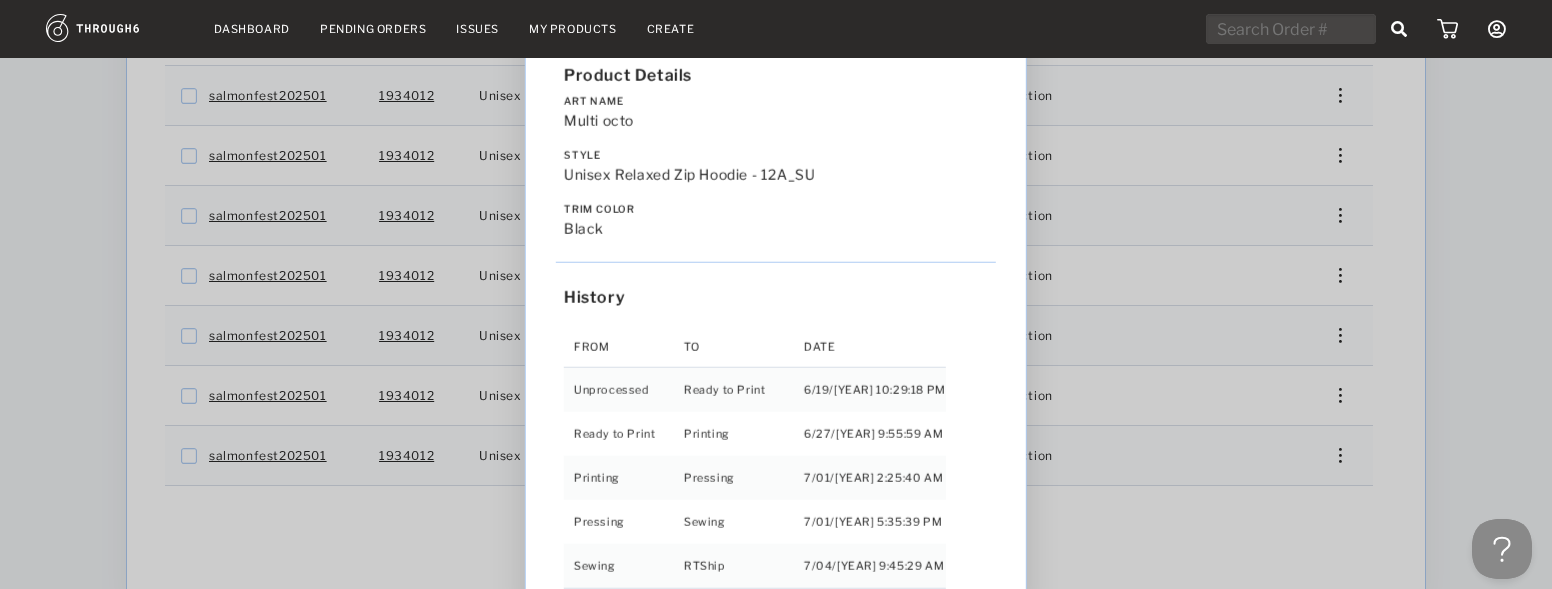 click on "Love from Alaska - No Label   06/19/25 Order  salmonfest202501 Product Details Art Name Multi octo Style Unisex Relaxed Zip Hoodie - 12A_SU Trim Color black History From To Date Unprocessed Ready to Print 6/19/25 10:29:18 PM Ready to Print Printing 6/27/25 9:55:59 AM Printing Pressing 7/01/25 2:25:40 AM Pressing Sewing 7/01/25 5:35:39 PM Sewing RTShip 7/04/25 9:45:29 AM" at bounding box center (776, 294) 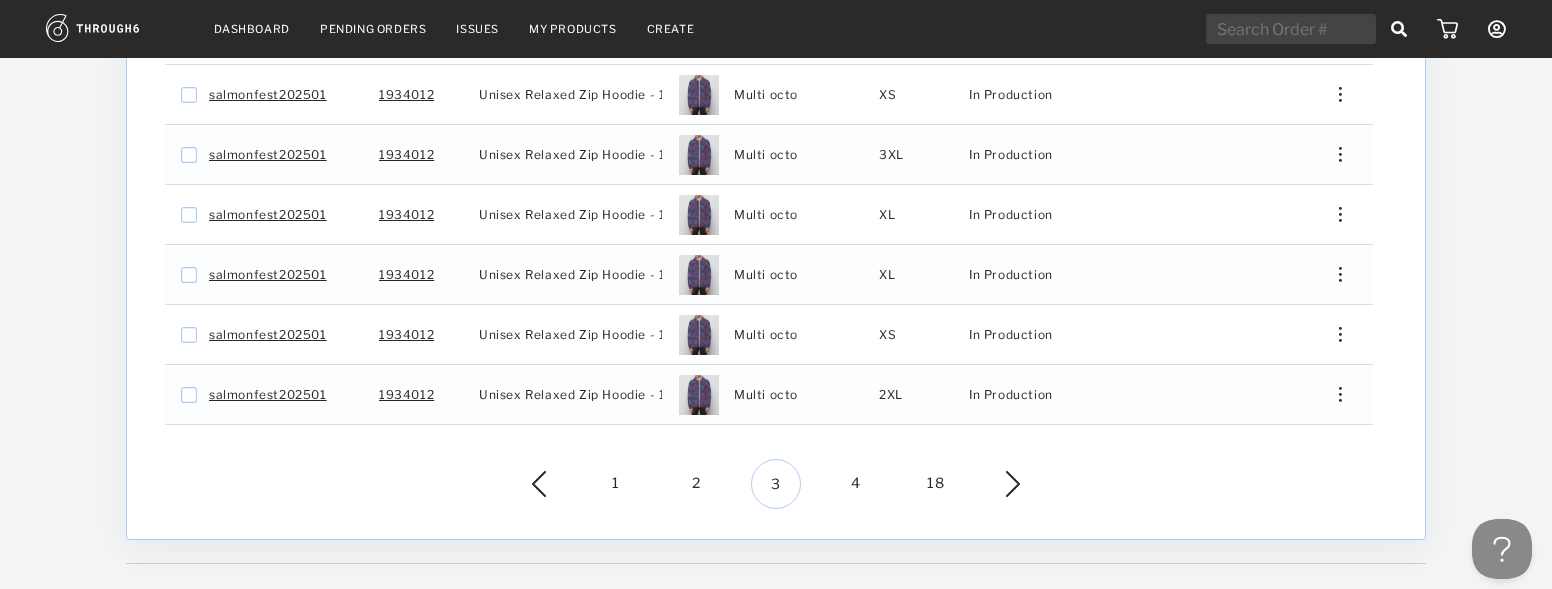 scroll, scrollTop: 705, scrollLeft: 0, axis: vertical 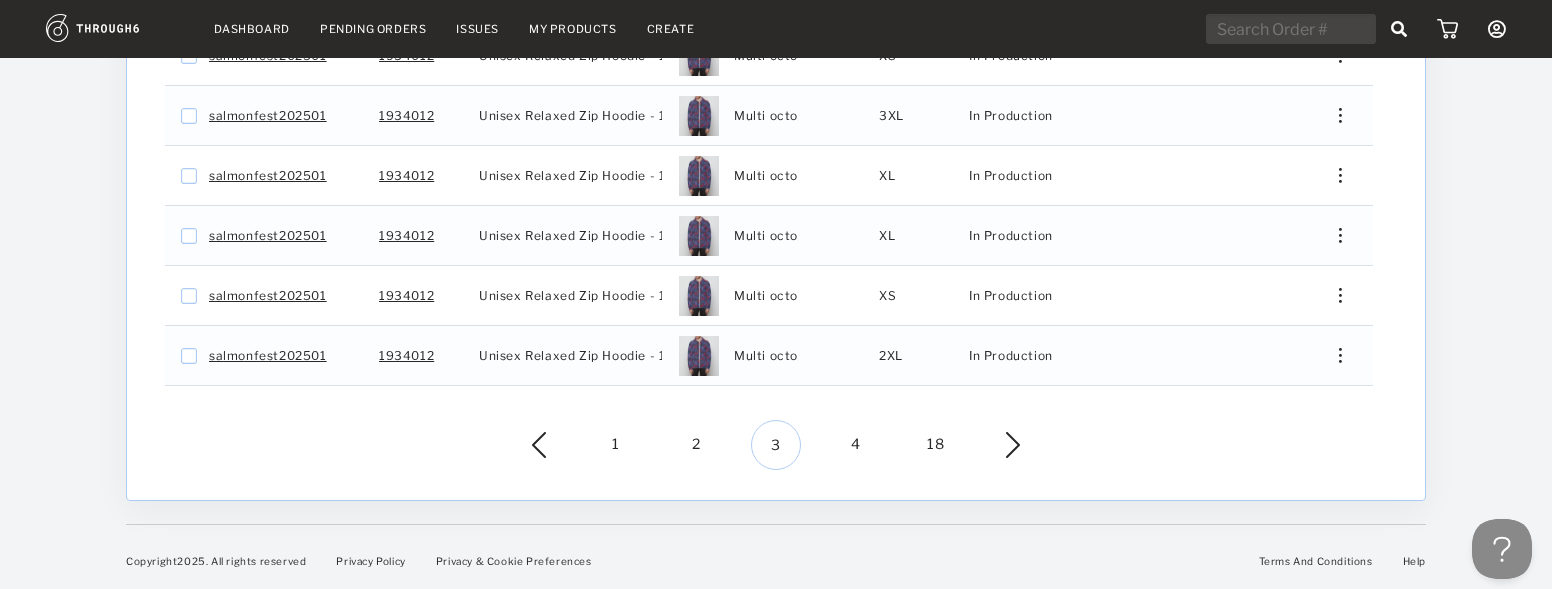 click on "4" at bounding box center [856, 445] 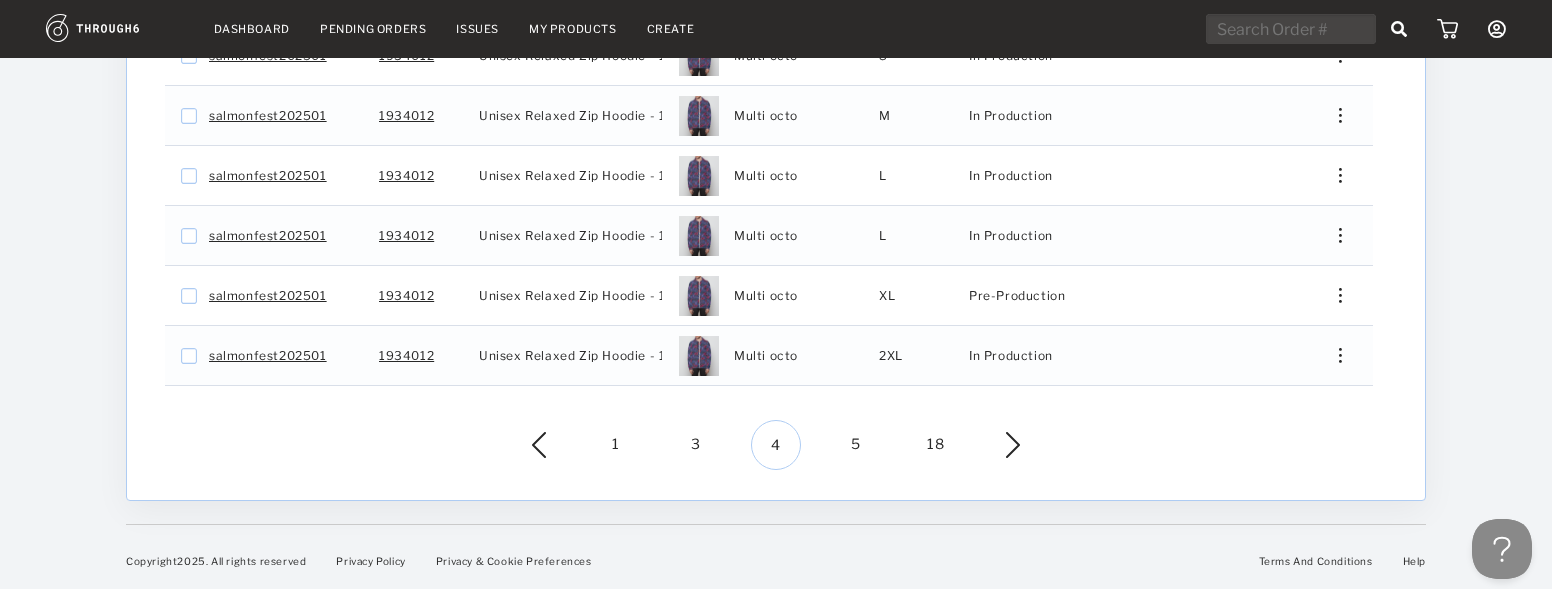 click on "5" at bounding box center (856, 445) 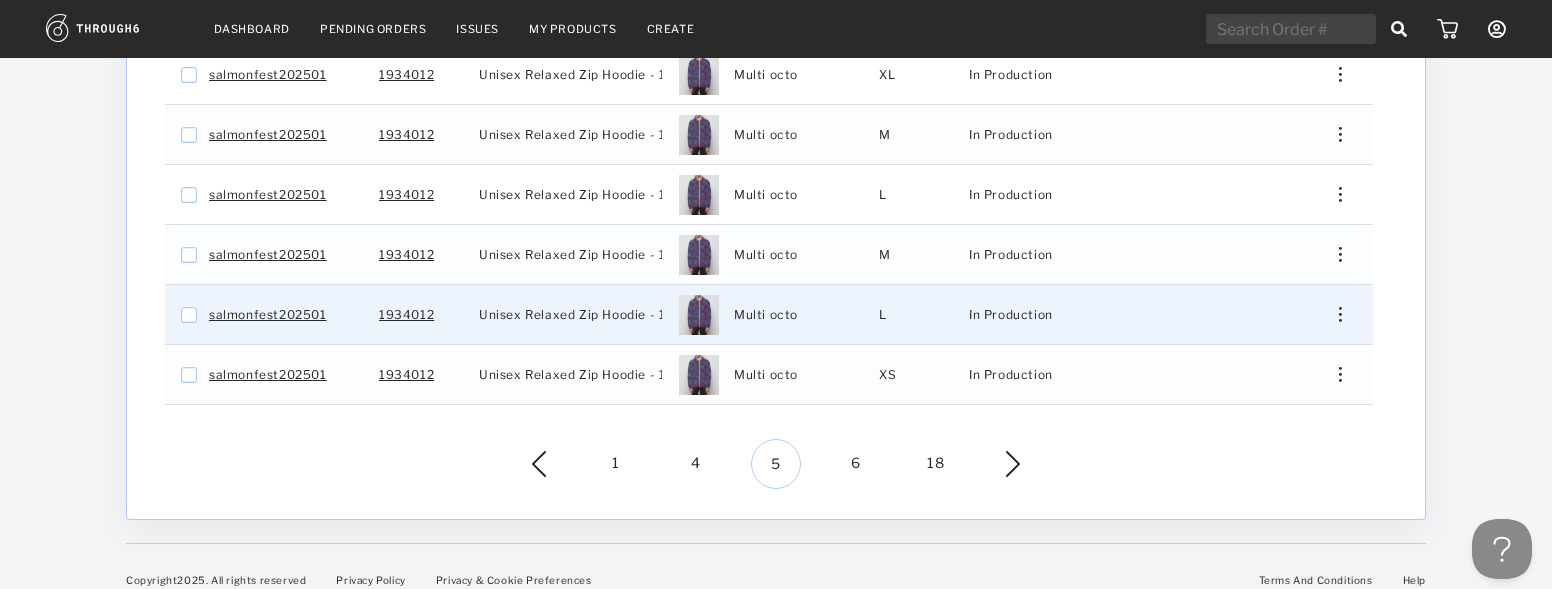 scroll, scrollTop: 705, scrollLeft: 0, axis: vertical 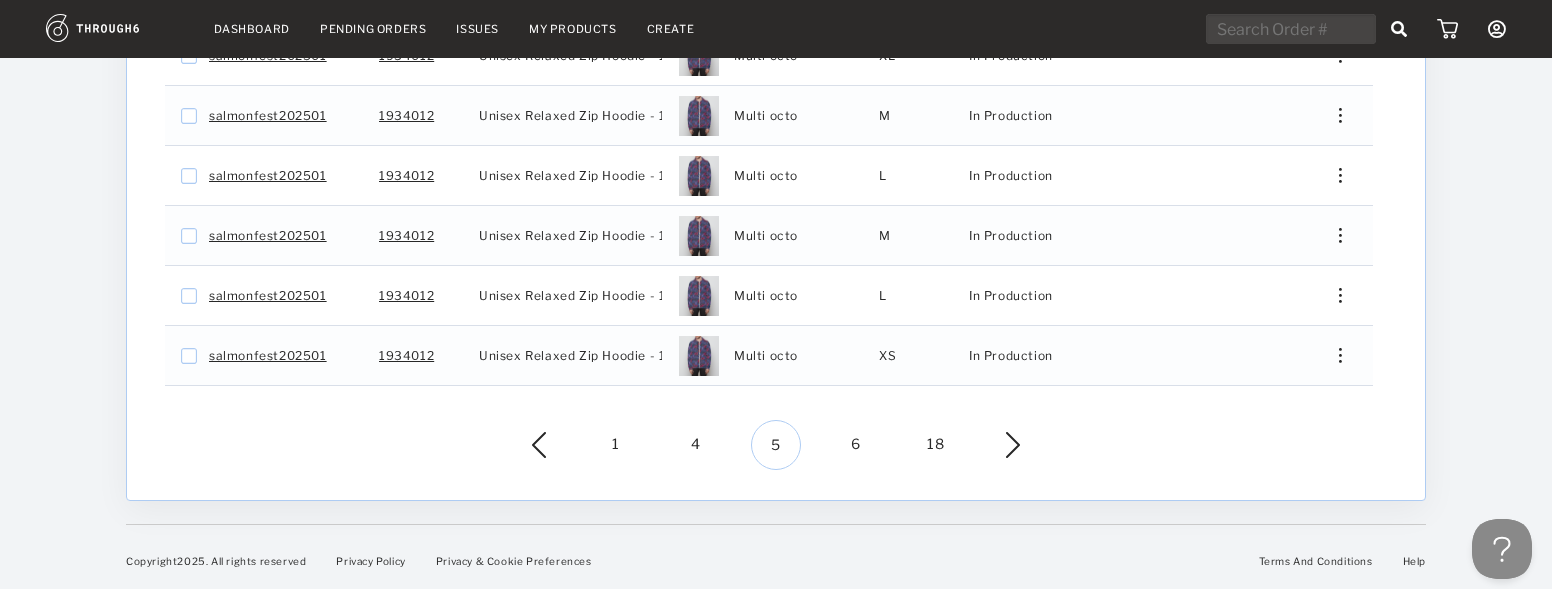 click on "6" at bounding box center (856, 445) 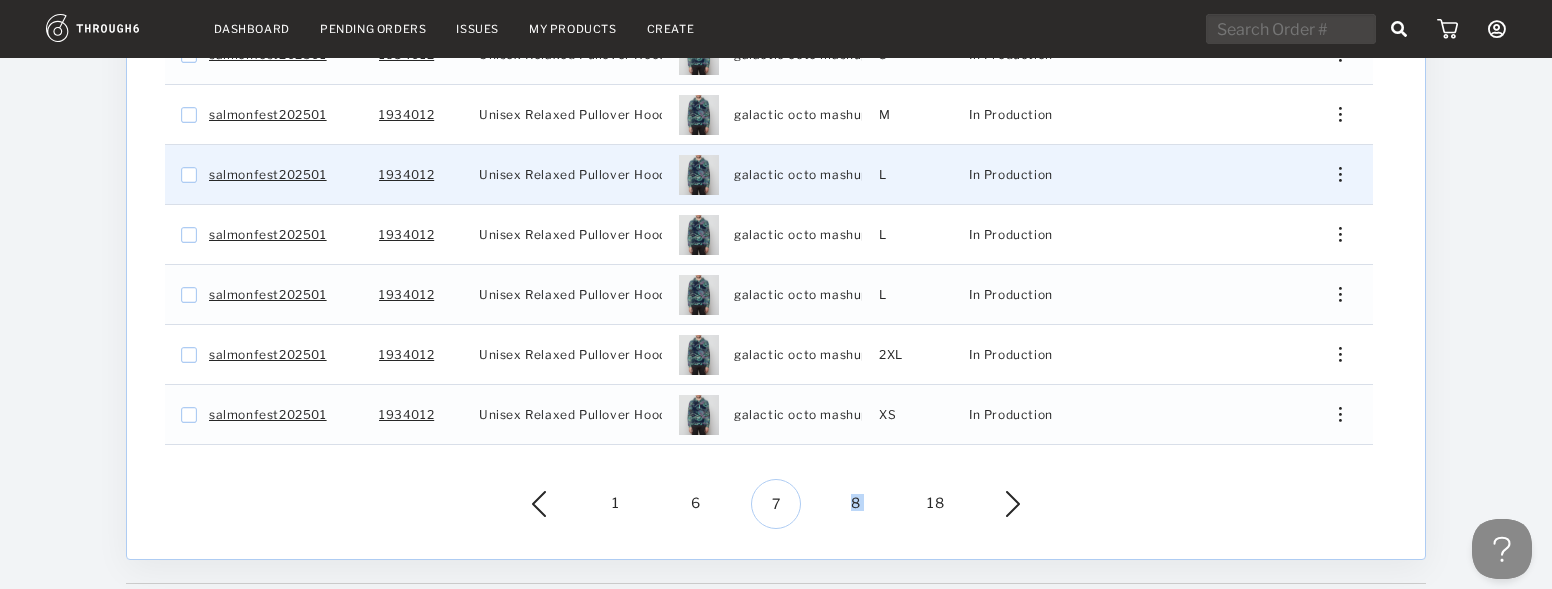 scroll, scrollTop: 705, scrollLeft: 0, axis: vertical 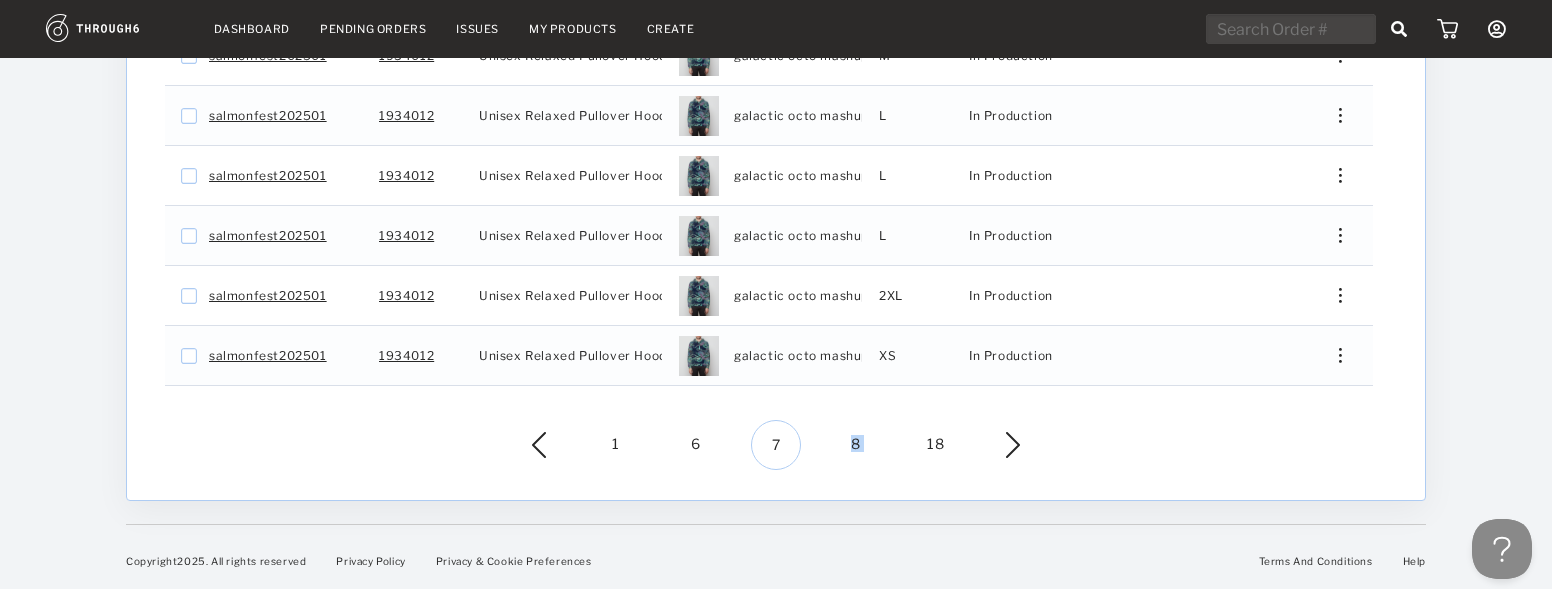 click on "8" at bounding box center [856, 445] 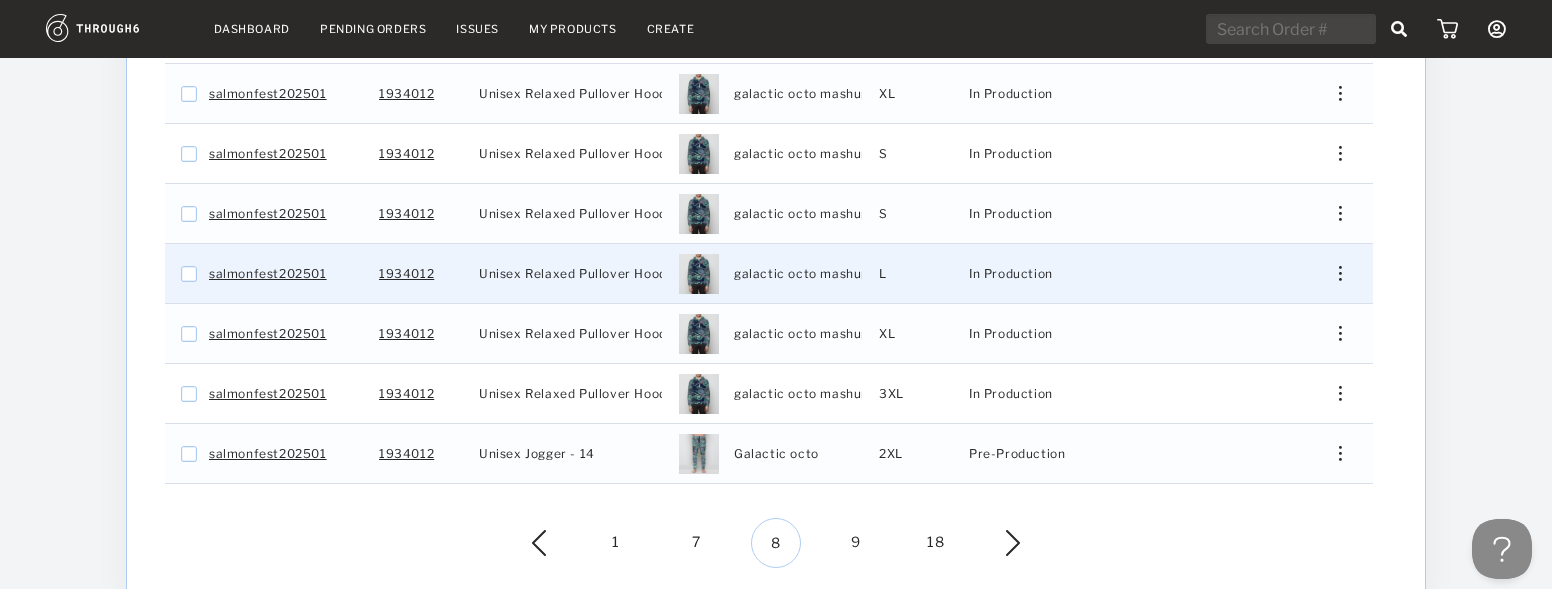 scroll, scrollTop: 693, scrollLeft: 0, axis: vertical 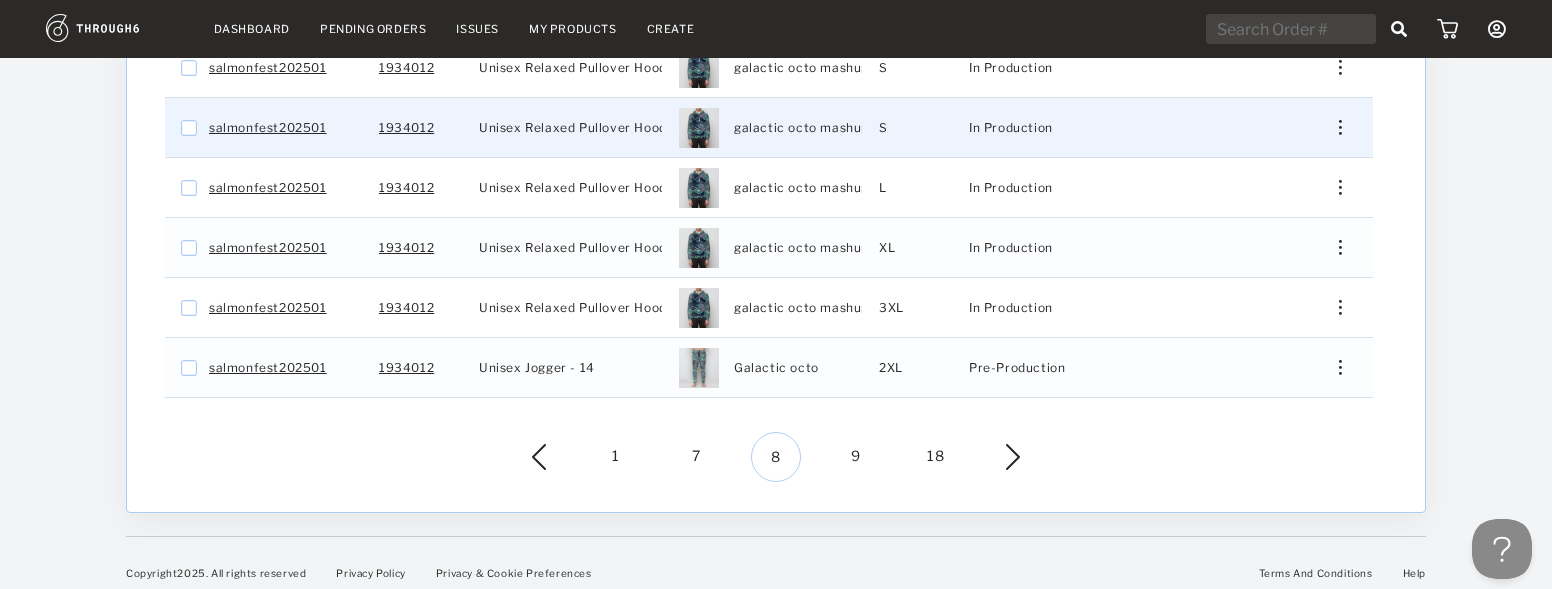click at bounding box center (1333, 127) 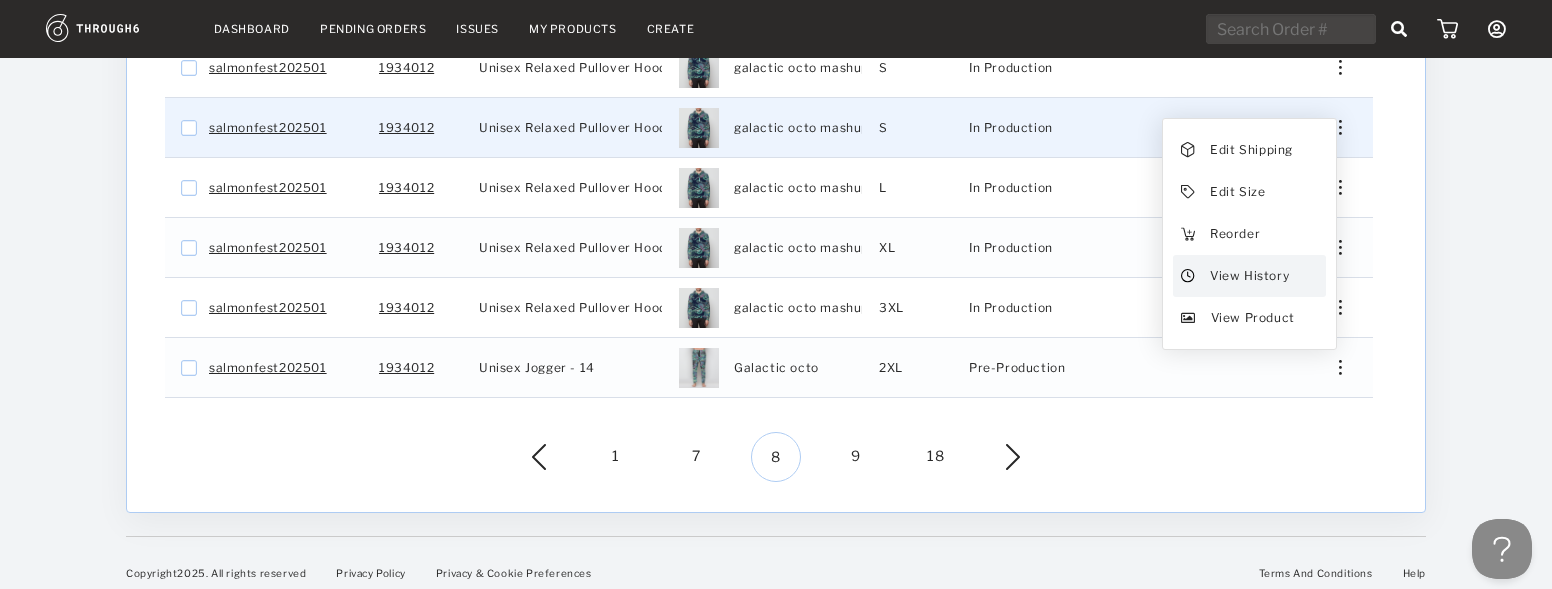 click on "View History" at bounding box center (1249, 276) 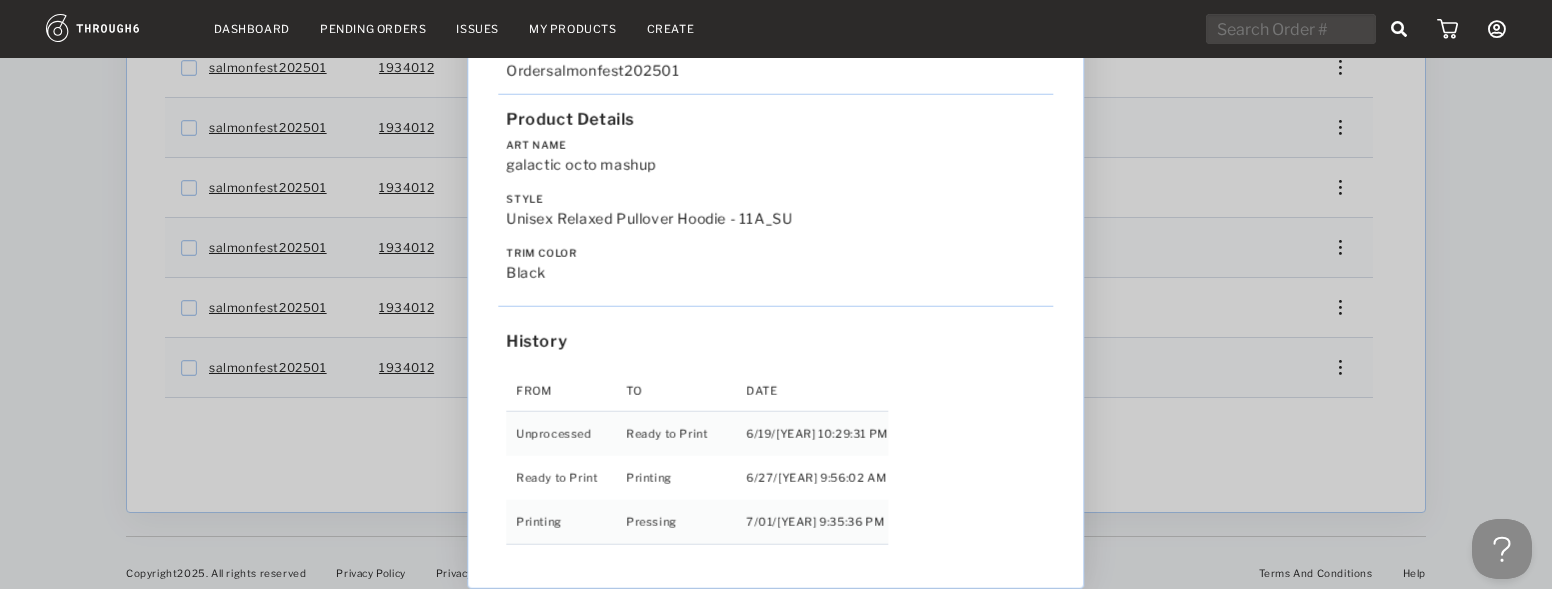 click on "Love from Alaska - No Label   06/19/25 Order  salmonfest202501 Product Details Art Name galactic octo mashup Style Unisex Relaxed Pullover Hoodie - 11A_SU Trim Color black History From To Date Unprocessed Ready to Print 6/19/25 10:29:31 PM Ready to Print Printing 6/27/25 9:56:02 AM Printing Pressing 7/01/25 9:35:36 PM" at bounding box center [776, 294] 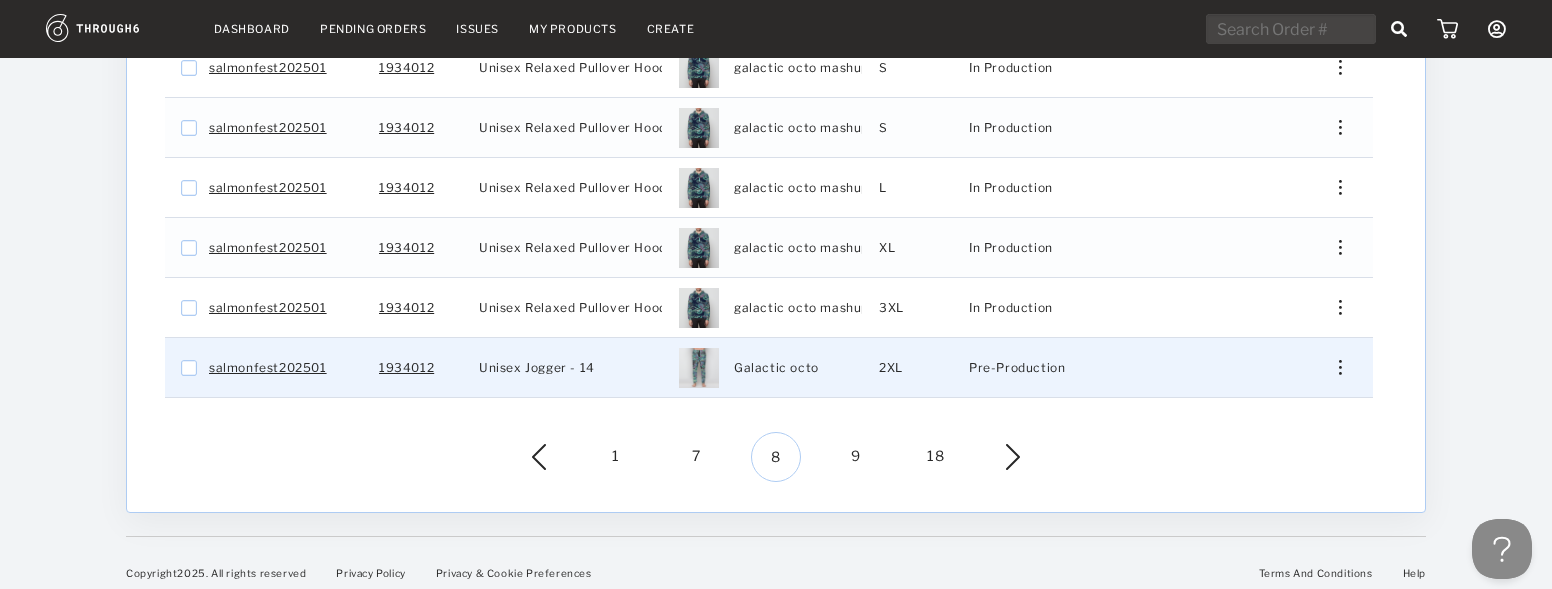 click at bounding box center [1333, 367] 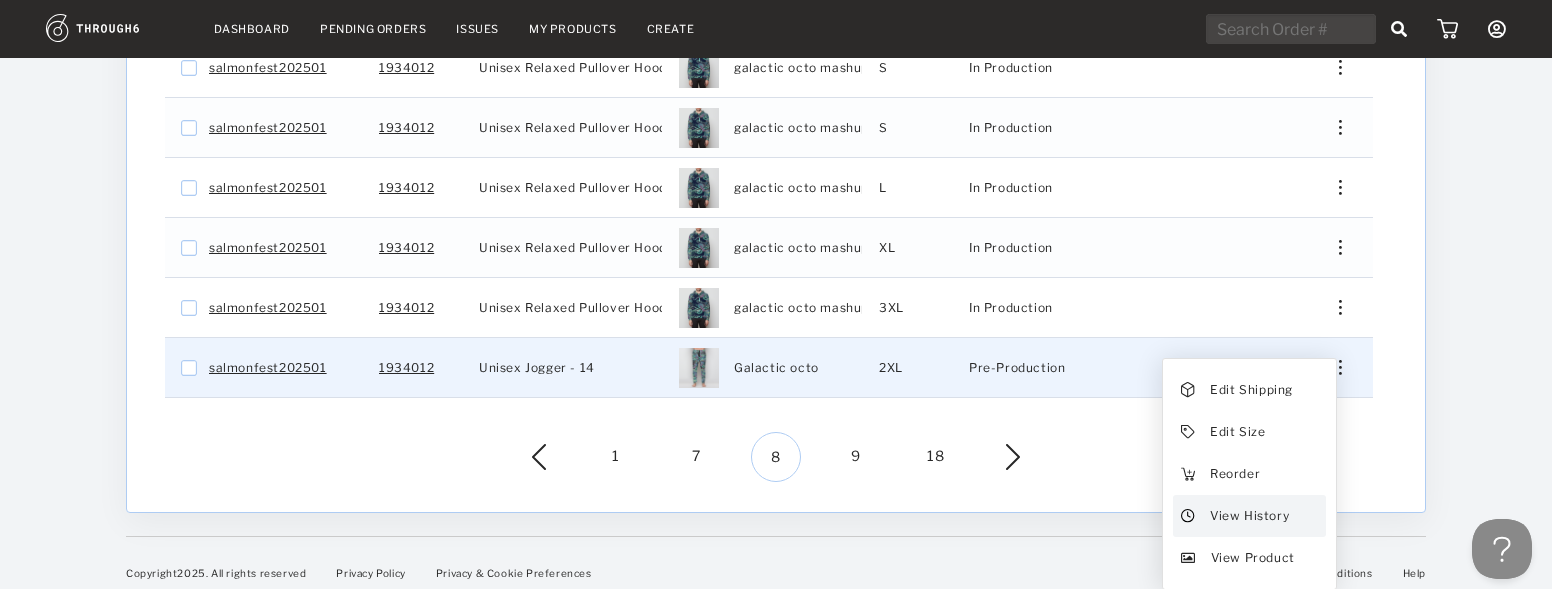 click at bounding box center (1188, 516) 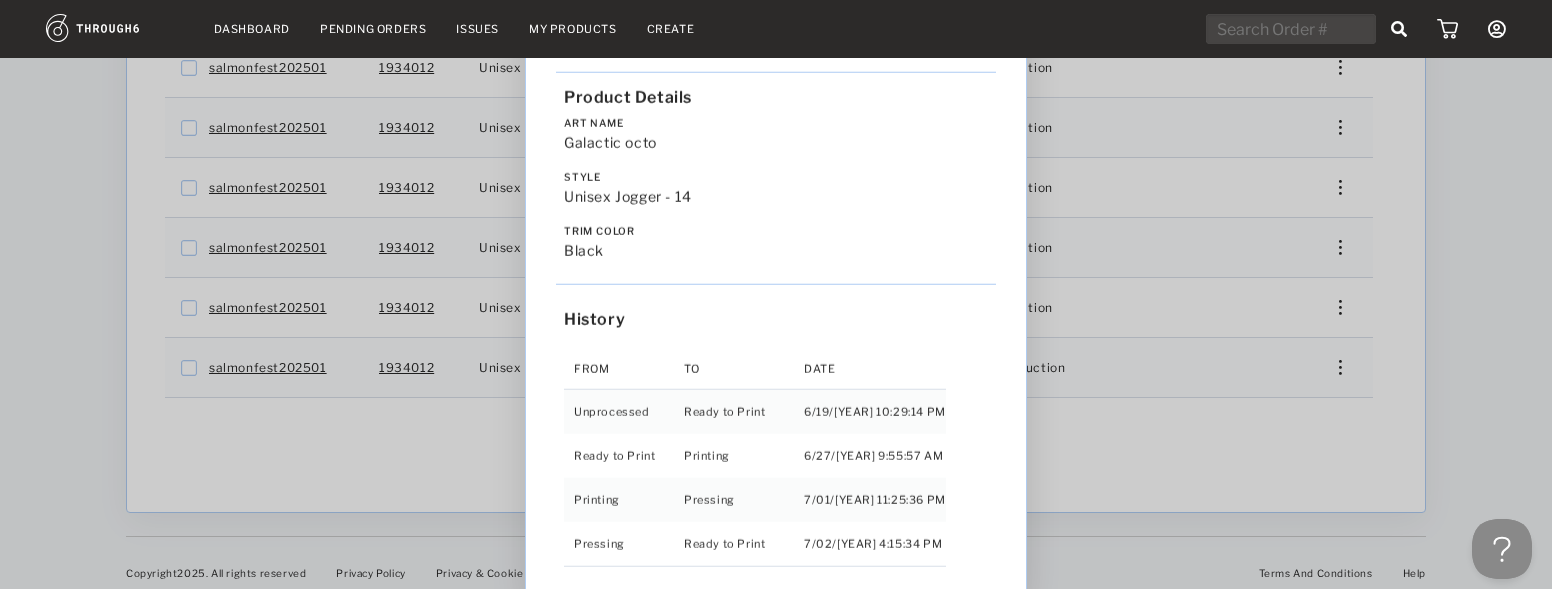 click on "Love from Alaska - No Label   06/19/25 Order  salmonfest202501 Product Details Art Name Galactic octo Style Unisex Jogger - 14 Trim Color black History From To Date Unprocessed Ready to Print 6/19/25 10:29:14 PM Ready to Print Printing 6/27/25 9:55:57 AM Printing Pressing 7/01/25 11:25:36 PM Pressing Ready to Print 7/02/25 4:15:34 PM" at bounding box center [776, 294] 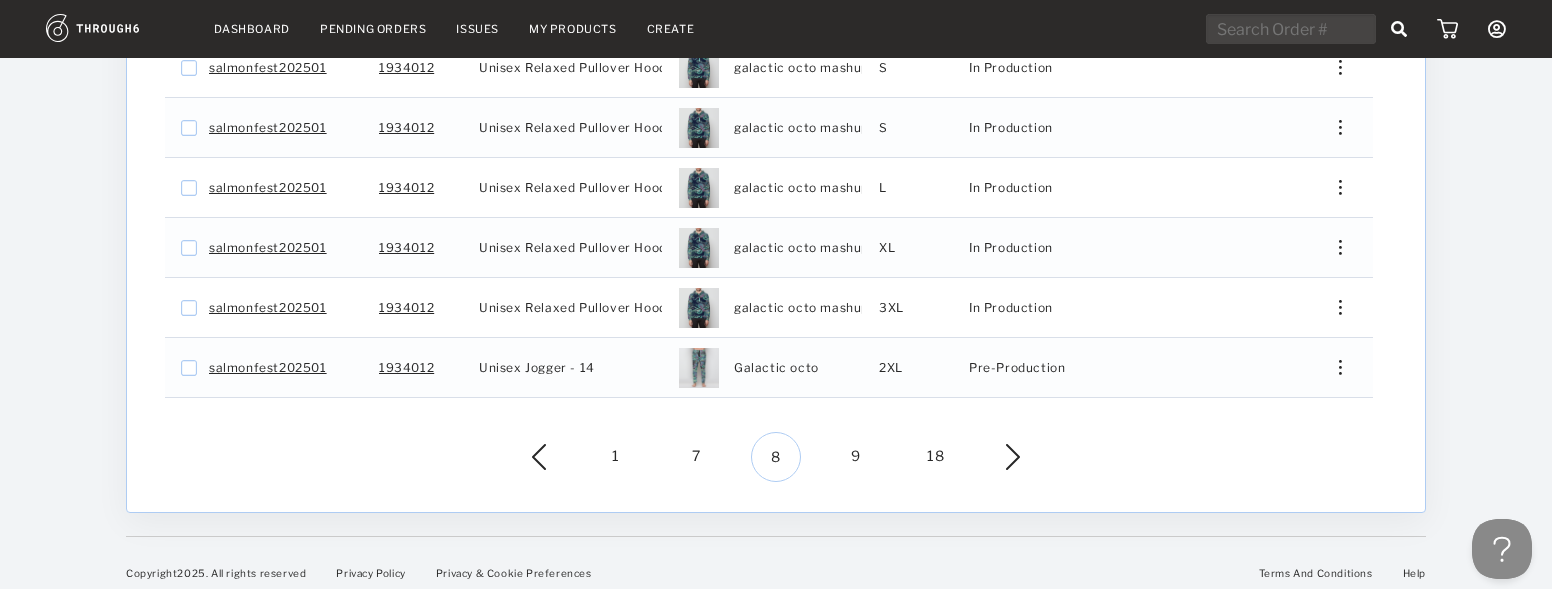 drag, startPoint x: 847, startPoint y: 457, endPoint x: 878, endPoint y: 445, distance: 33.24154 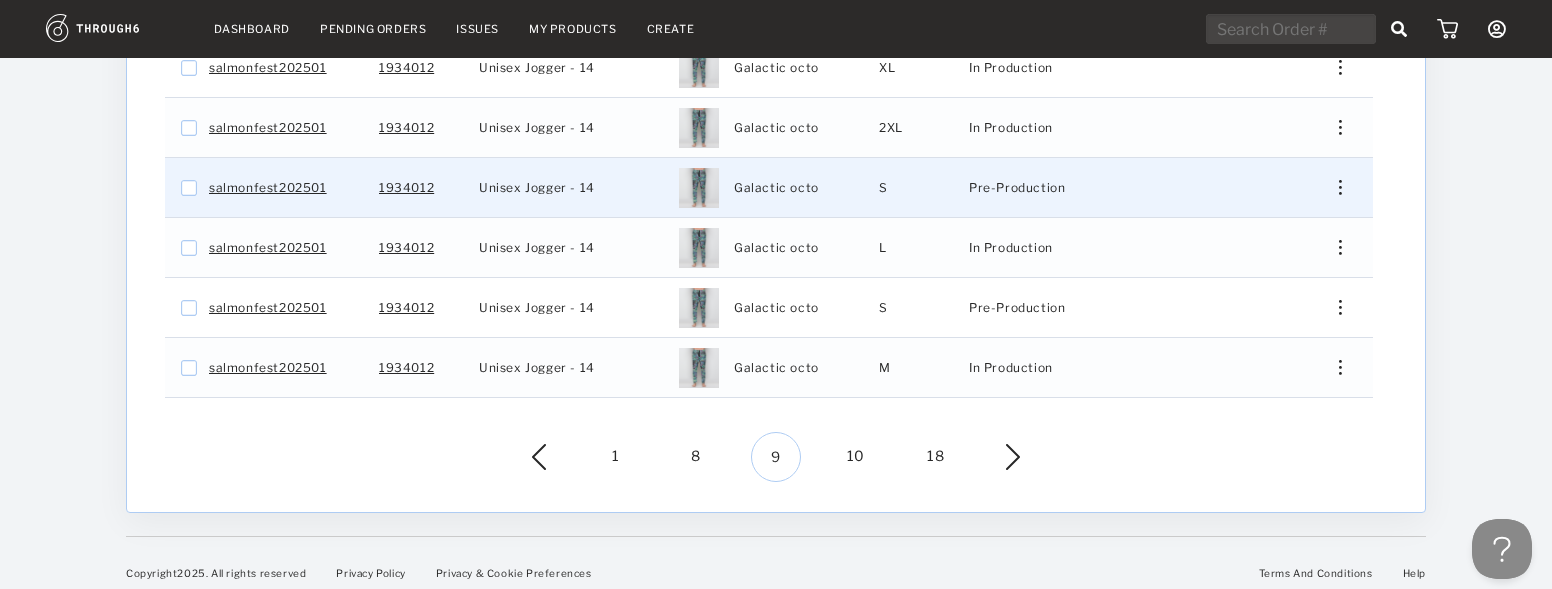 scroll, scrollTop: 475, scrollLeft: 0, axis: vertical 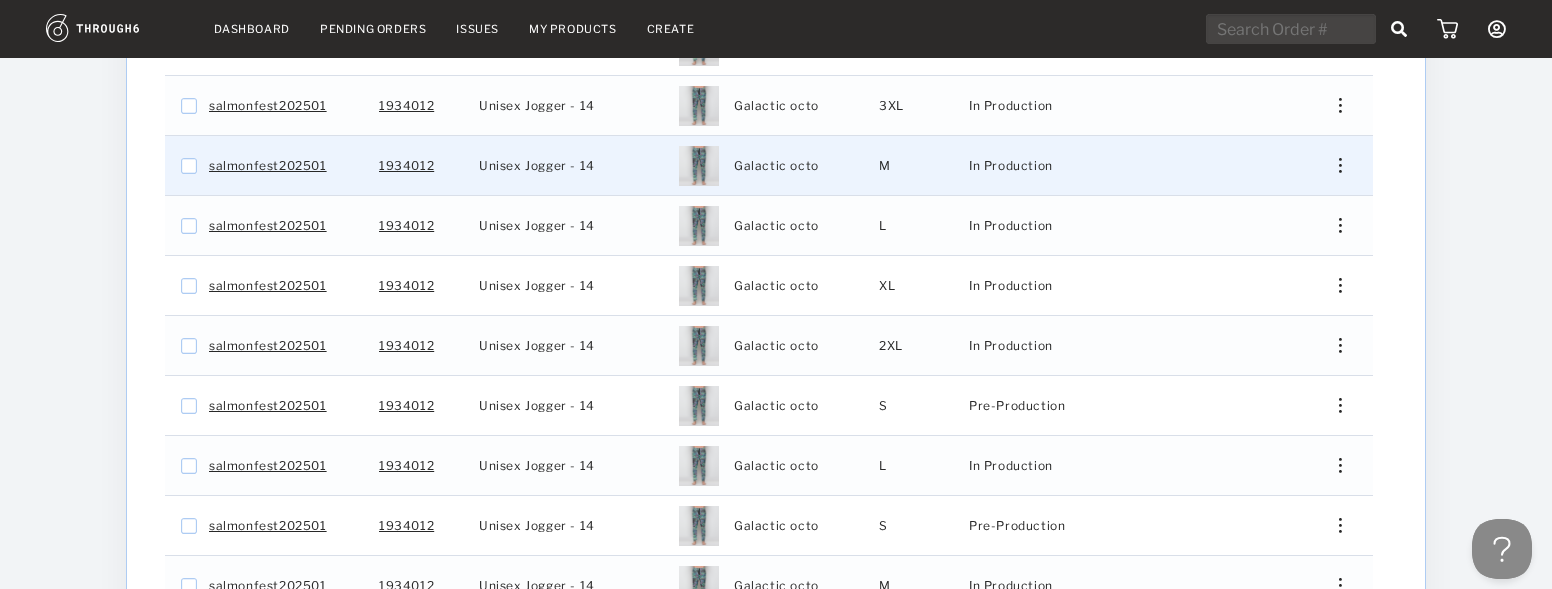 click at bounding box center [1333, 165] 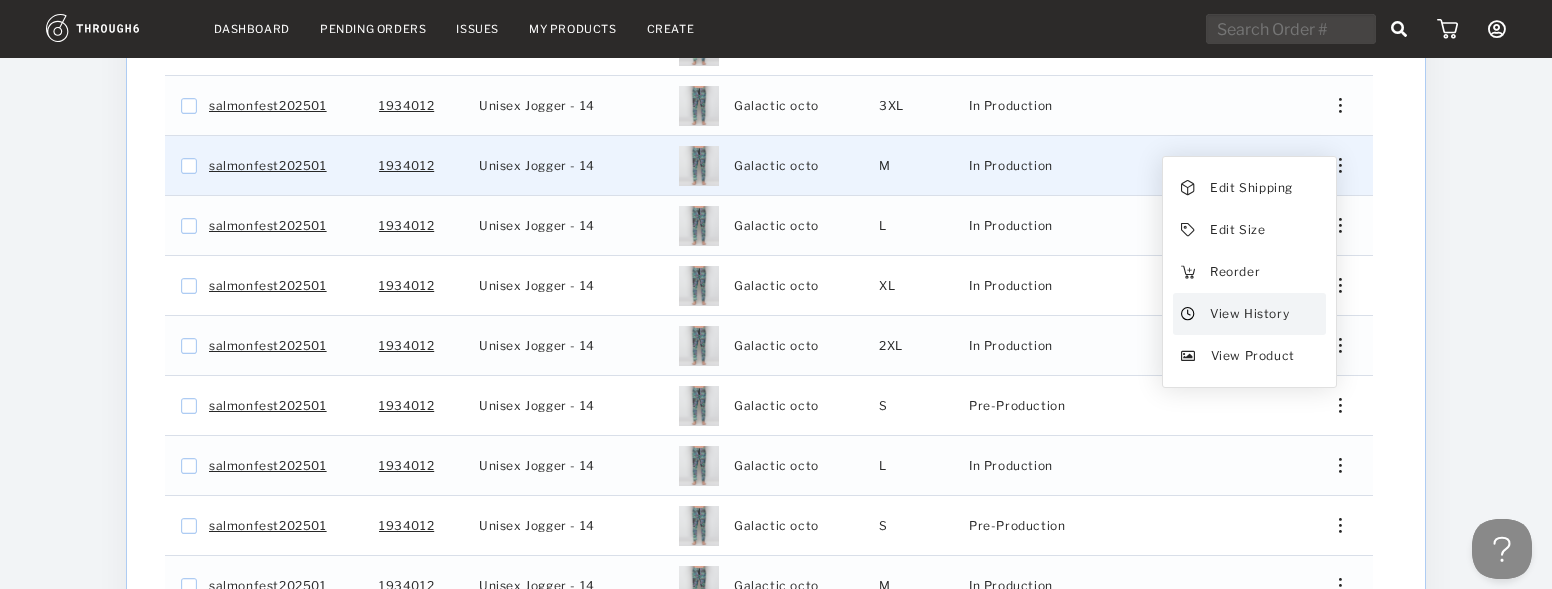 click on "View History" at bounding box center (1249, 314) 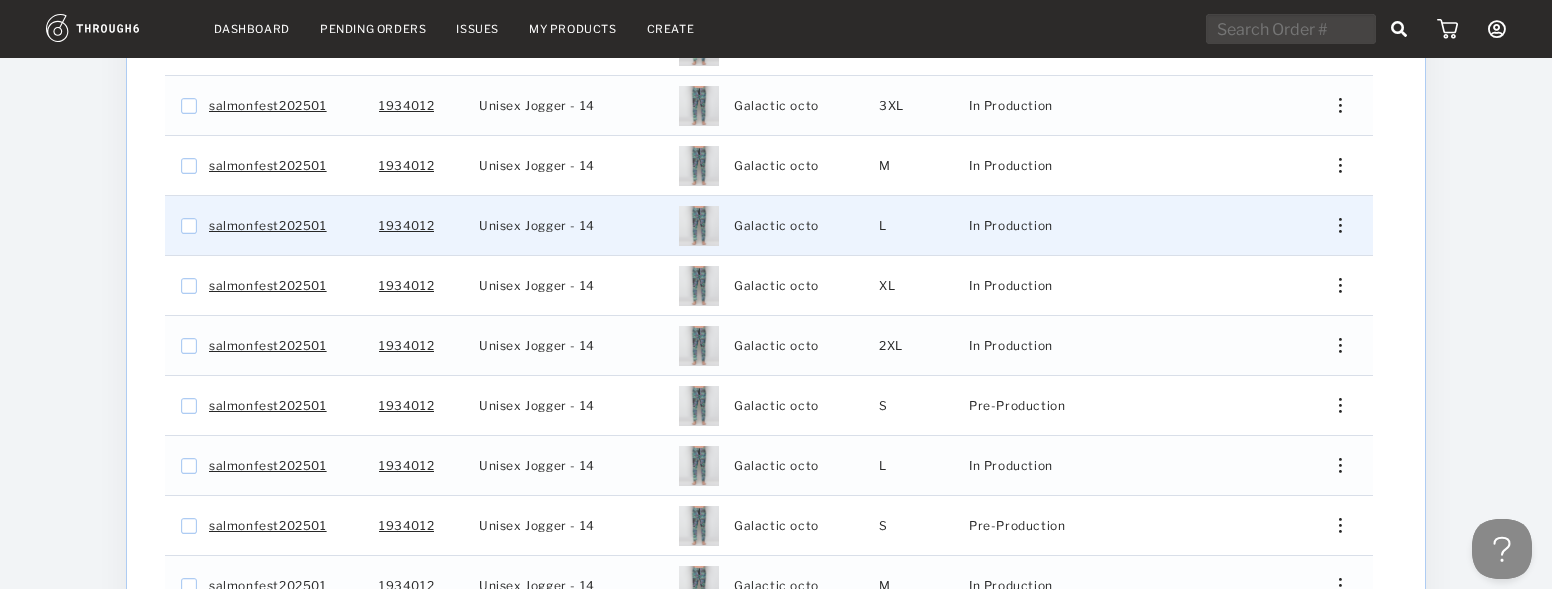 click at bounding box center [1340, 225] 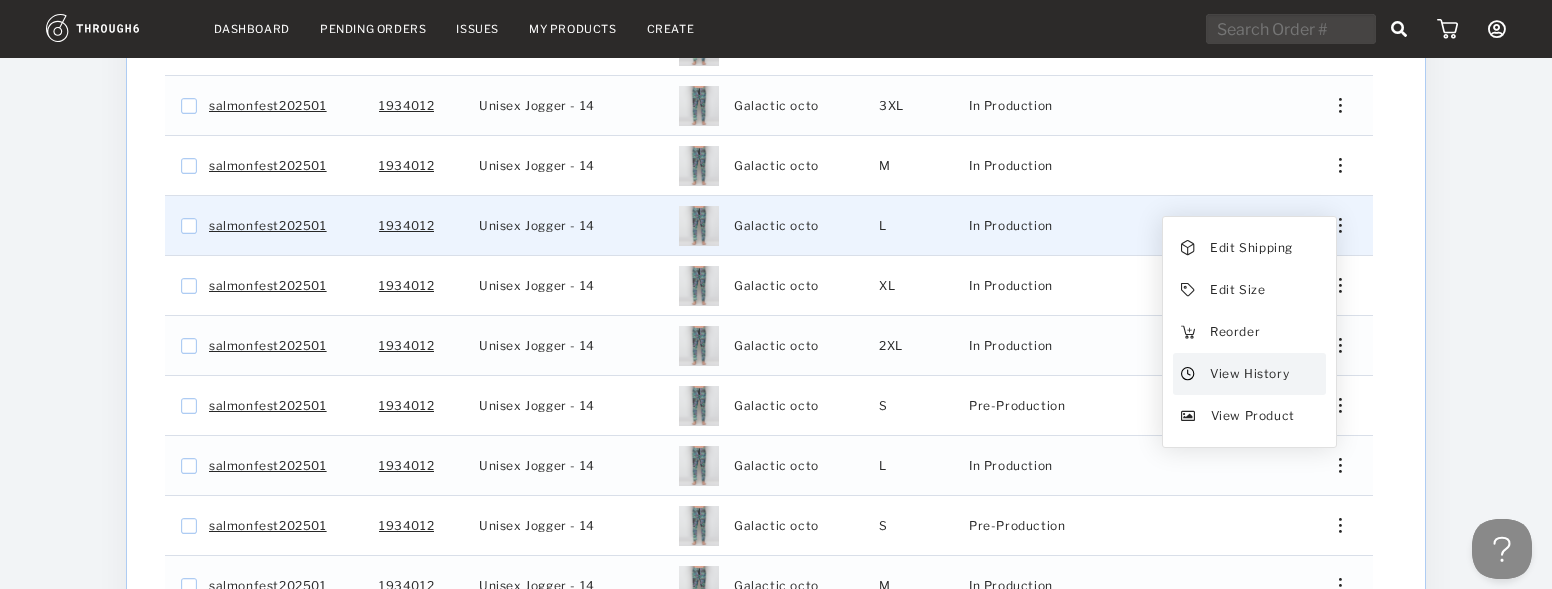 click on "View History" at bounding box center [1249, 374] 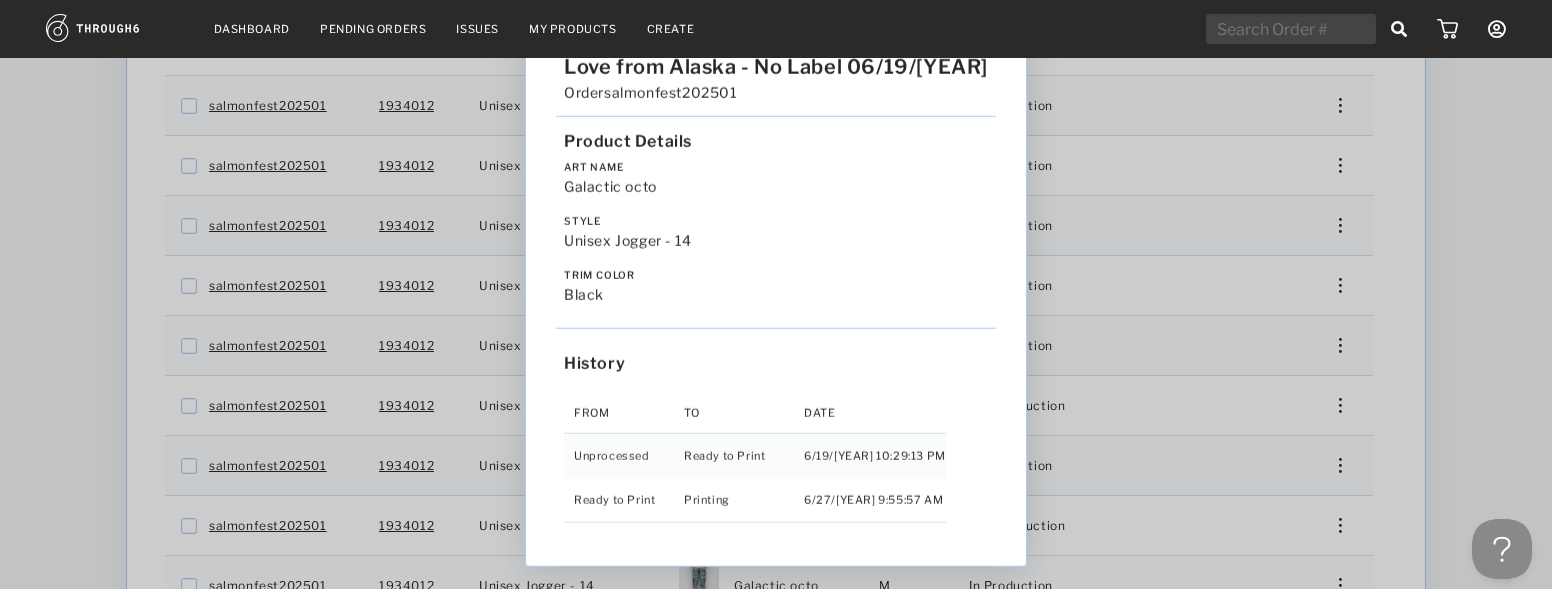 click on "Love from Alaska - No Label   06/19/25 Order  salmonfest202501 Product Details Art Name Galactic octo Style Unisex Jogger - 14 Trim Color black History From To Date Unprocessed Ready to Print 6/19/25 10:29:13 PM Ready to Print Printing 6/27/25 9:55:57 AM" at bounding box center [776, 294] 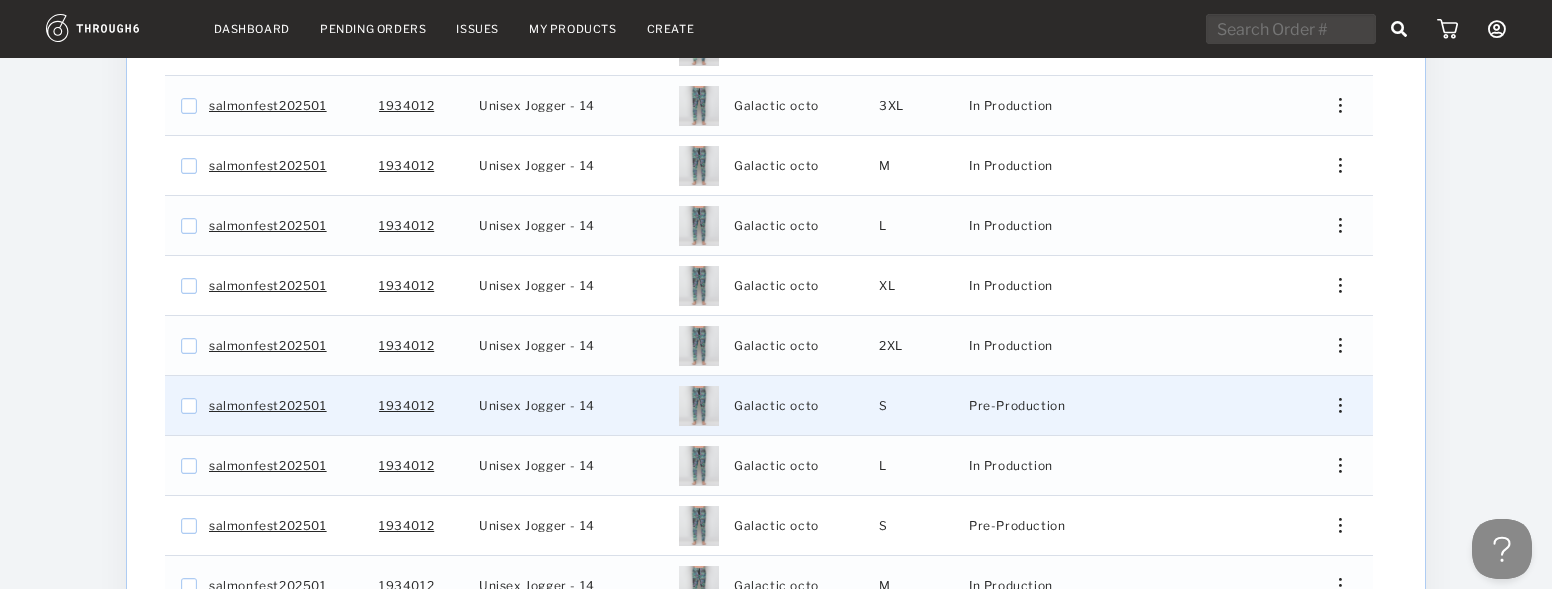 click at bounding box center [1333, 405] 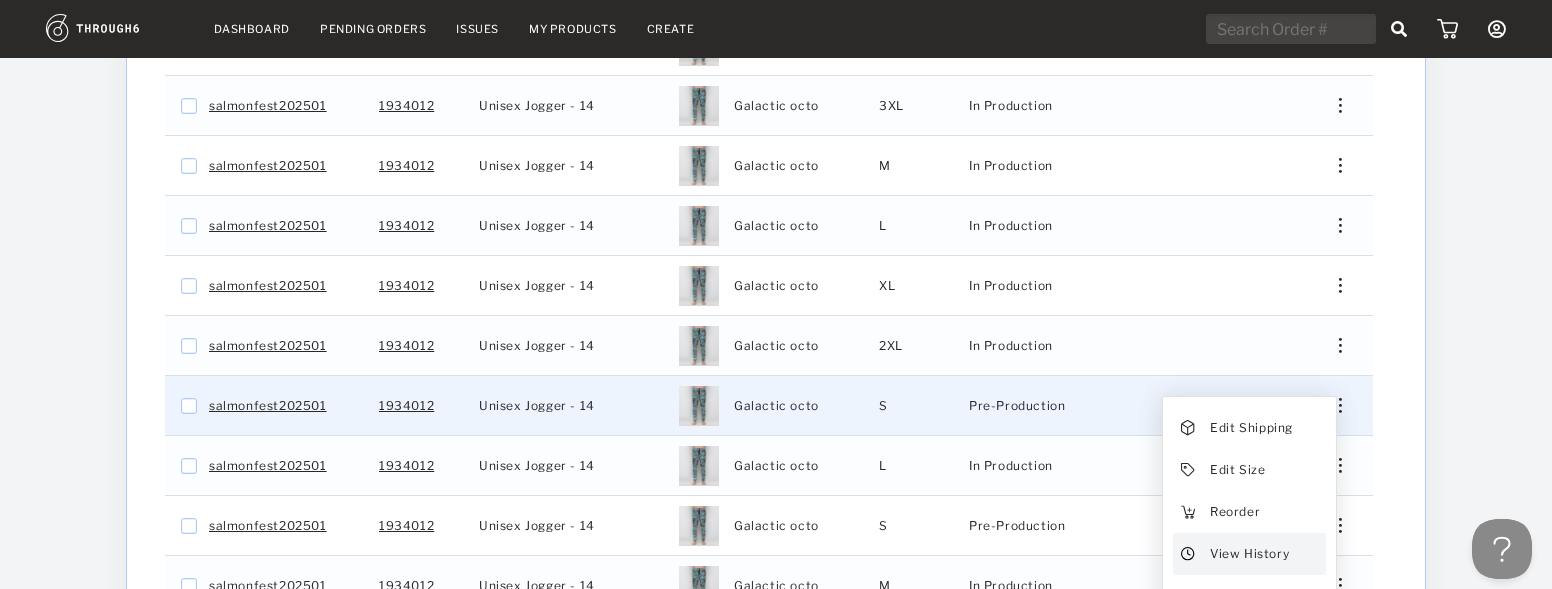 click on "View History" at bounding box center (1249, 554) 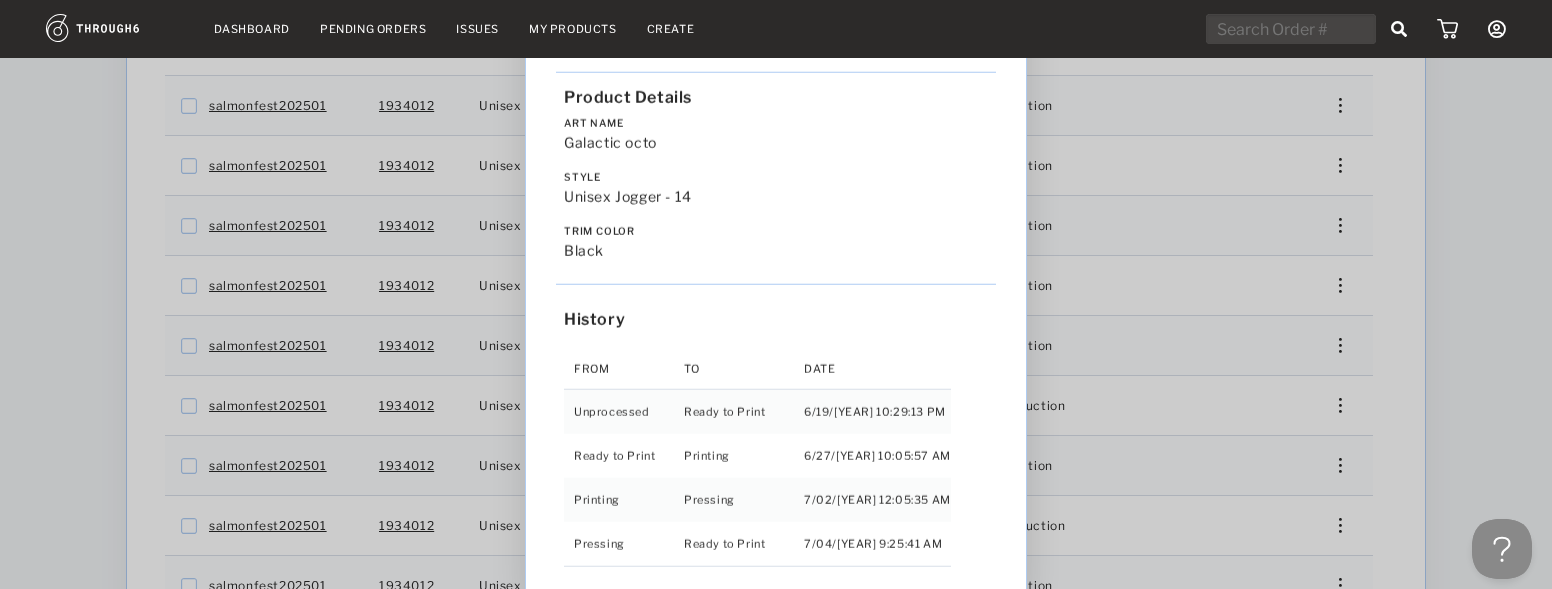 click on "Love from Alaska - No Label   06/19/25 Order  salmonfest202501 Product Details Art Name Galactic octo Style Unisex Jogger - 14 Trim Color black History From To Date Unprocessed Ready to Print 6/19/25 10:29:13 PM Ready to Print Printing 6/27/25 10:05:57 AM Printing Pressing 7/02/25 12:05:35 AM Pressing Ready to Print 7/04/25 9:25:41 AM" at bounding box center (776, 294) 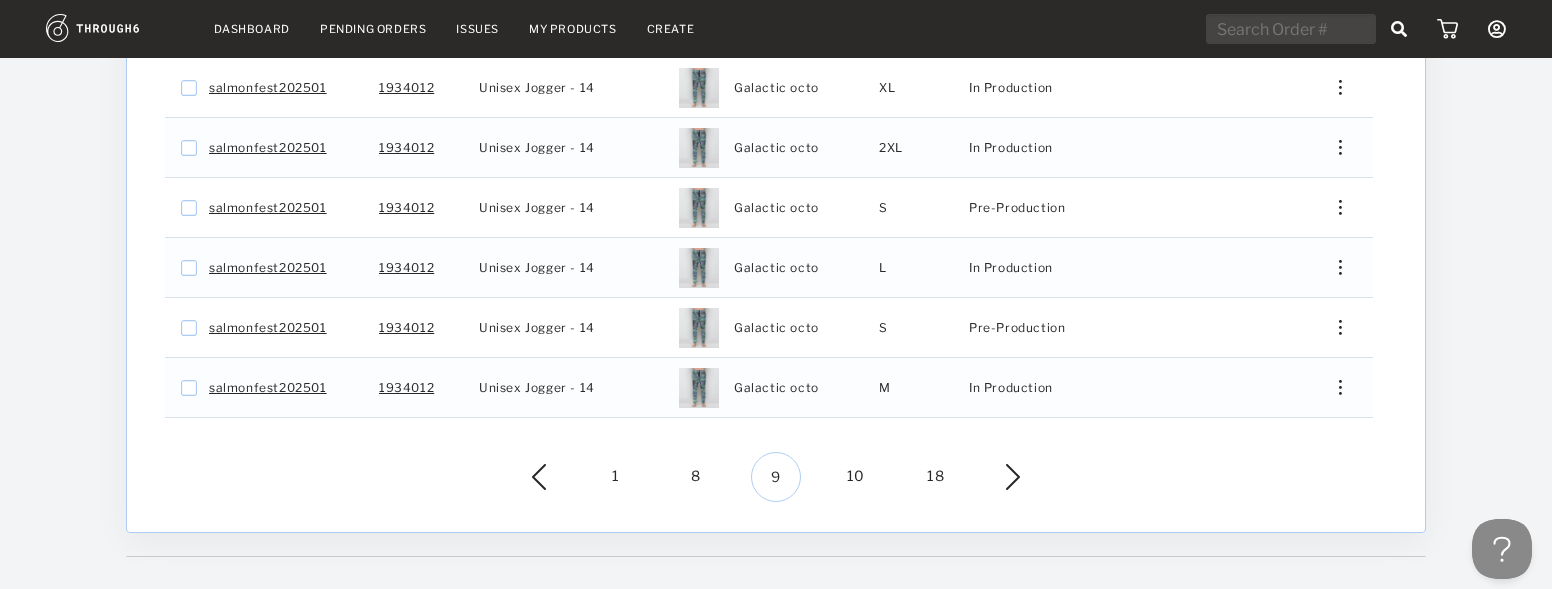 scroll, scrollTop: 705, scrollLeft: 0, axis: vertical 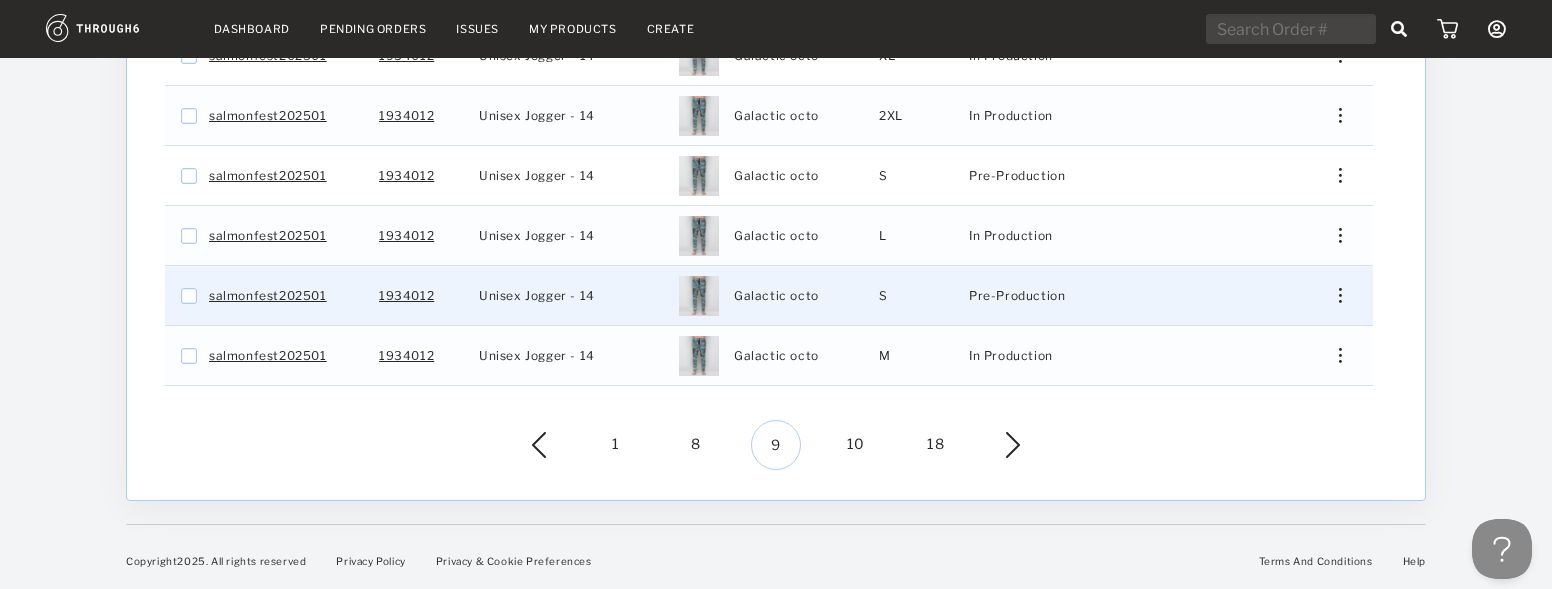 click at bounding box center [1340, 295] 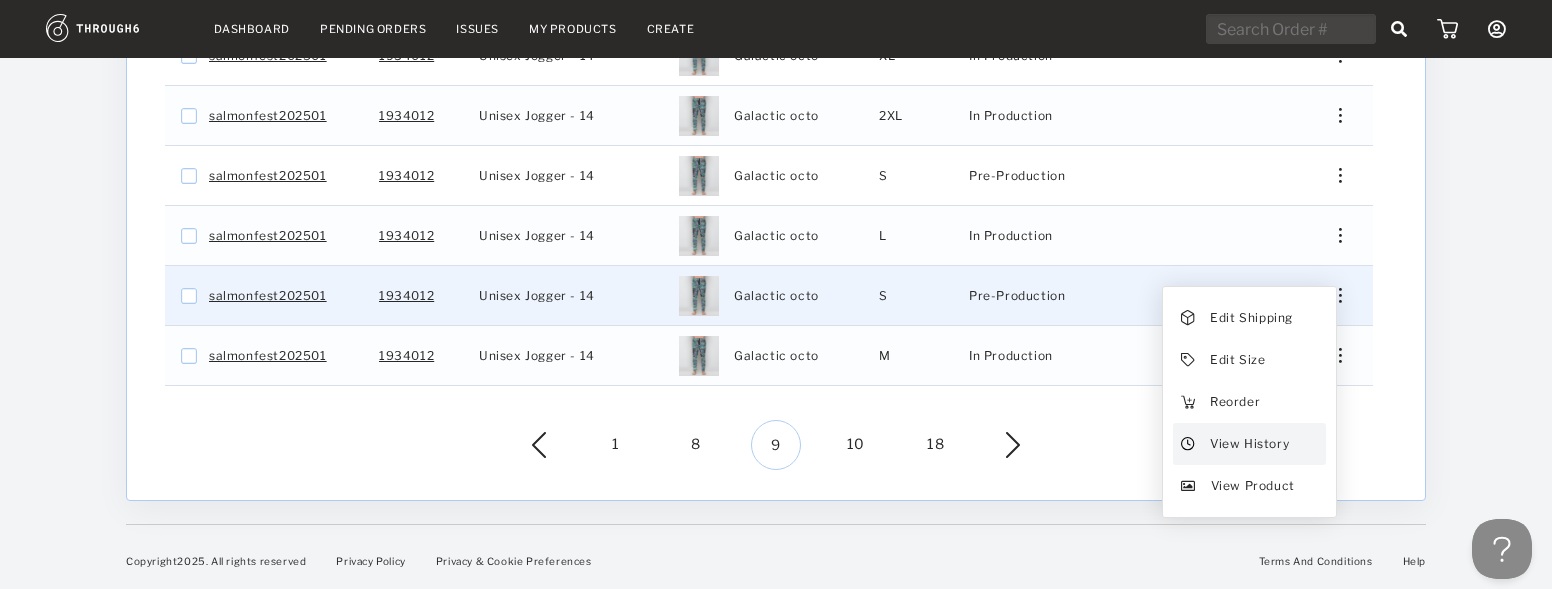 click on "View History" at bounding box center [1249, 444] 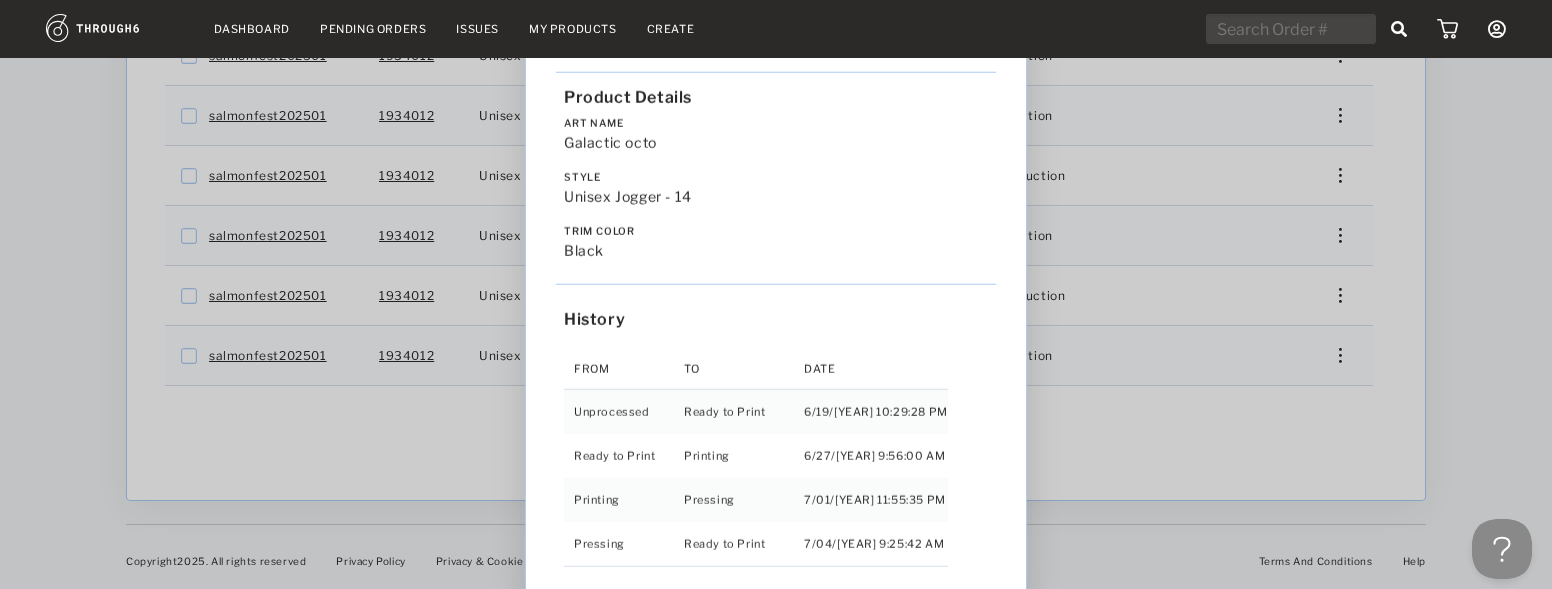 click on "Love from Alaska - No Label   06/19/25 Order  salmonfest202501 Product Details Art Name Galactic octo Style Unisex Jogger - 14 Trim Color black History From To Date Unprocessed Ready to Print 6/19/25 10:29:28 PM Ready to Print Printing 6/27/25 9:56:00 AM Printing Pressing 7/01/25 11:55:35 PM Pressing Ready to Print 7/04/25 9:25:42 AM" at bounding box center [776, 294] 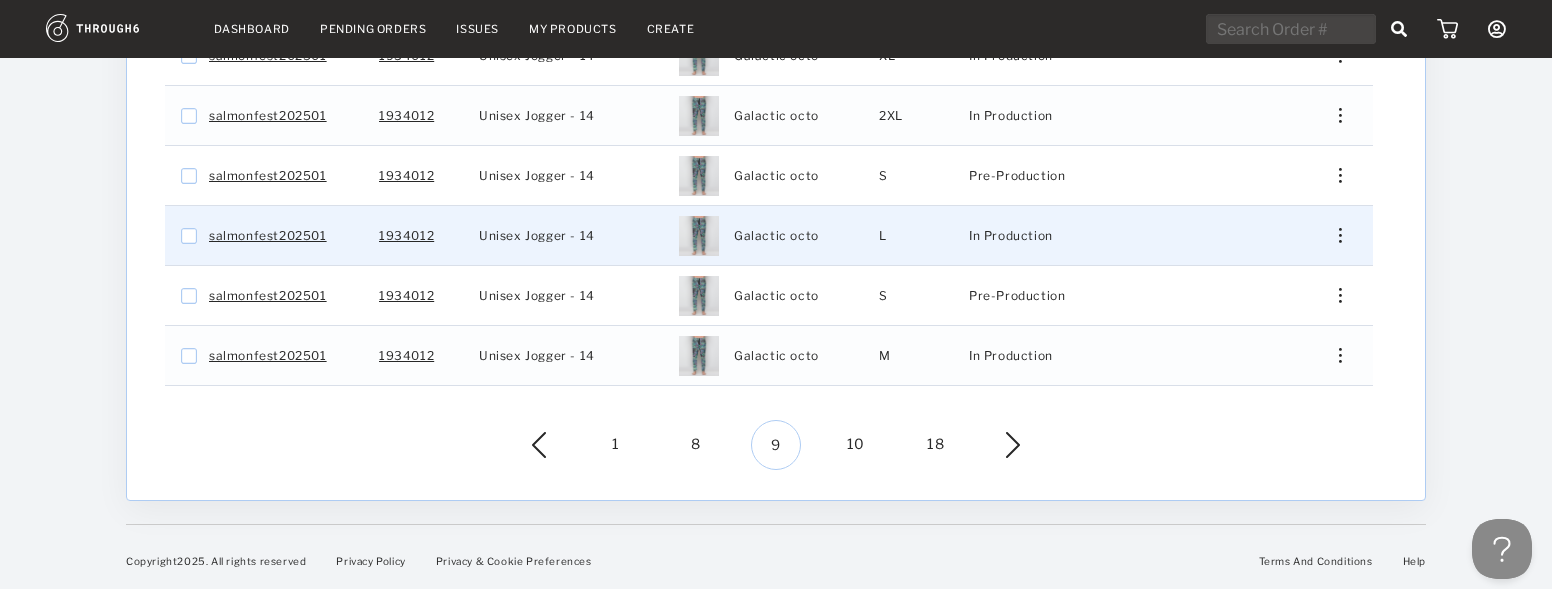 click at bounding box center (1333, 235) 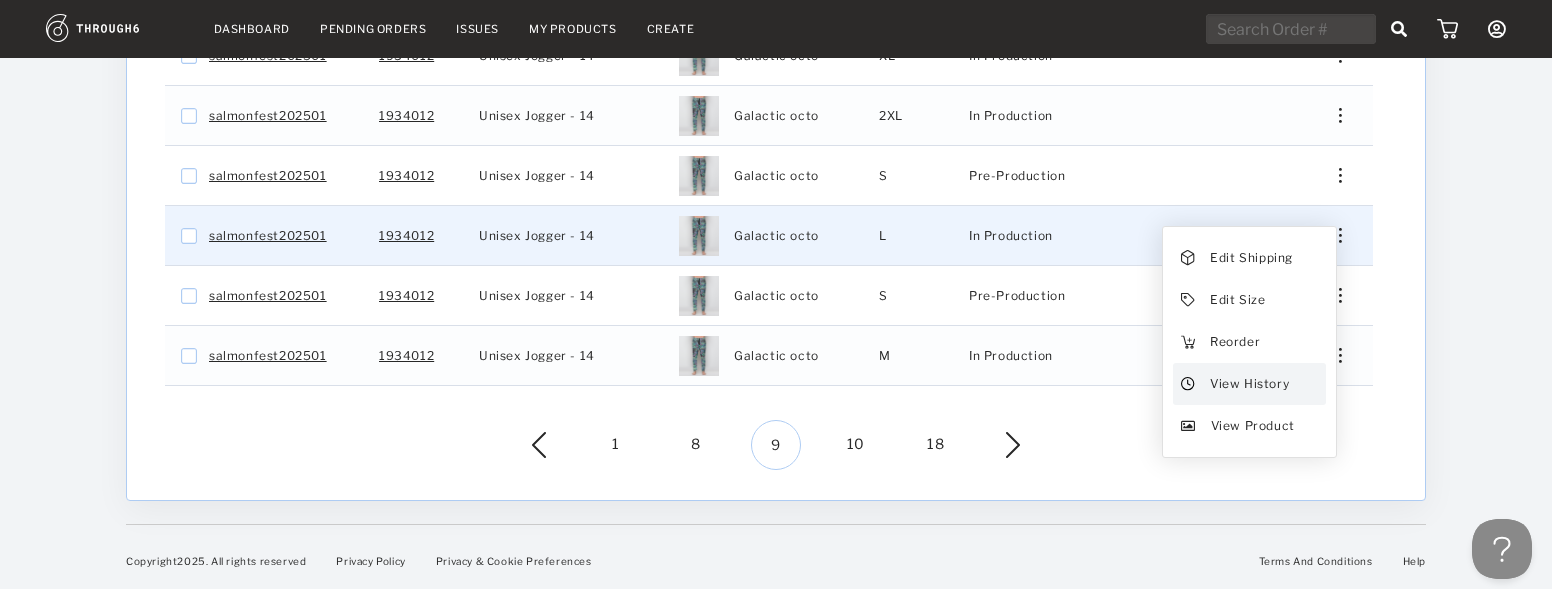 click on "View History" at bounding box center [1249, 384] 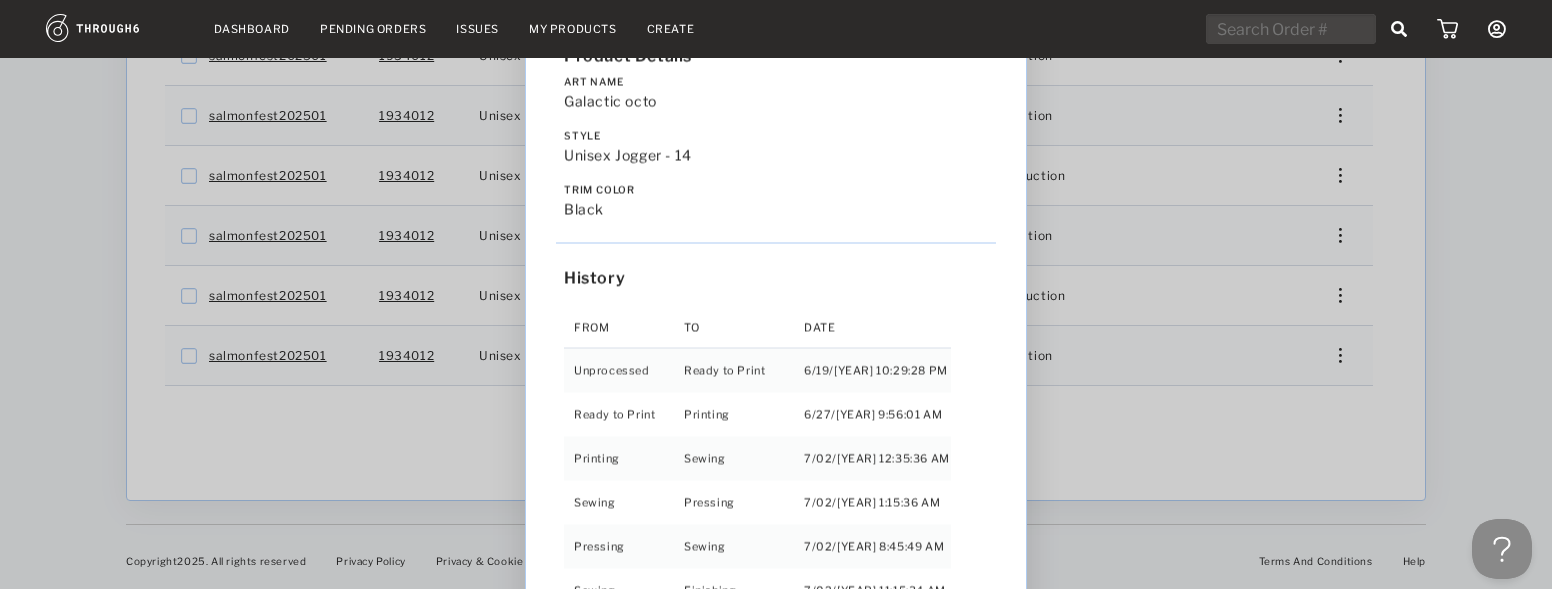 click on "Love from Alaska - No Label   06/19/25 Order  salmonfest202501 Product Details Art Name Galactic octo Style Unisex Jogger - 14 Trim Color black History From To Date Unprocessed Ready to Print 6/19/25 10:29:28 PM Ready to Print Printing 6/27/25 9:56:01 AM Printing Sewing 7/02/25 12:35:36 AM Sewing Pressing 7/02/25 1:15:36 AM Pressing Sewing 7/02/25 8:45:49 AM Sewing Finishing 7/02/25 11:15:34 AM Finishing Sewing 7/02/25 11:25:34 AM Sewing RTShip 7/02/25 12:05:34 PM RTShip Finishing 7/02/25 5:15:35 PM Finishing RTShip 7/04/25 9:05:32 AM" at bounding box center (776, 294) 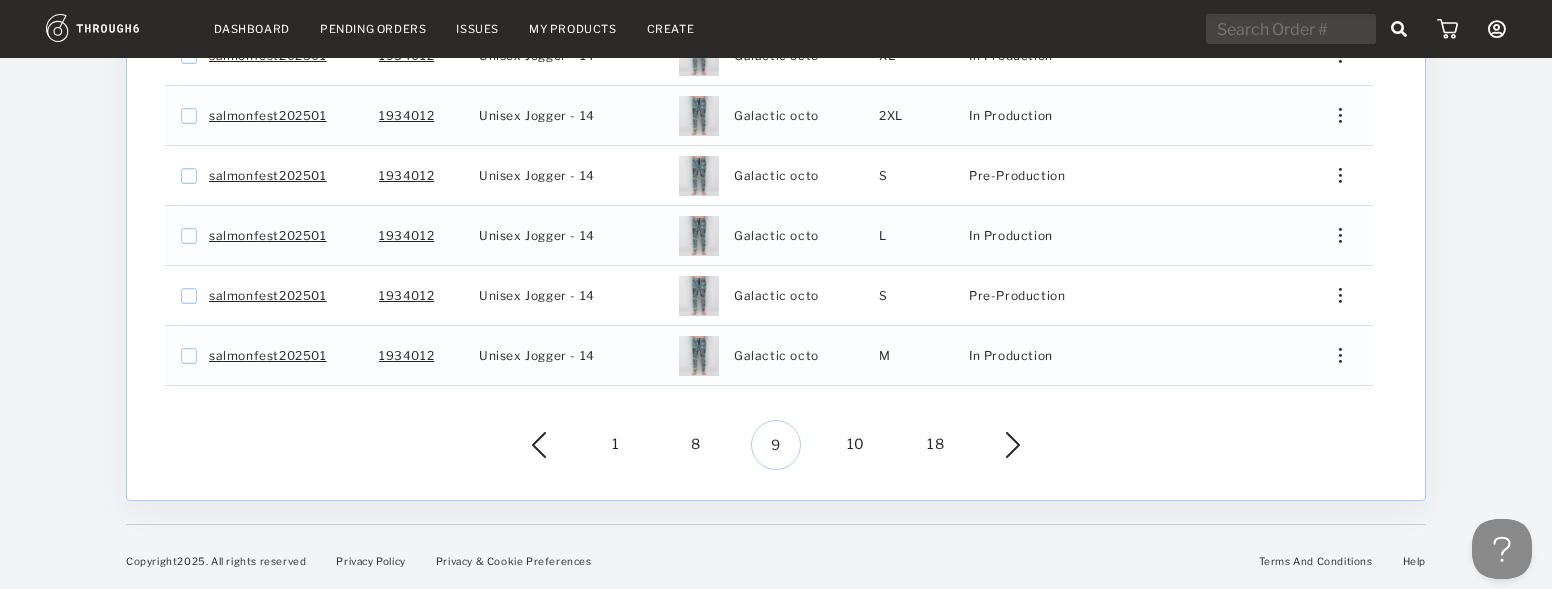 click on "1 8 9 10 18" at bounding box center [776, 445] 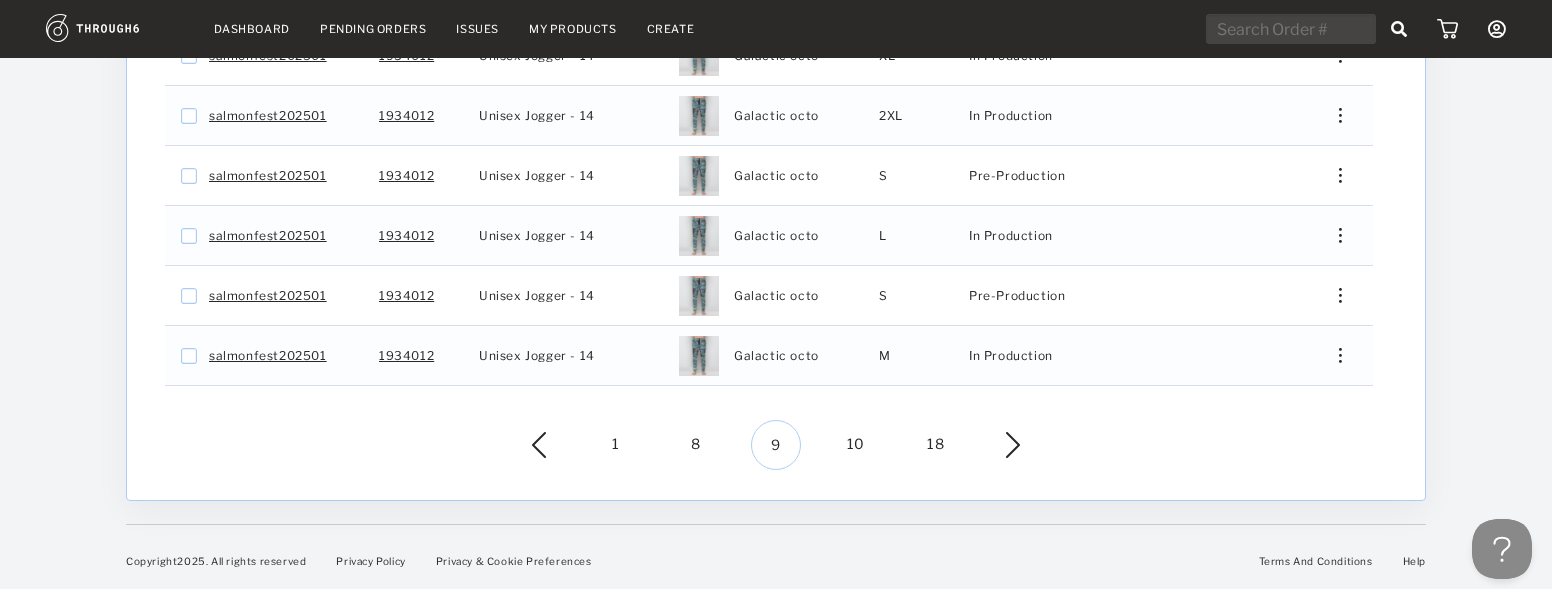 click at bounding box center (998, 445) 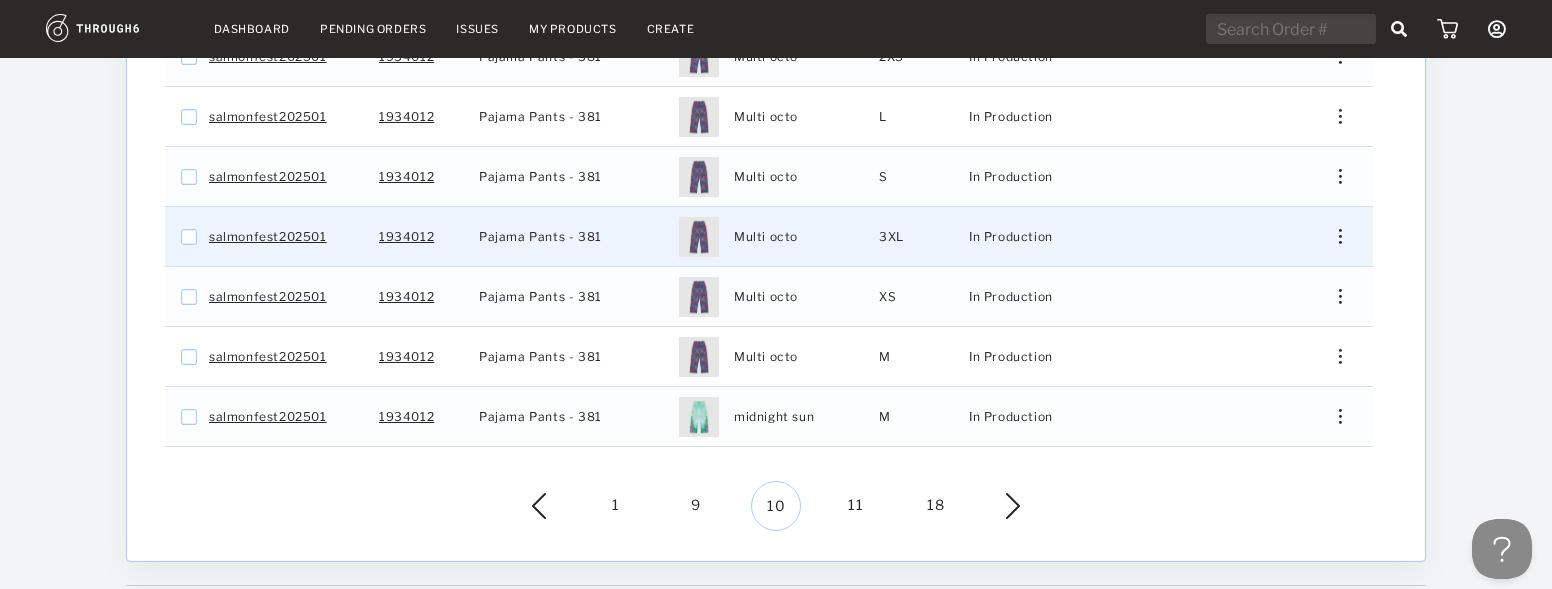 scroll, scrollTop: 650, scrollLeft: 0, axis: vertical 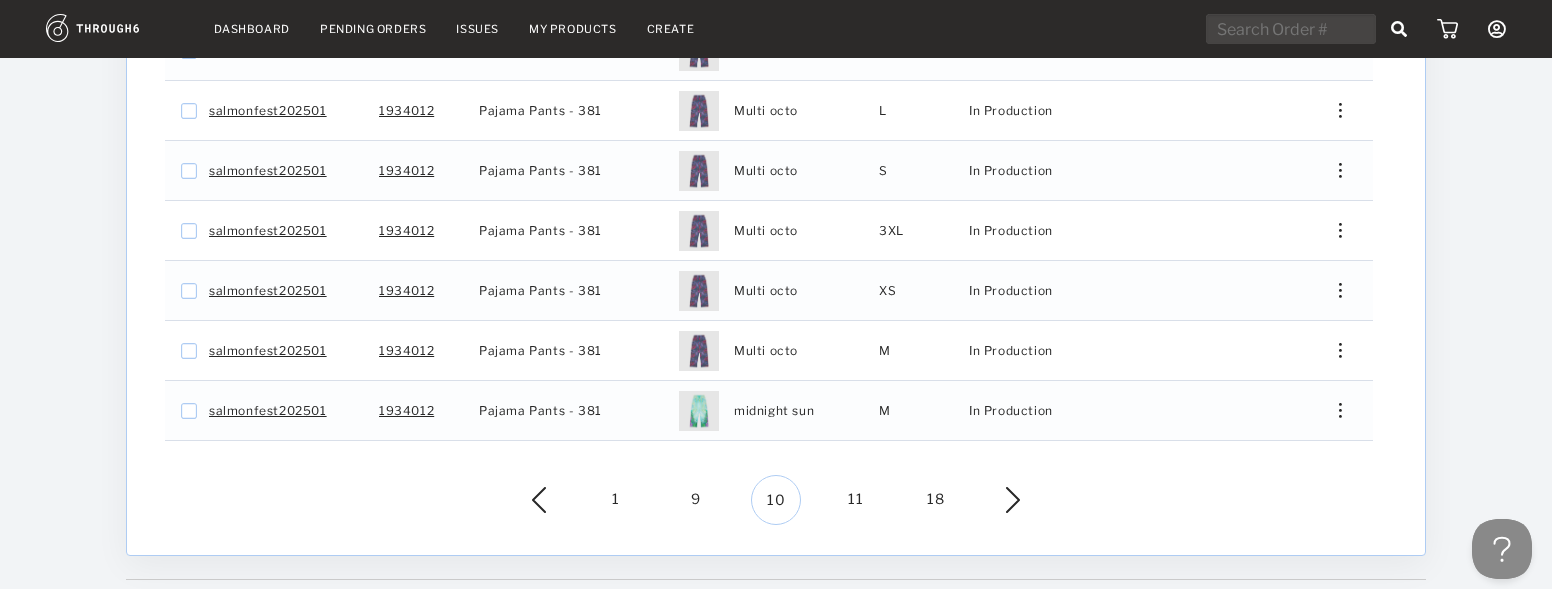 click on "11" at bounding box center (856, 500) 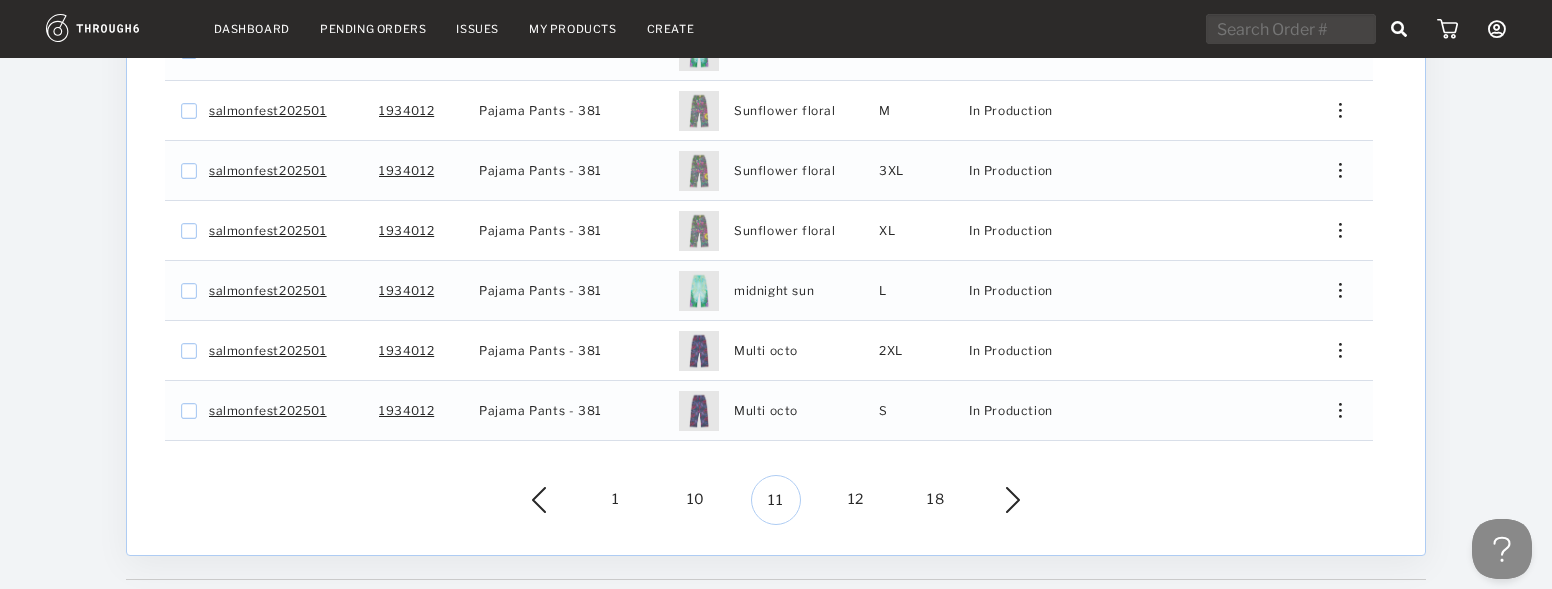 click on "12" at bounding box center (856, 500) 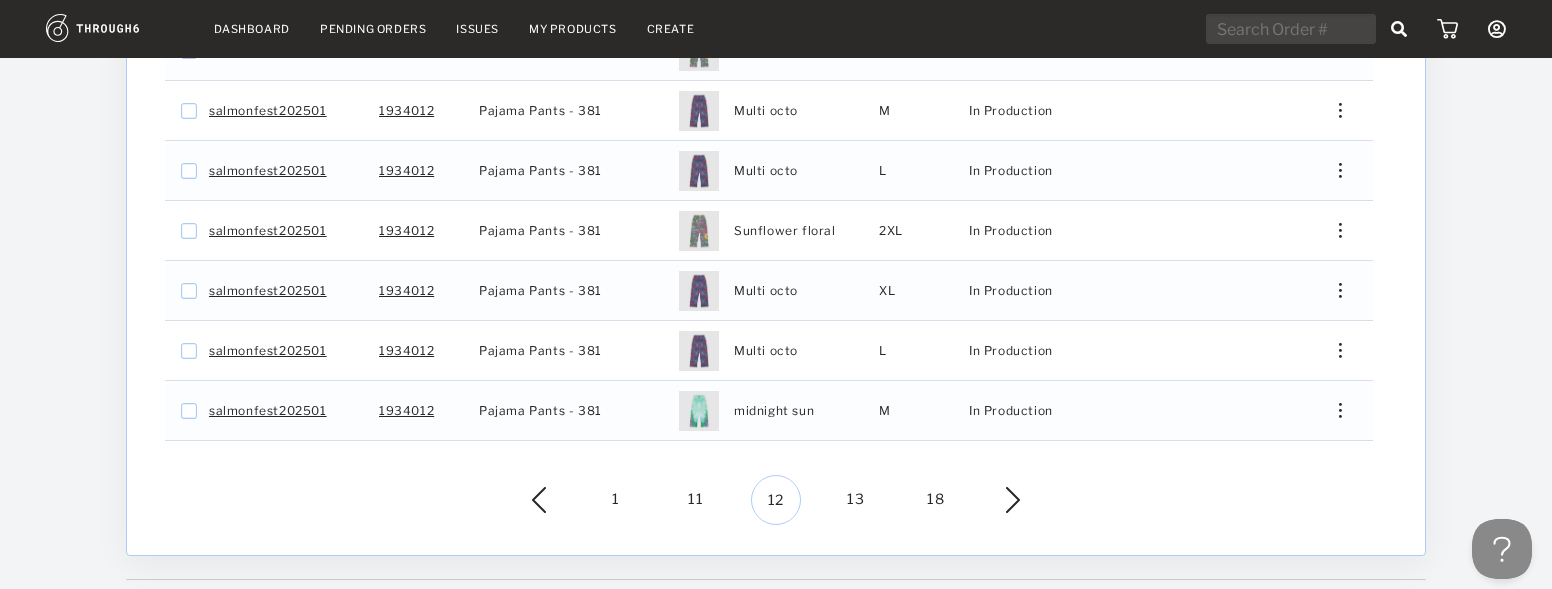 click on "13" at bounding box center (856, 500) 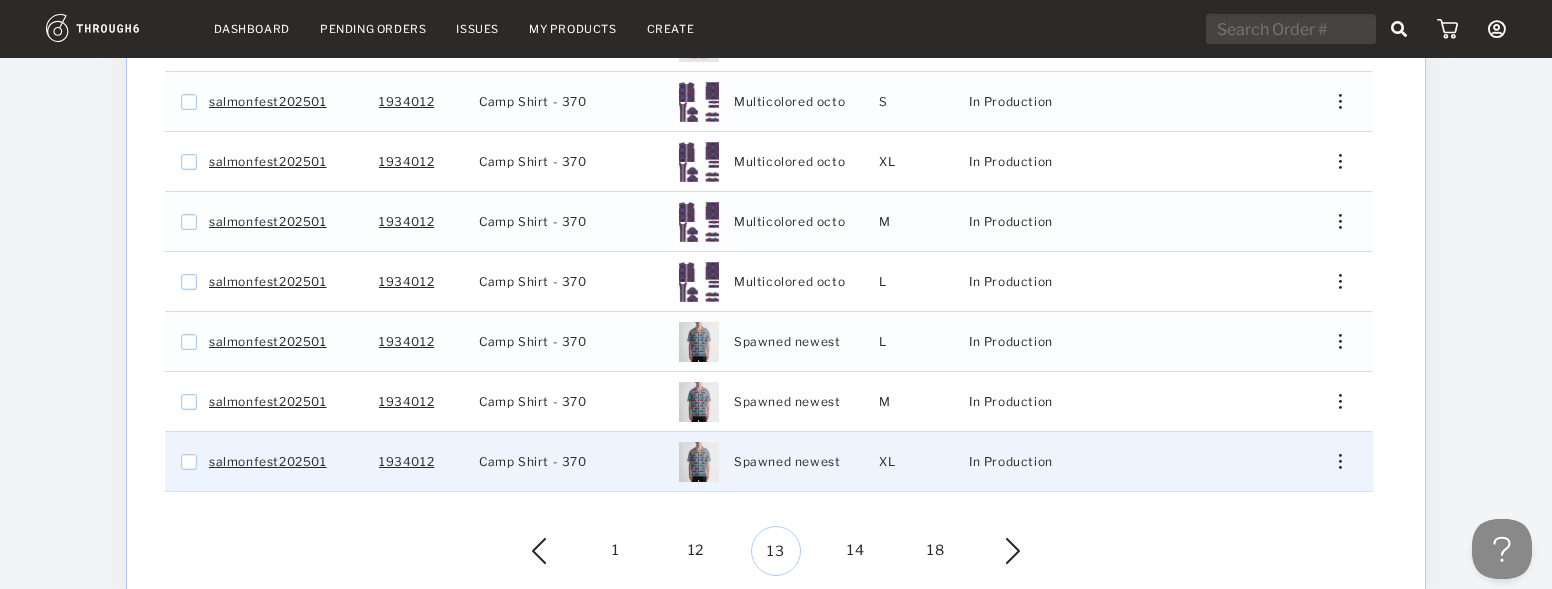 scroll, scrollTop: 599, scrollLeft: 0, axis: vertical 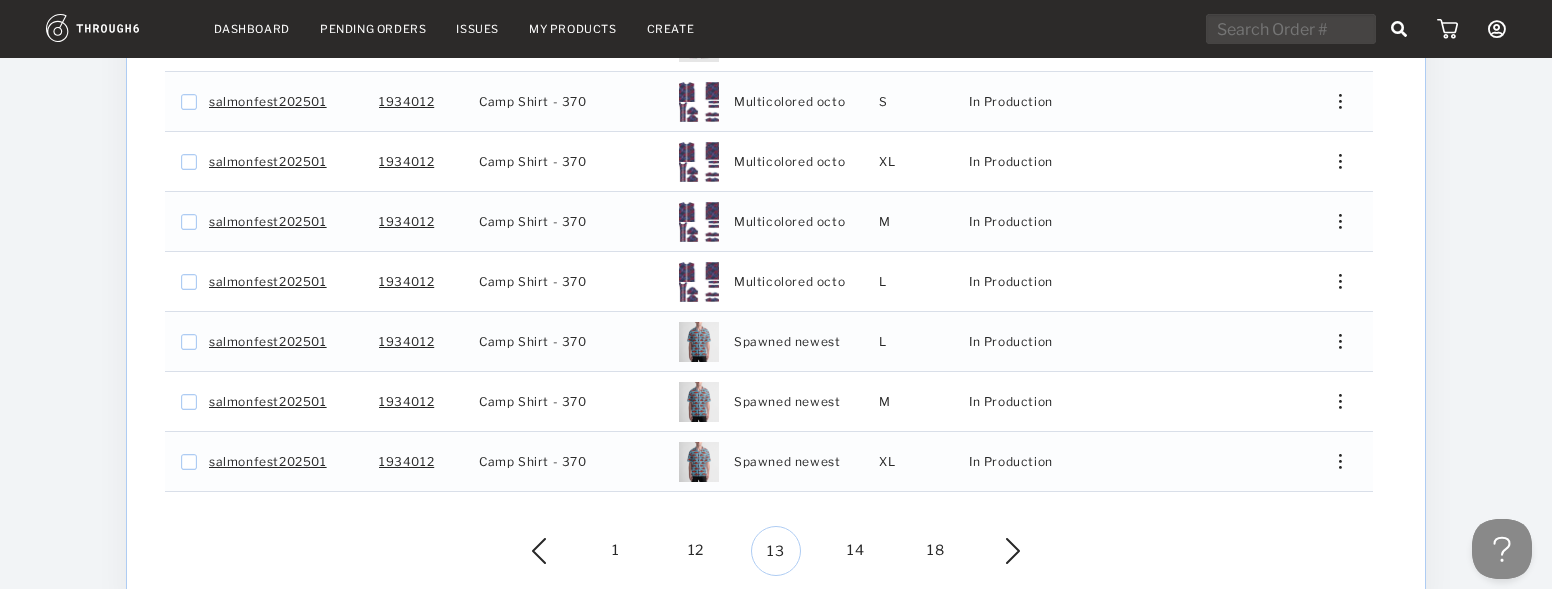 click on "14" at bounding box center (856, 551) 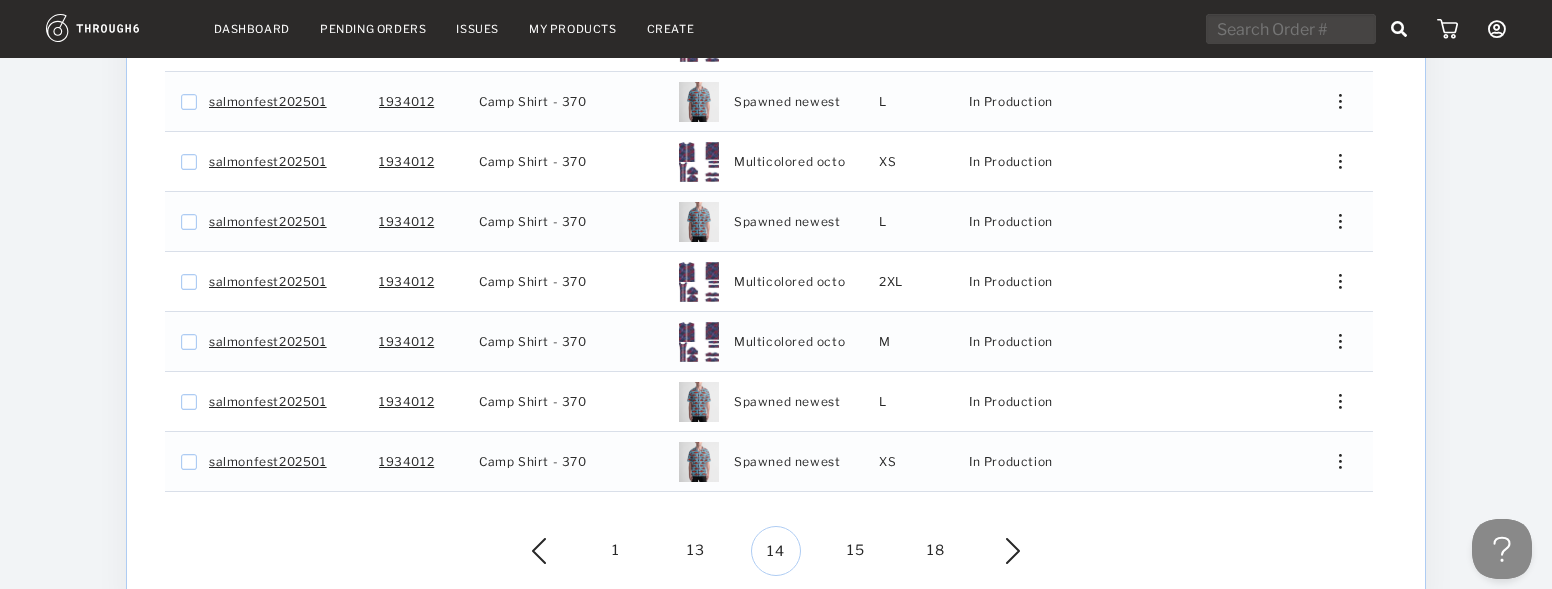 click at bounding box center [998, 551] 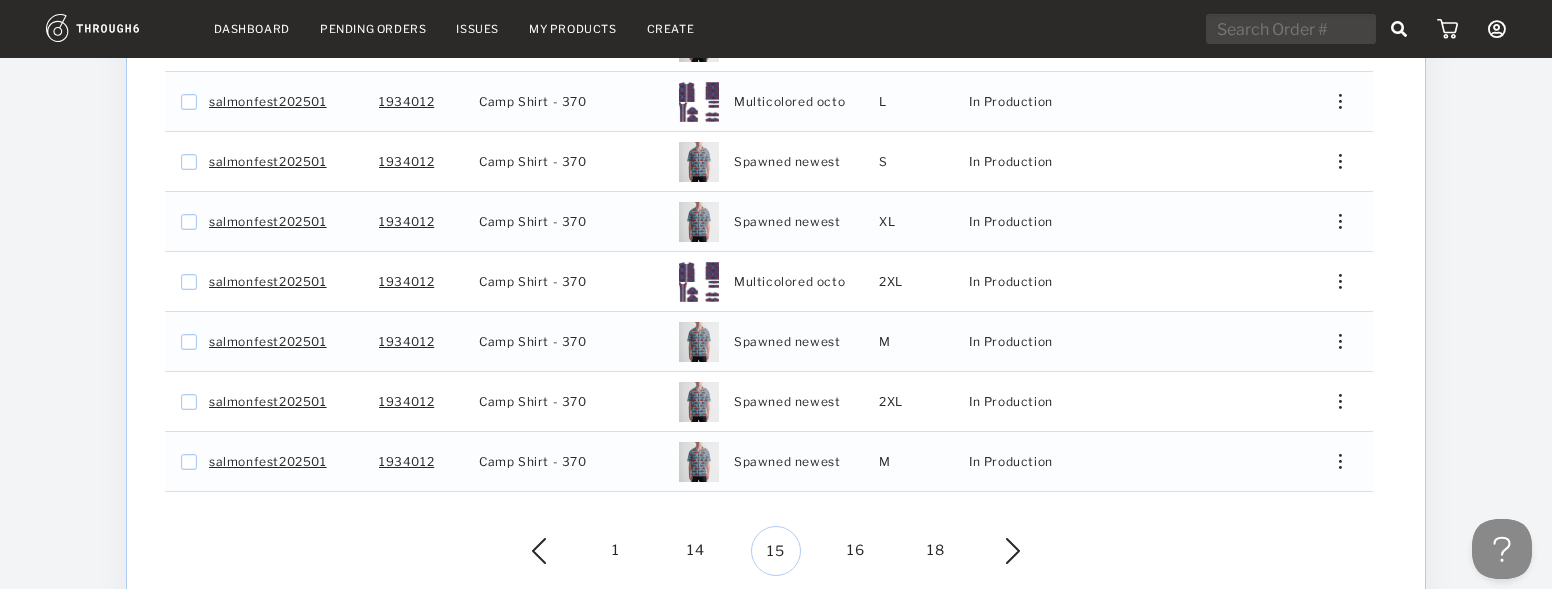 click at bounding box center (998, 551) 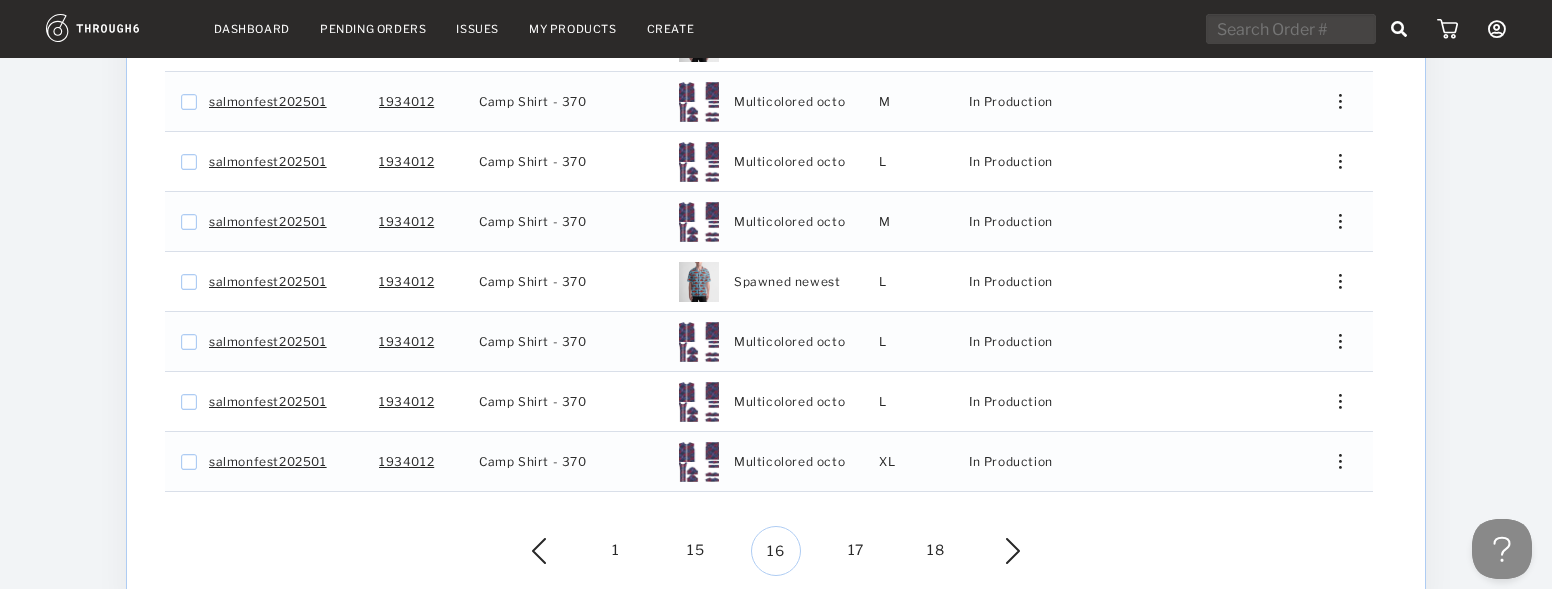 click at bounding box center (998, 551) 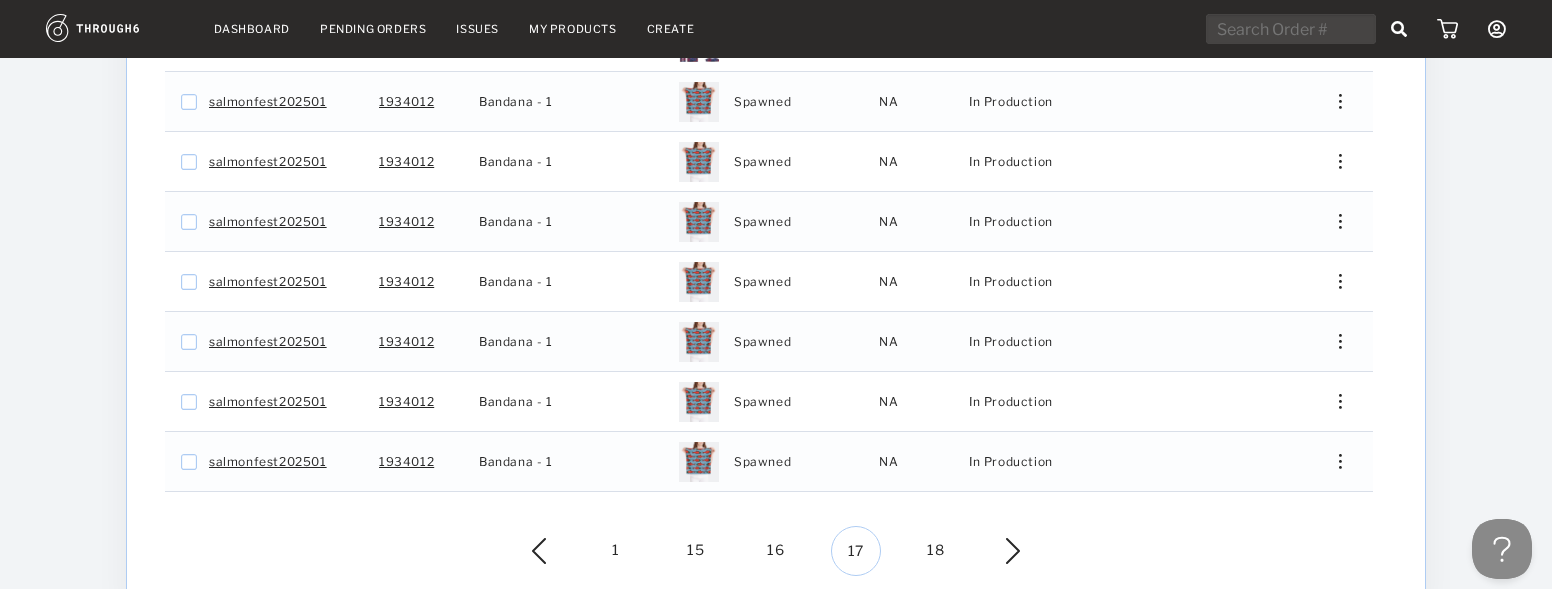 click at bounding box center [998, 551] 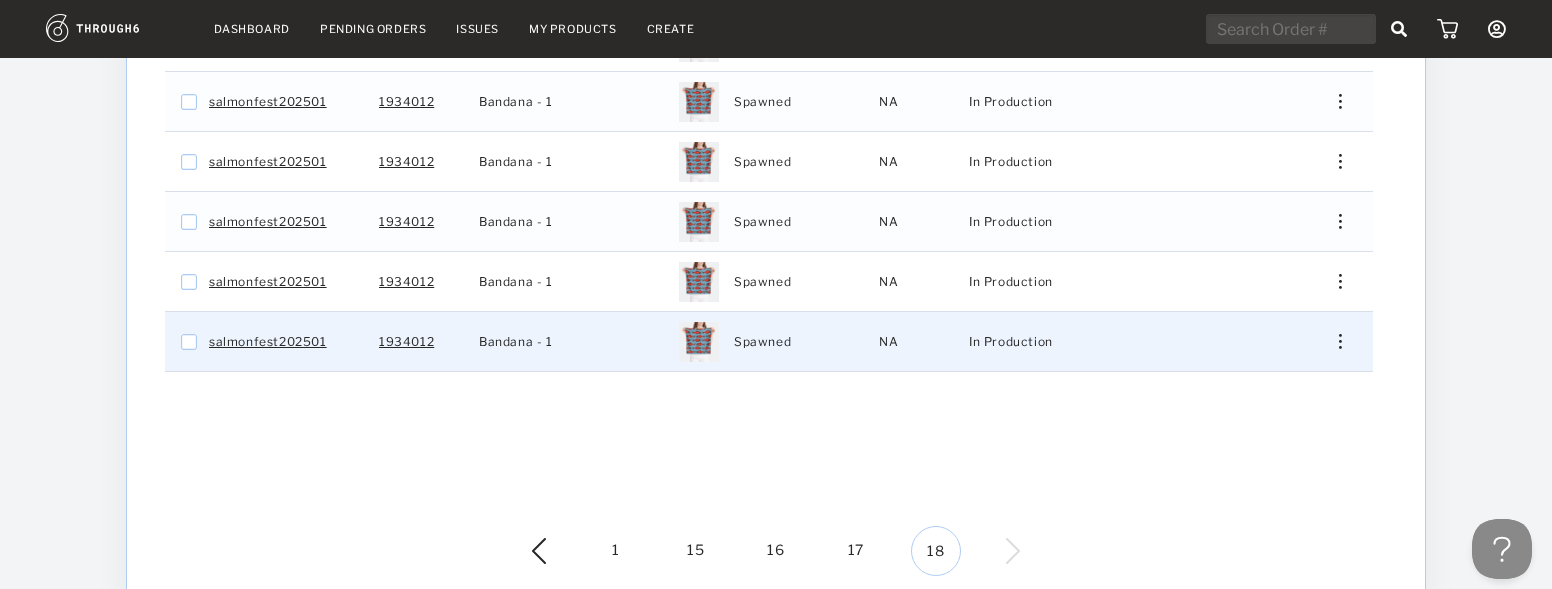 click at bounding box center (1333, 341) 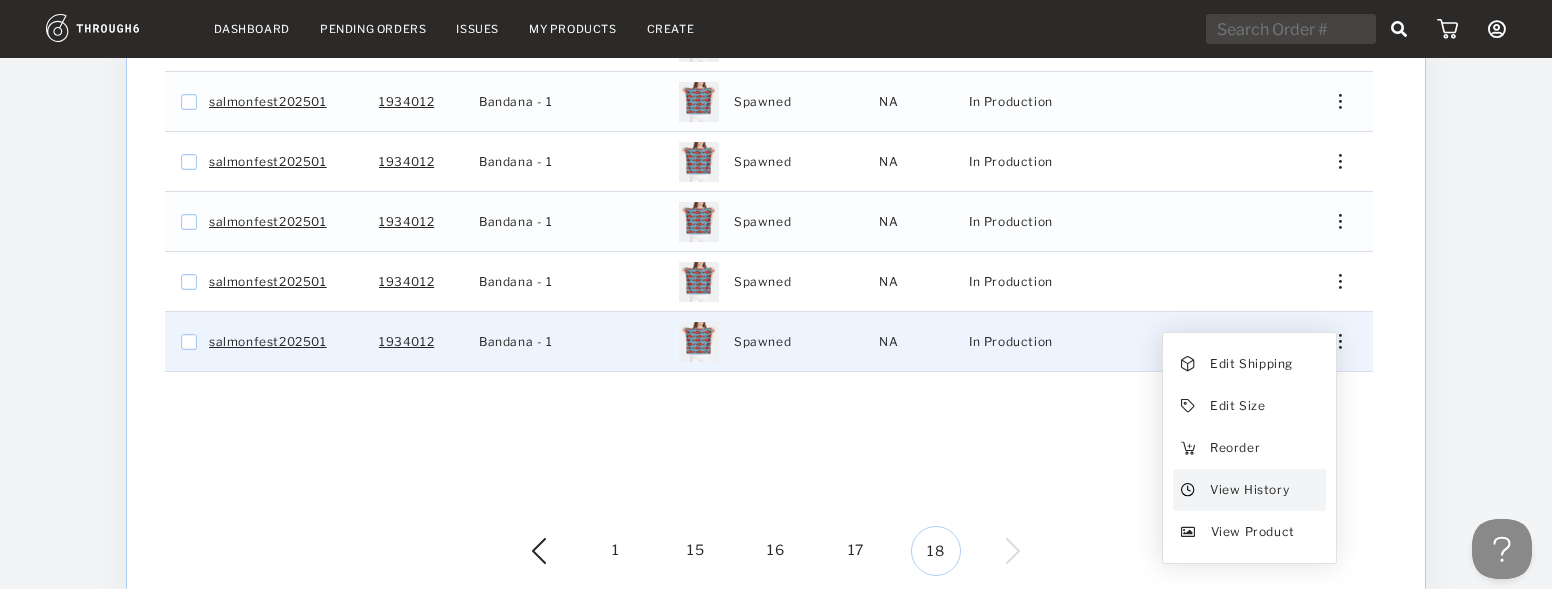 click on "View History" at bounding box center [1249, 490] 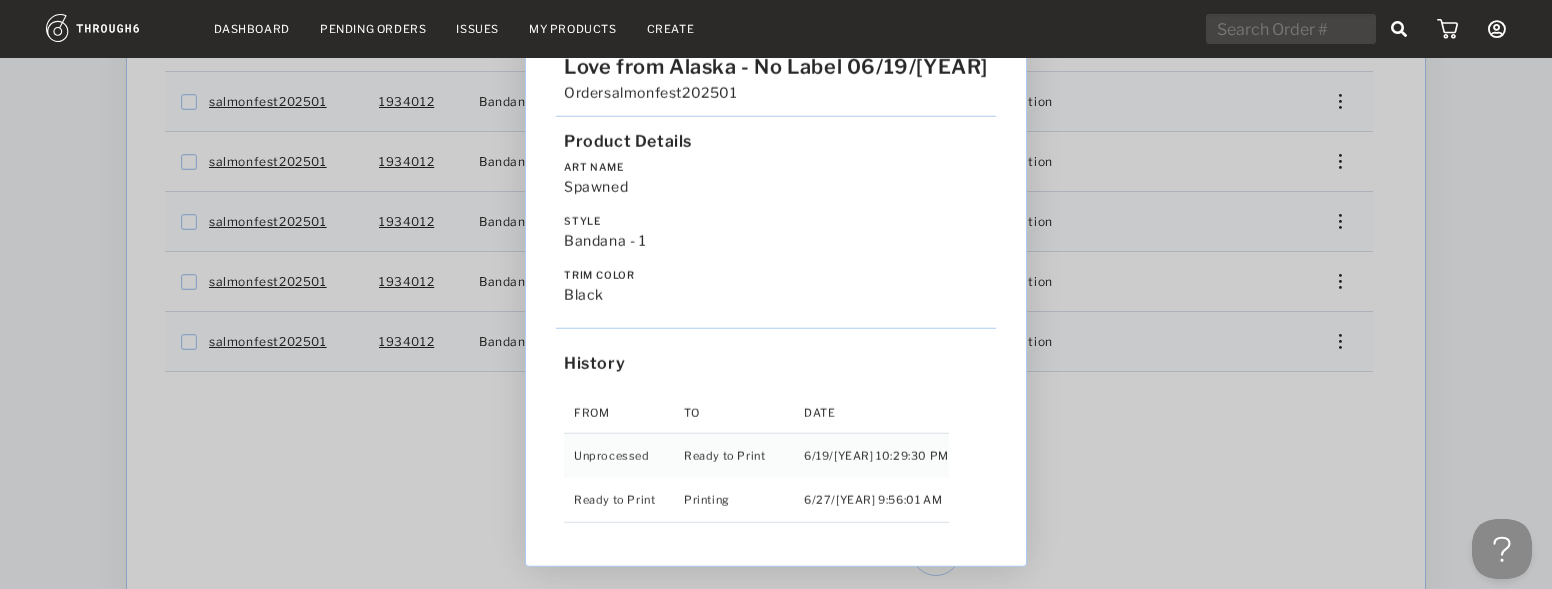 click on "Love from Alaska - No Label   06/19/25 Order  salmonfest202501 Product Details Art Name Spawned Style Bandana - 1 Trim Color black History From To Date Unprocessed Ready to Print 6/19/25 10:29:30 PM Ready to Print Printing 6/27/25 9:56:01 AM" at bounding box center [776, 294] 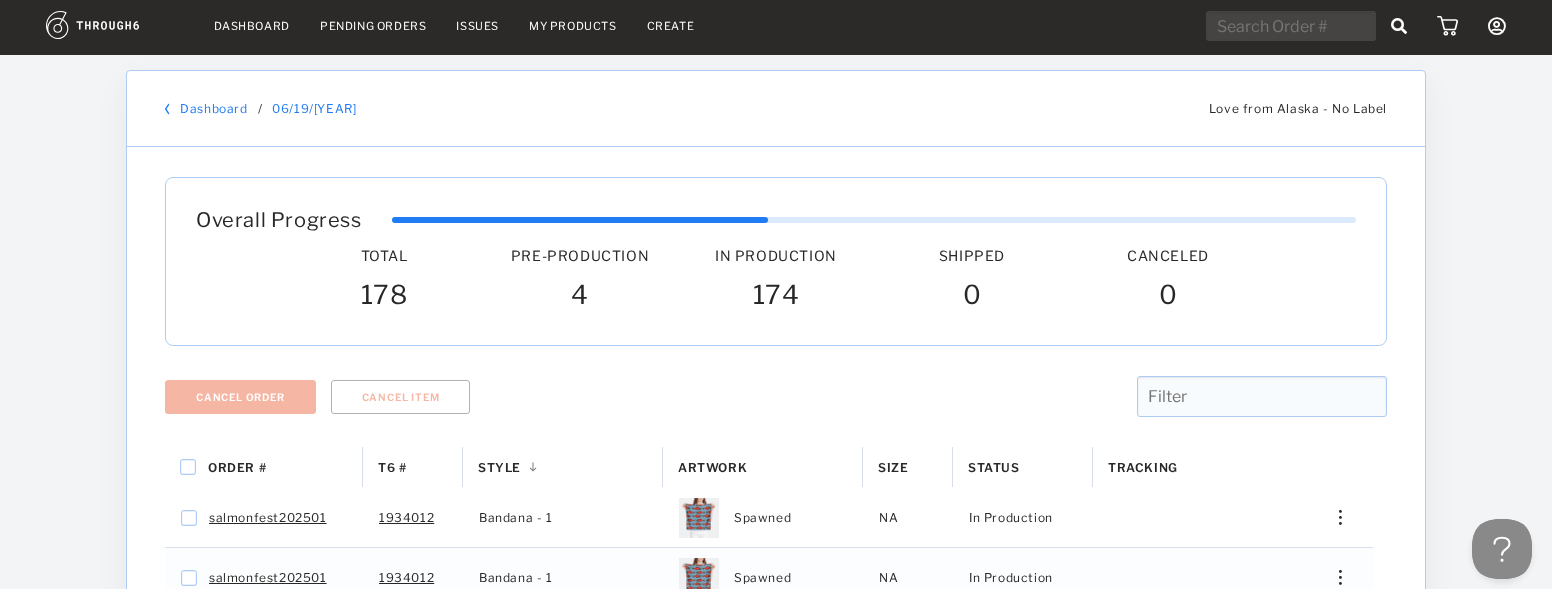 scroll, scrollTop: 0, scrollLeft: 0, axis: both 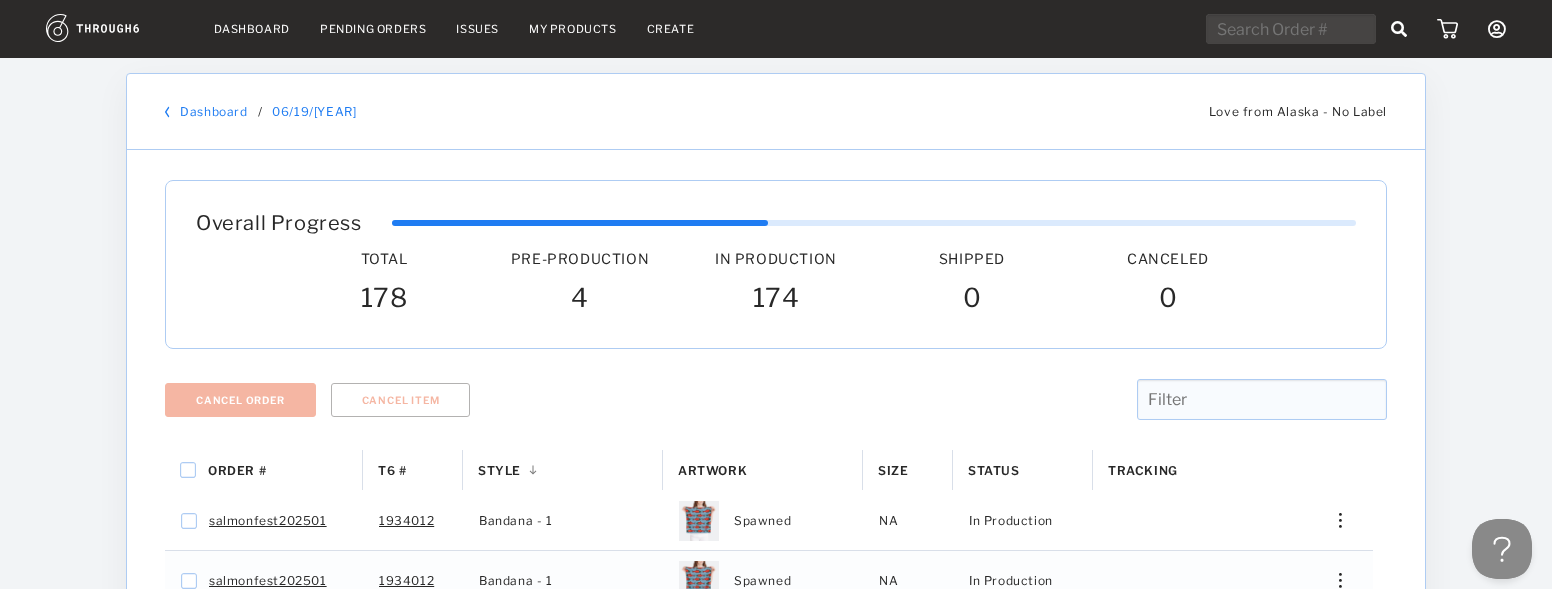 click on "Dashboard" at bounding box center [252, 29] 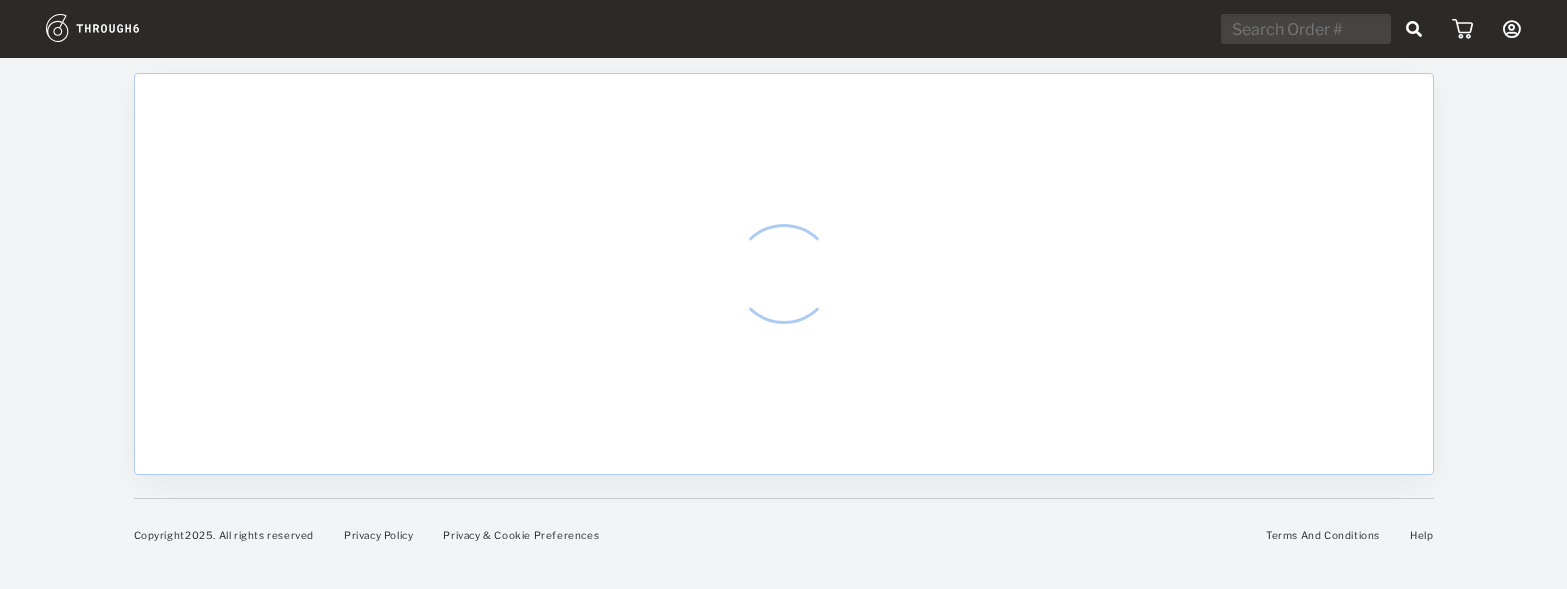scroll, scrollTop: 0, scrollLeft: 0, axis: both 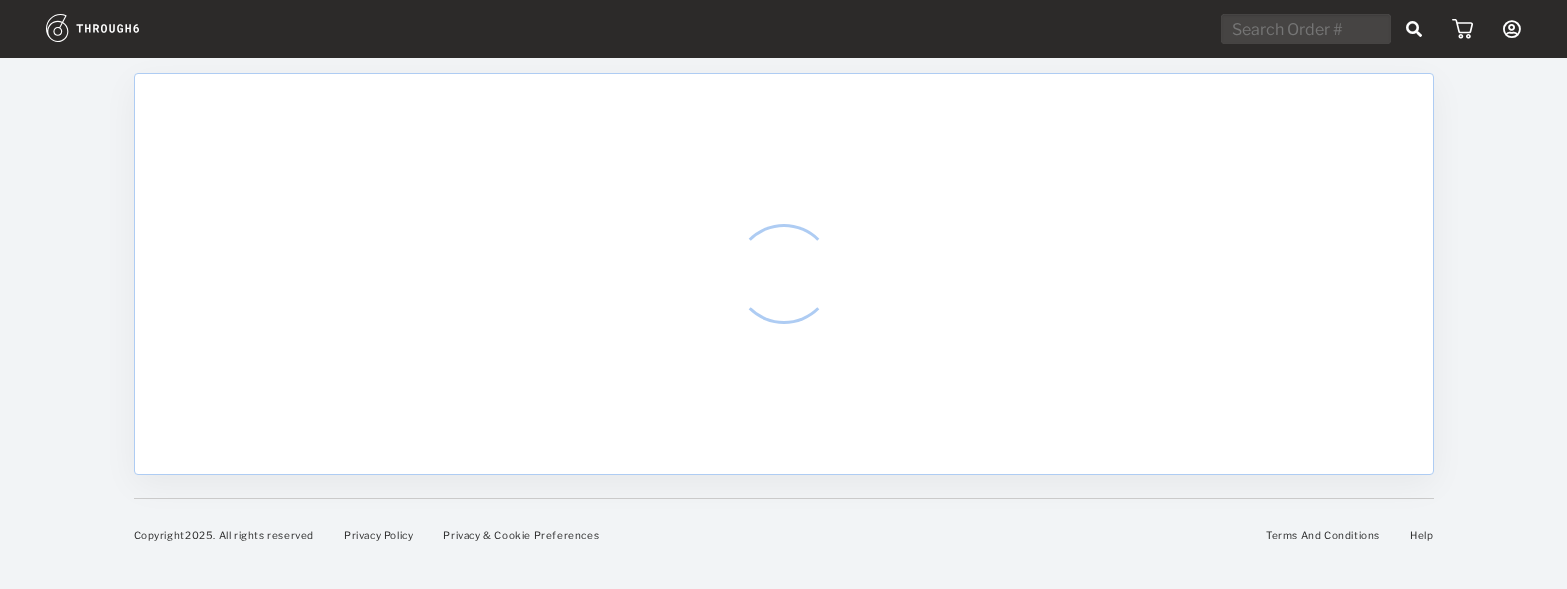 select on "7" 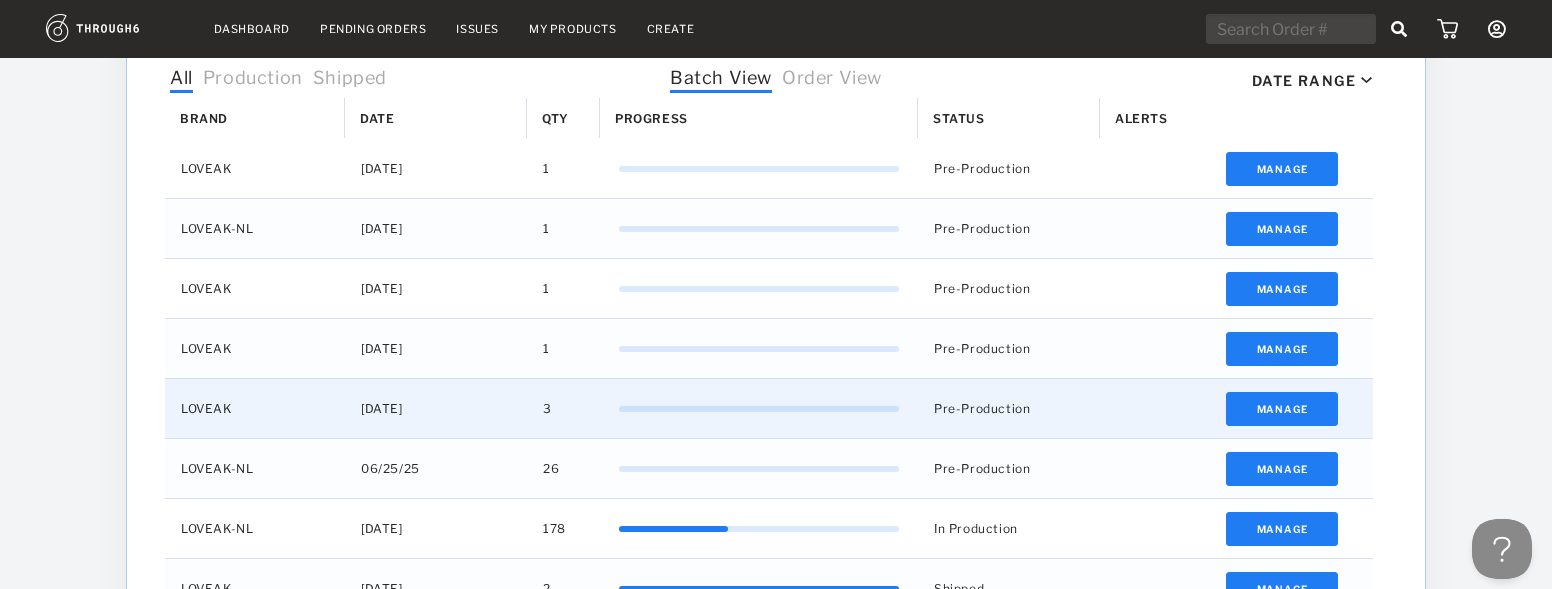 scroll, scrollTop: 654, scrollLeft: 0, axis: vertical 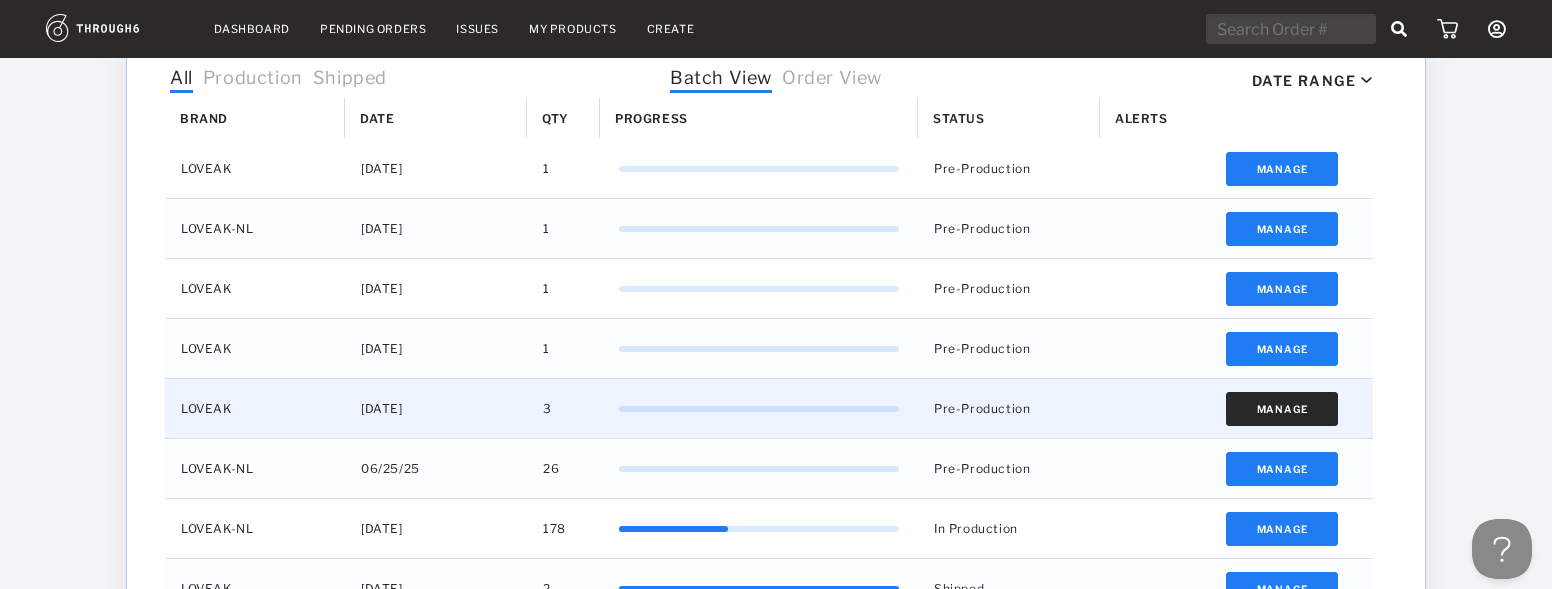 click on "Manage" at bounding box center [1282, 409] 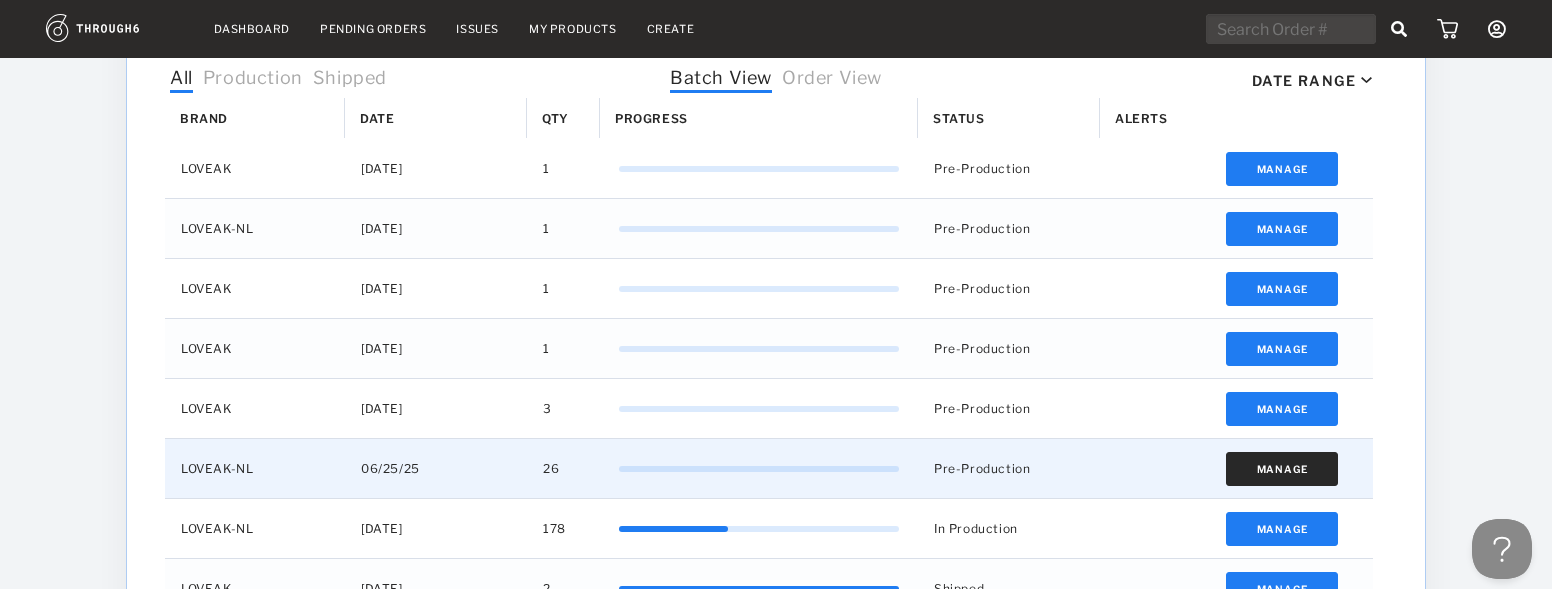 click on "Manage" at bounding box center [1282, 469] 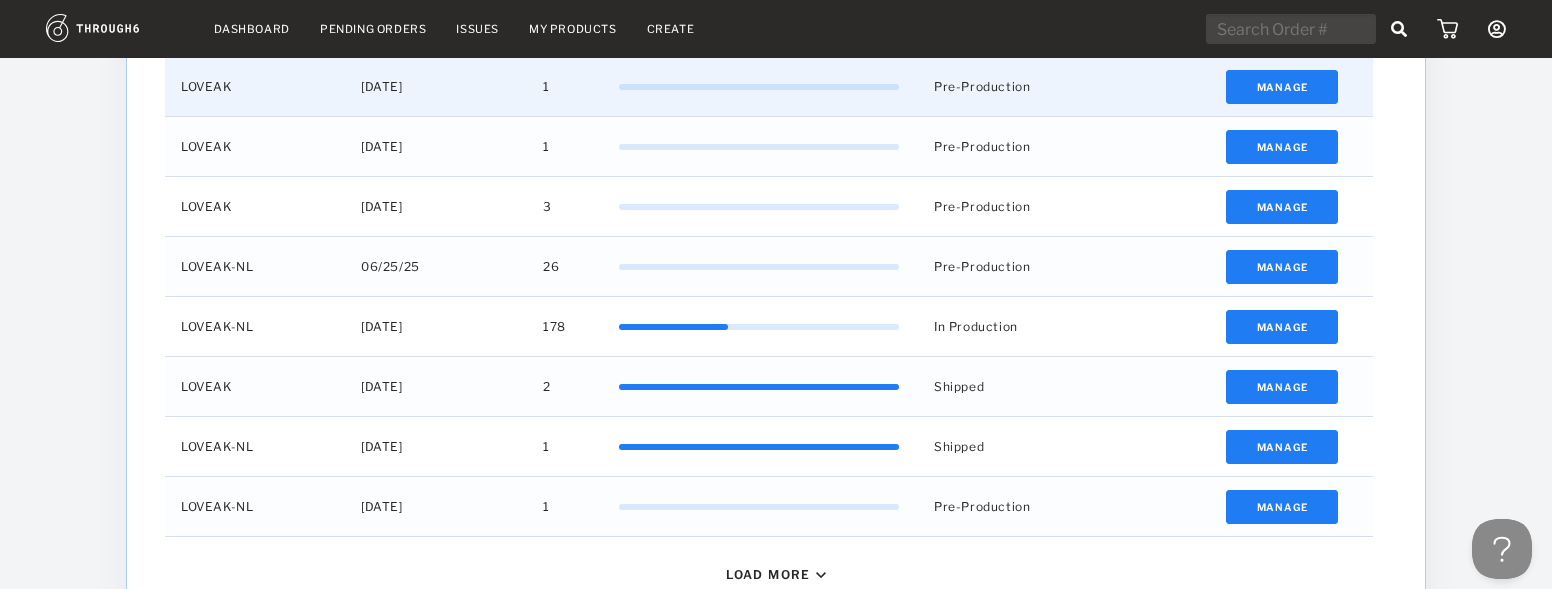 scroll, scrollTop: 894, scrollLeft: 0, axis: vertical 